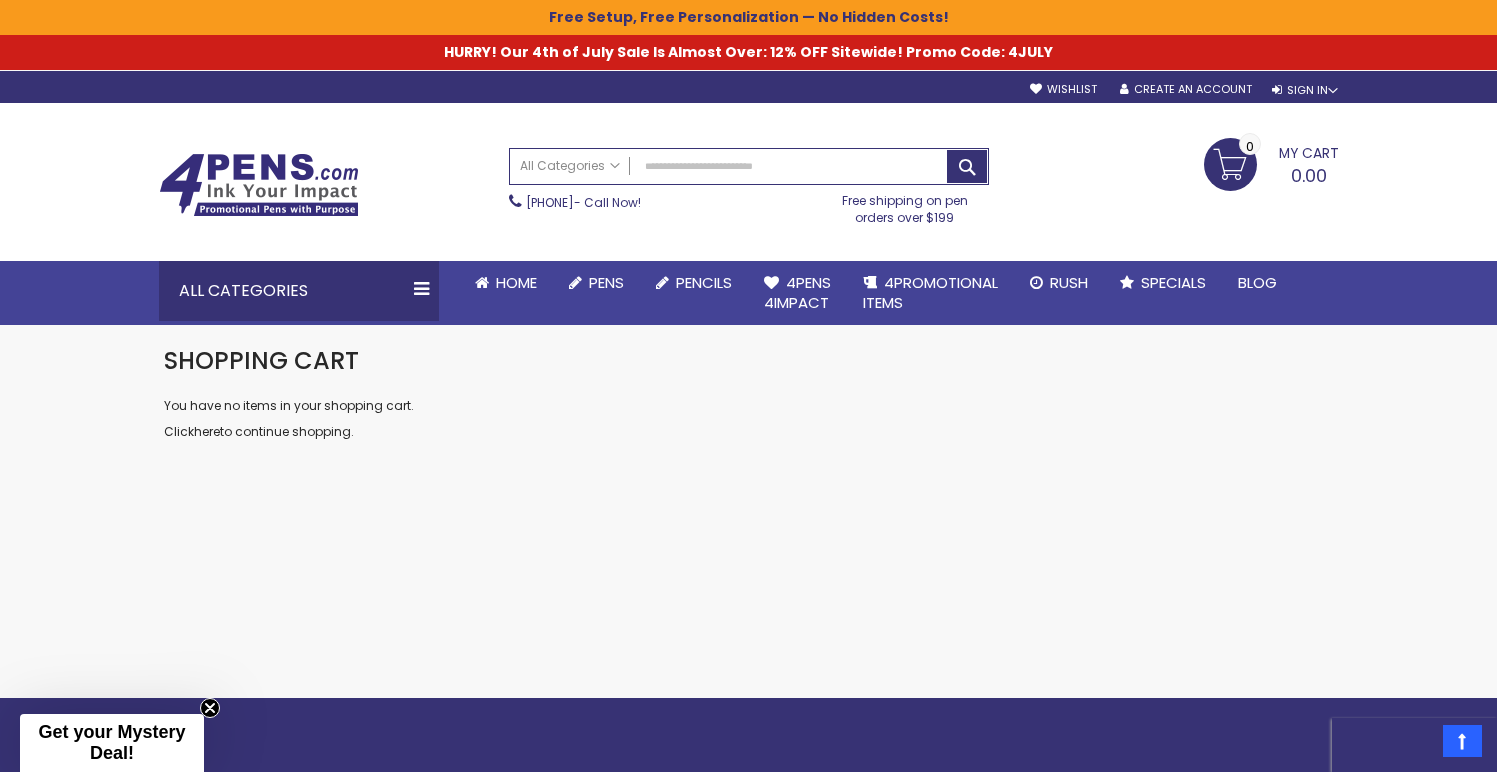 scroll, scrollTop: 248, scrollLeft: 0, axis: vertical 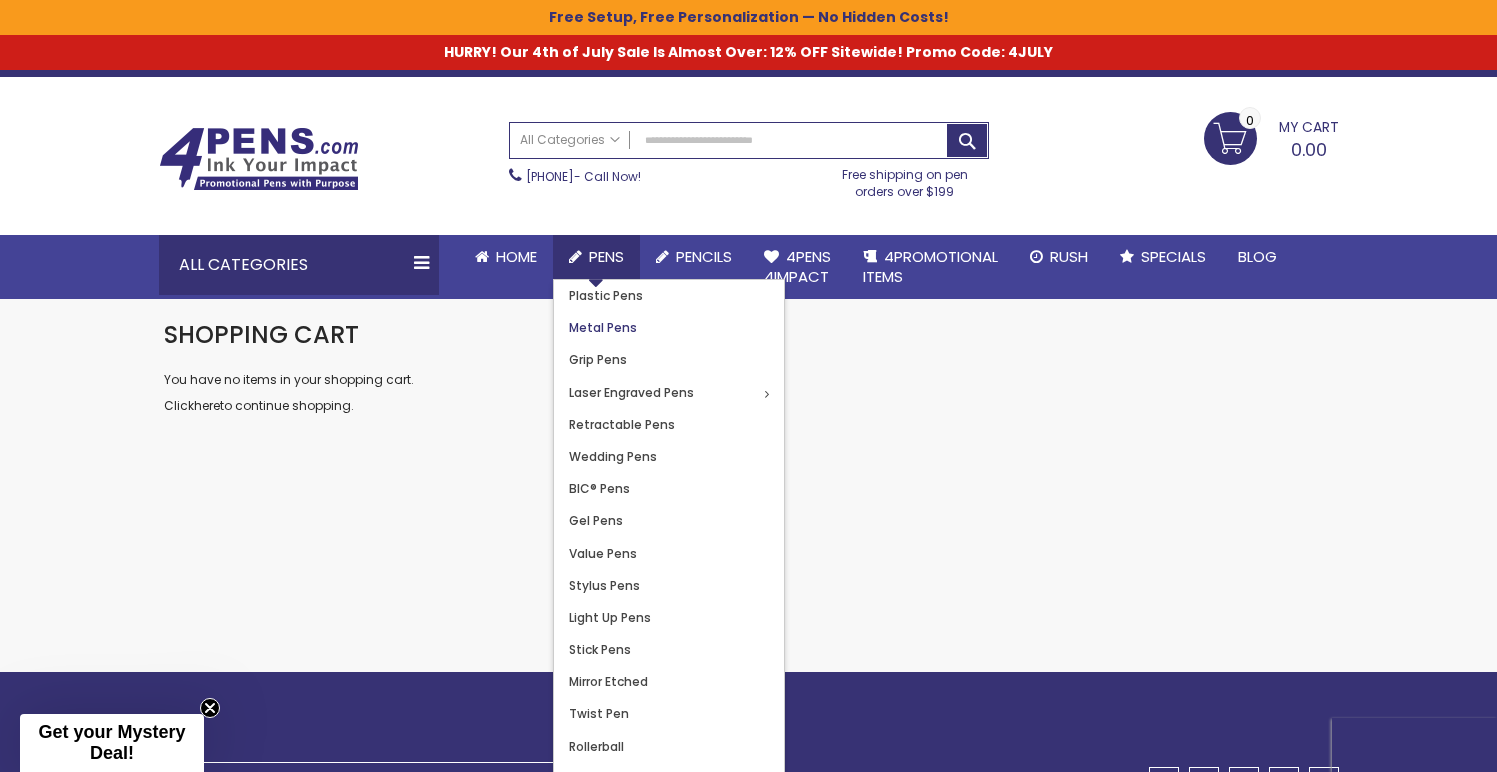 click on "Metal Pens" at bounding box center [603, 327] 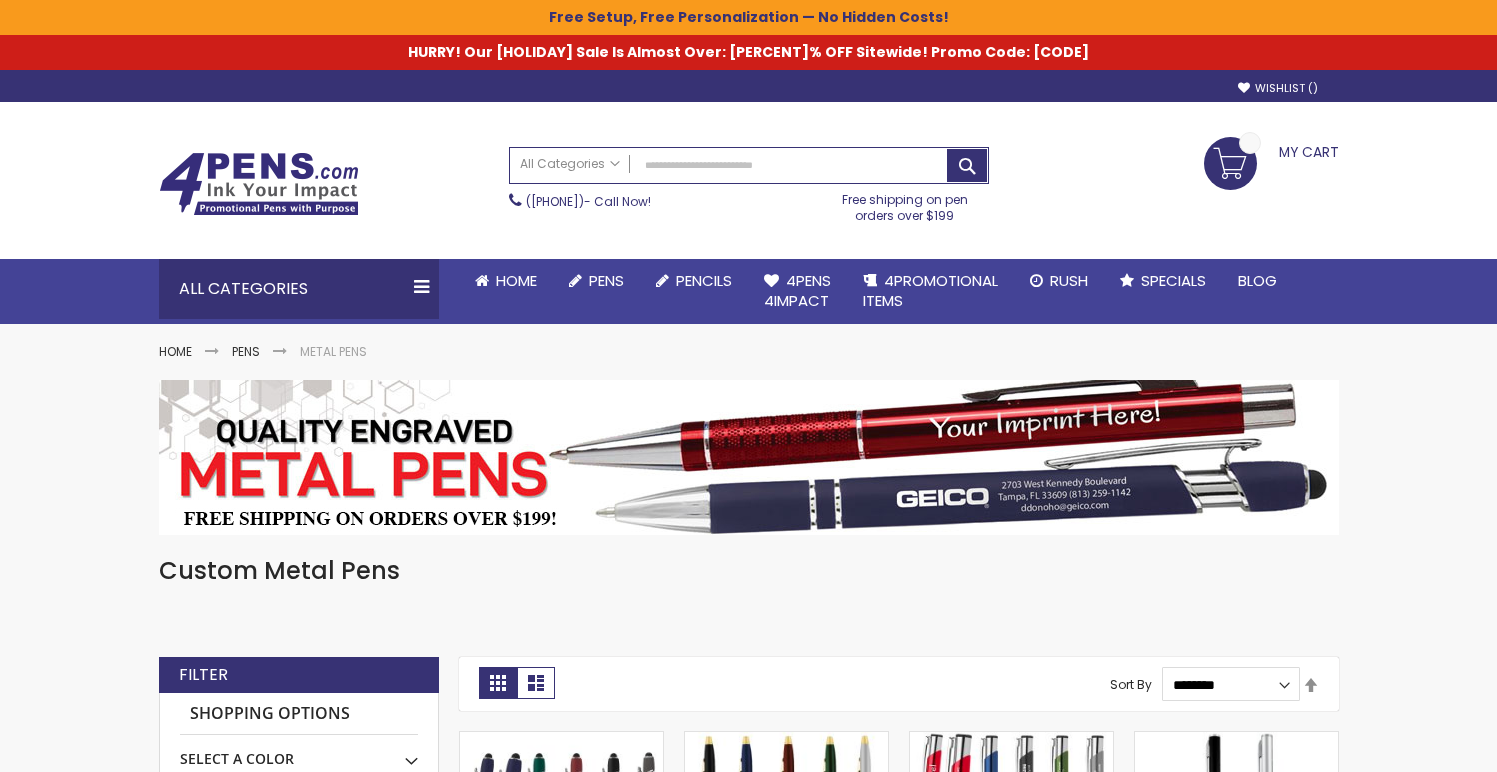 scroll, scrollTop: 0, scrollLeft: 0, axis: both 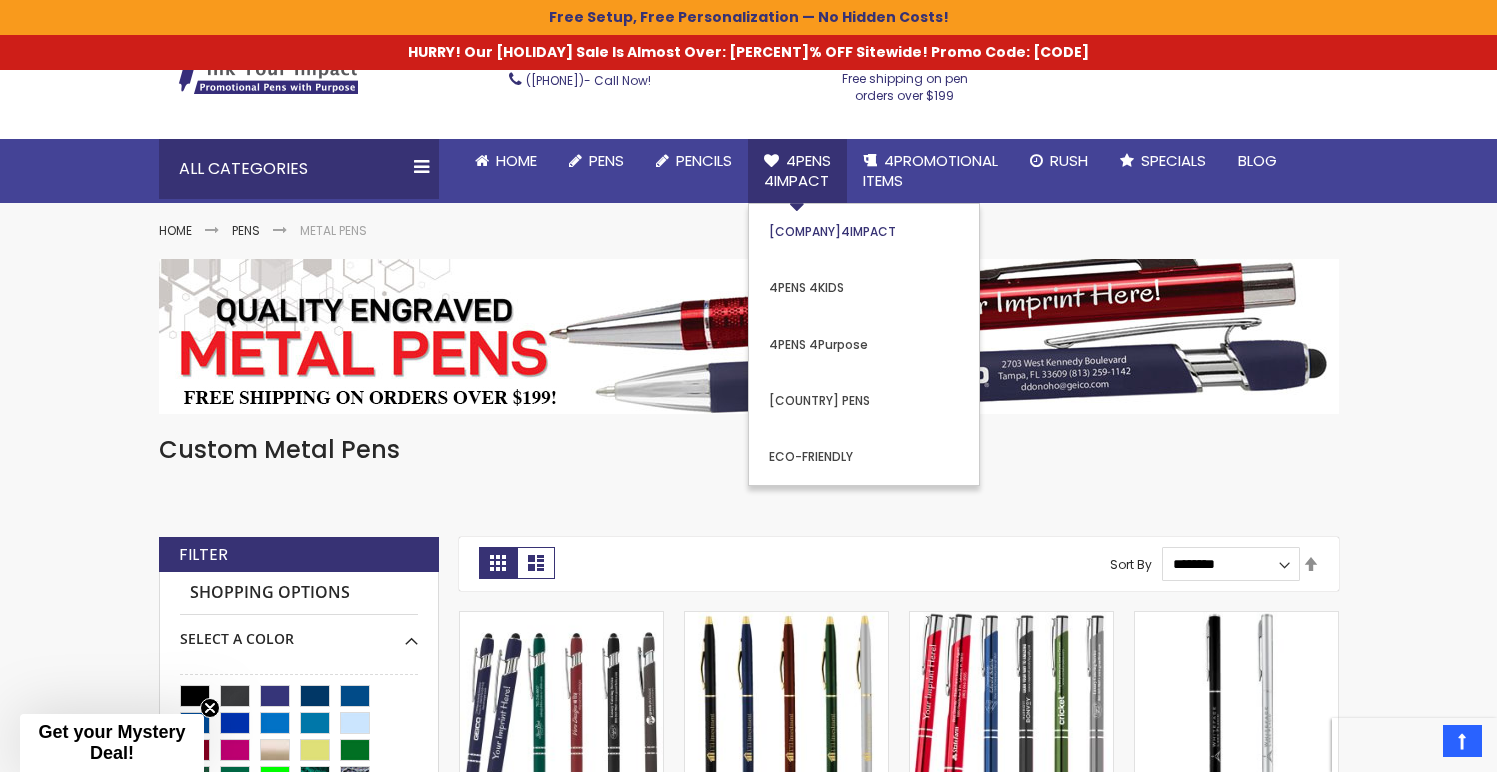 click on "4PENS 4IMPACT" at bounding box center (832, 231) 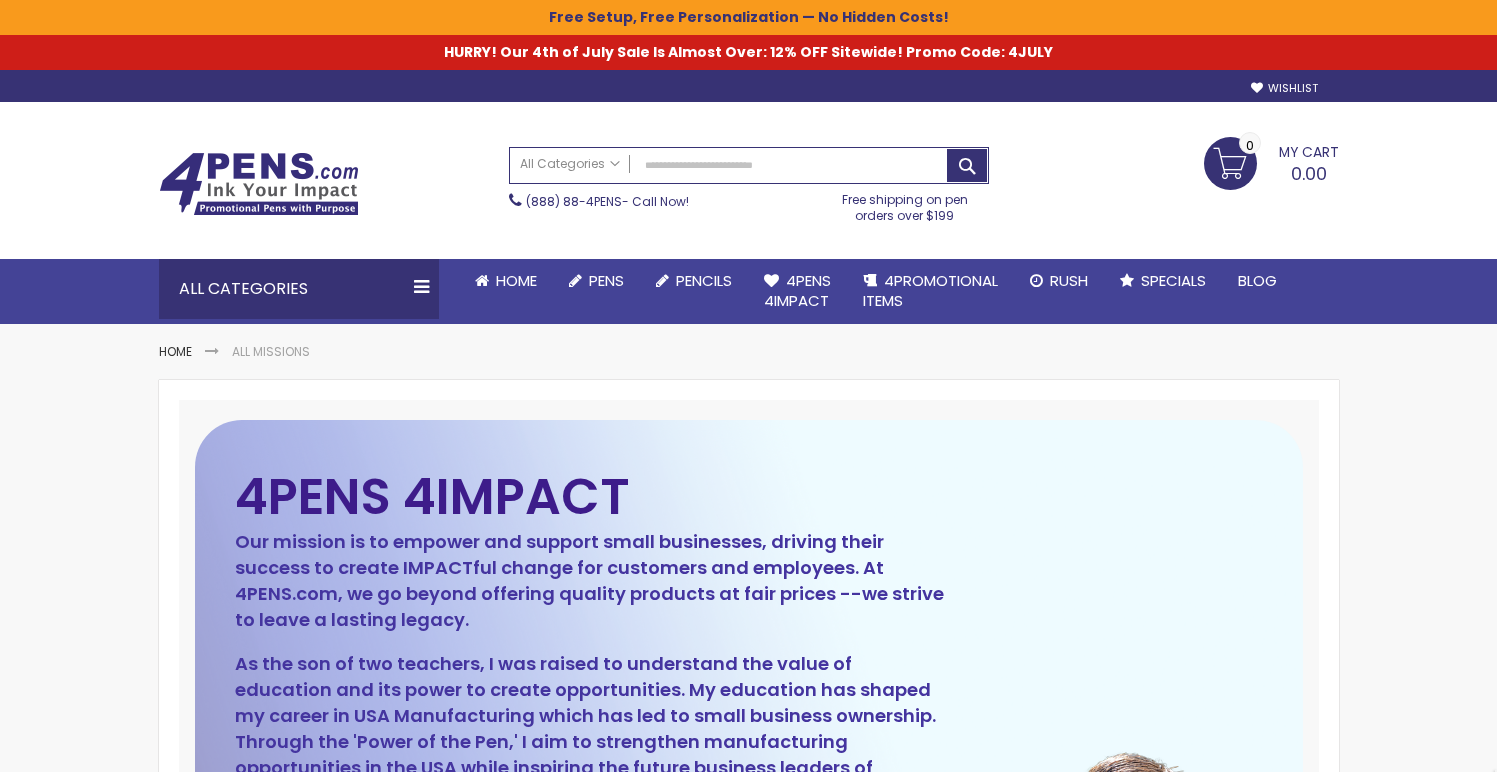 scroll, scrollTop: 0, scrollLeft: 0, axis: both 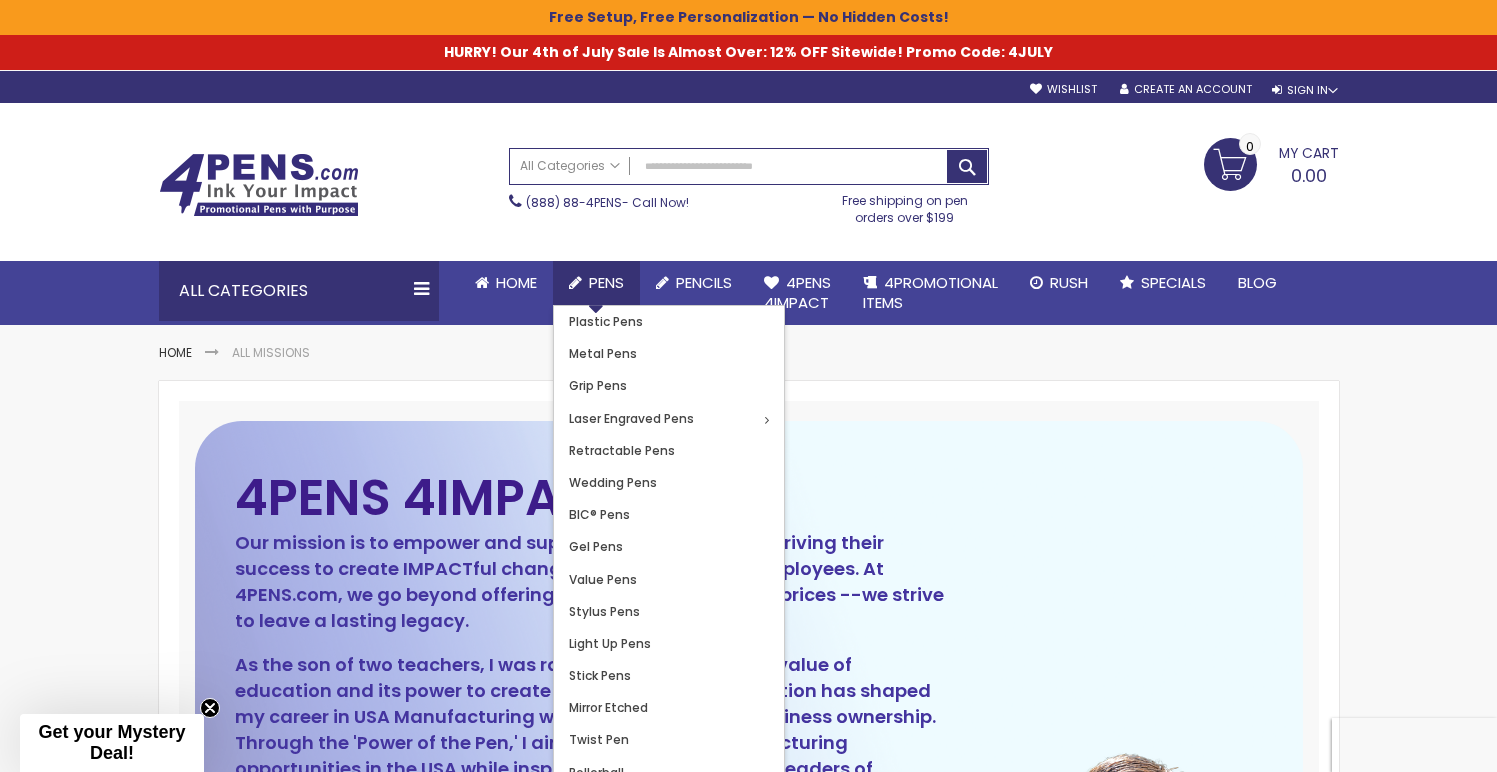click on "Pens" at bounding box center (606, 282) 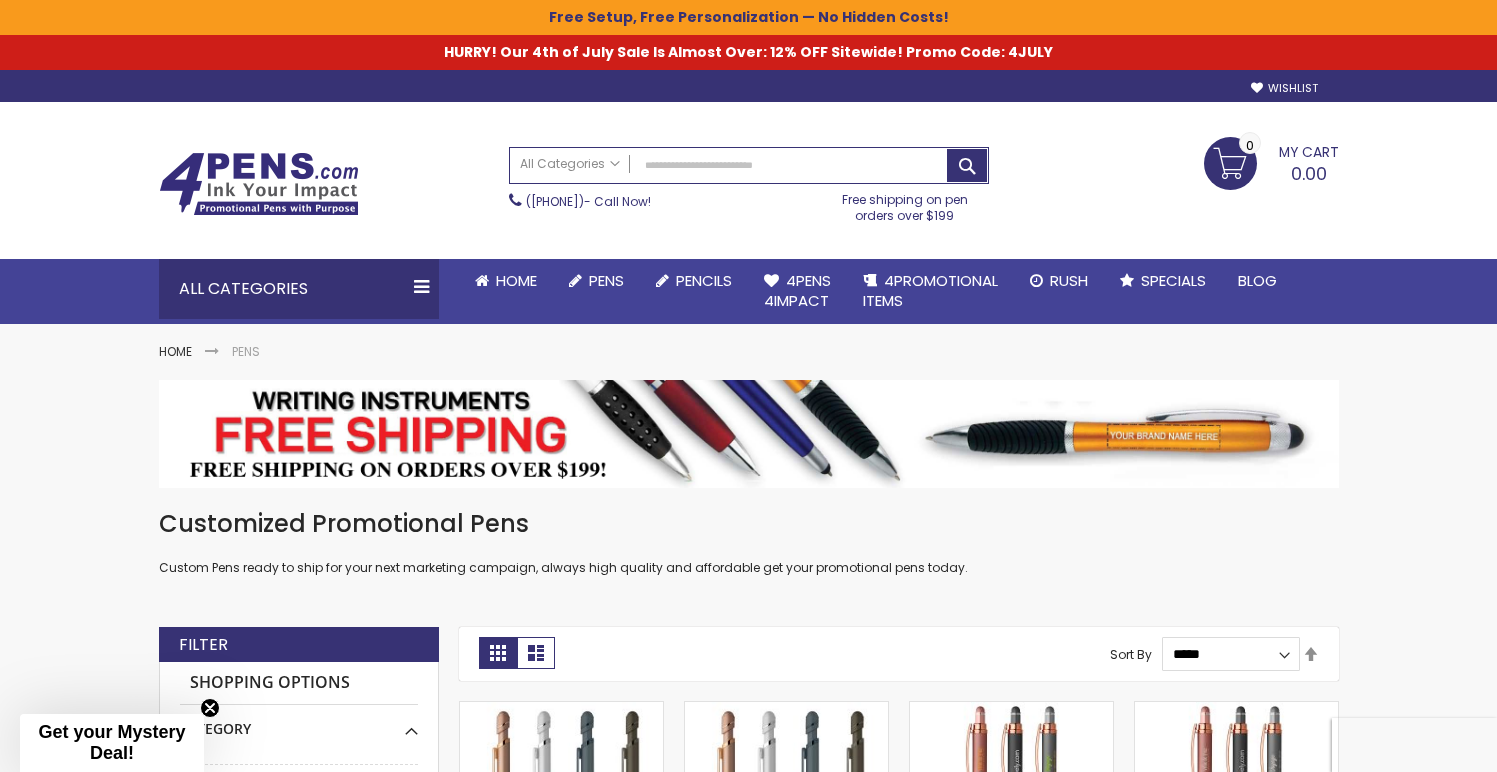 scroll, scrollTop: 0, scrollLeft: 0, axis: both 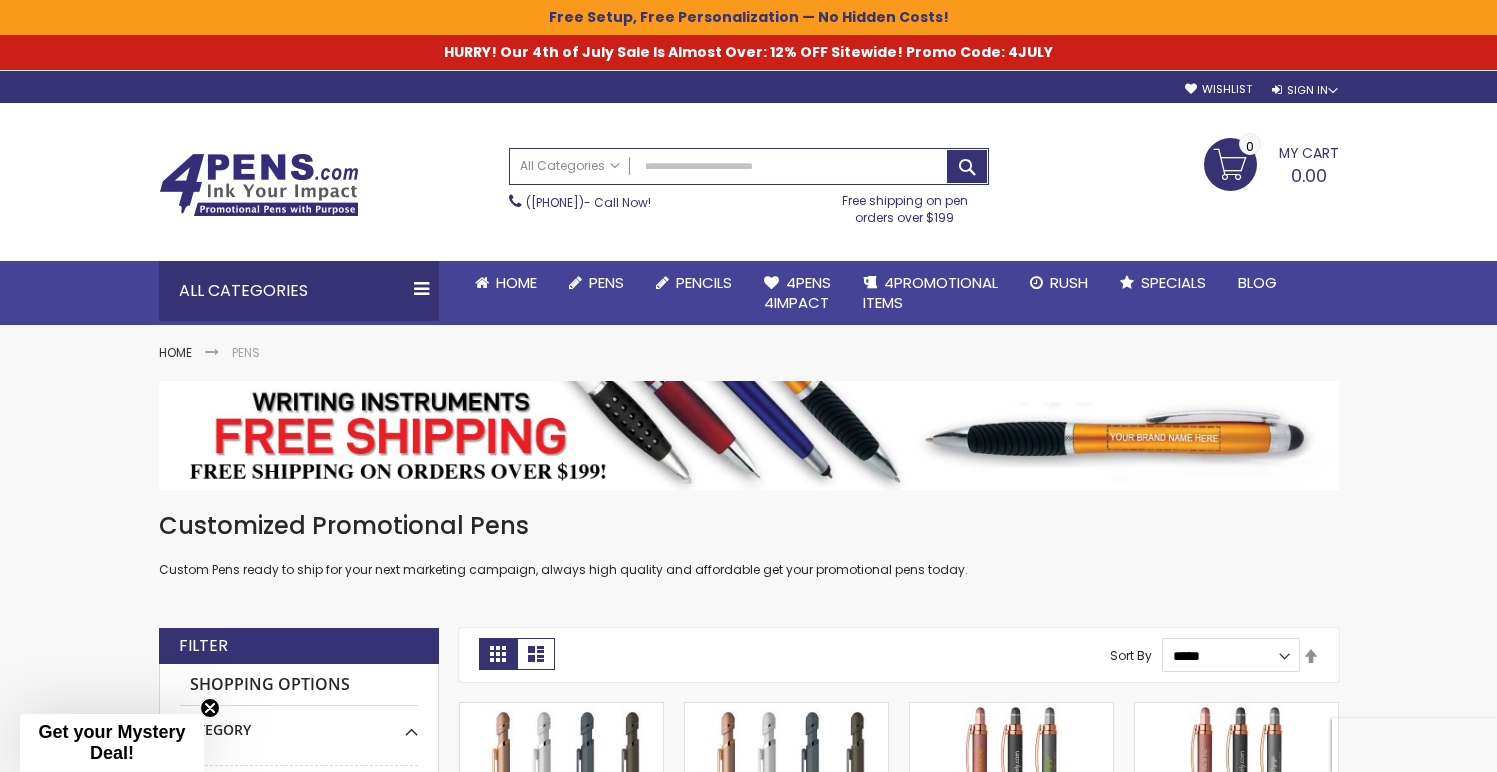 click on "Skip to Content
sample
Wishlist
Sign Out
Sign In
Sign In
Login
Forgot Your Password?
Create an Account
My Account
Toggle Nav
Search
All Categories
Pens" at bounding box center (748, 2361) 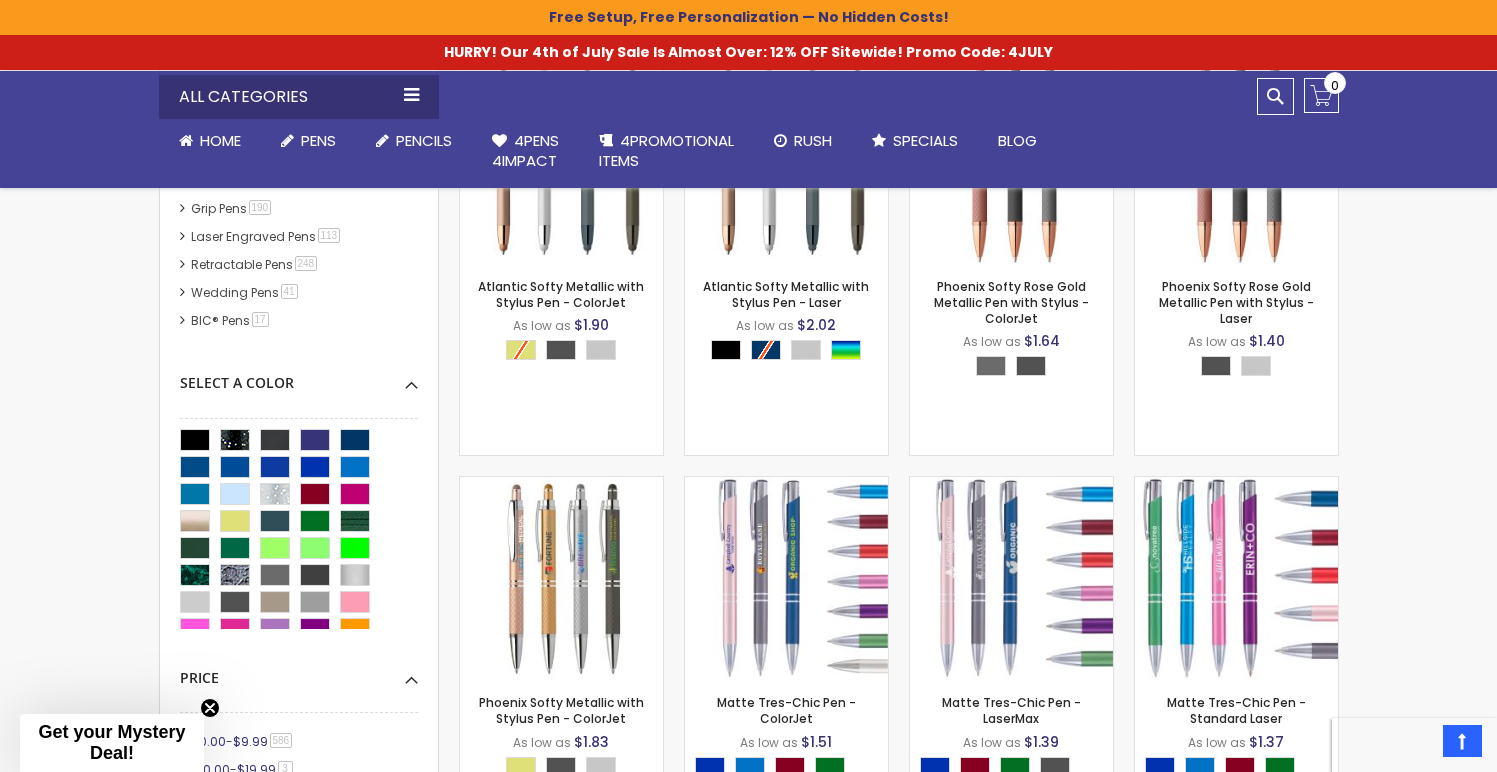 scroll, scrollTop: 681, scrollLeft: 0, axis: vertical 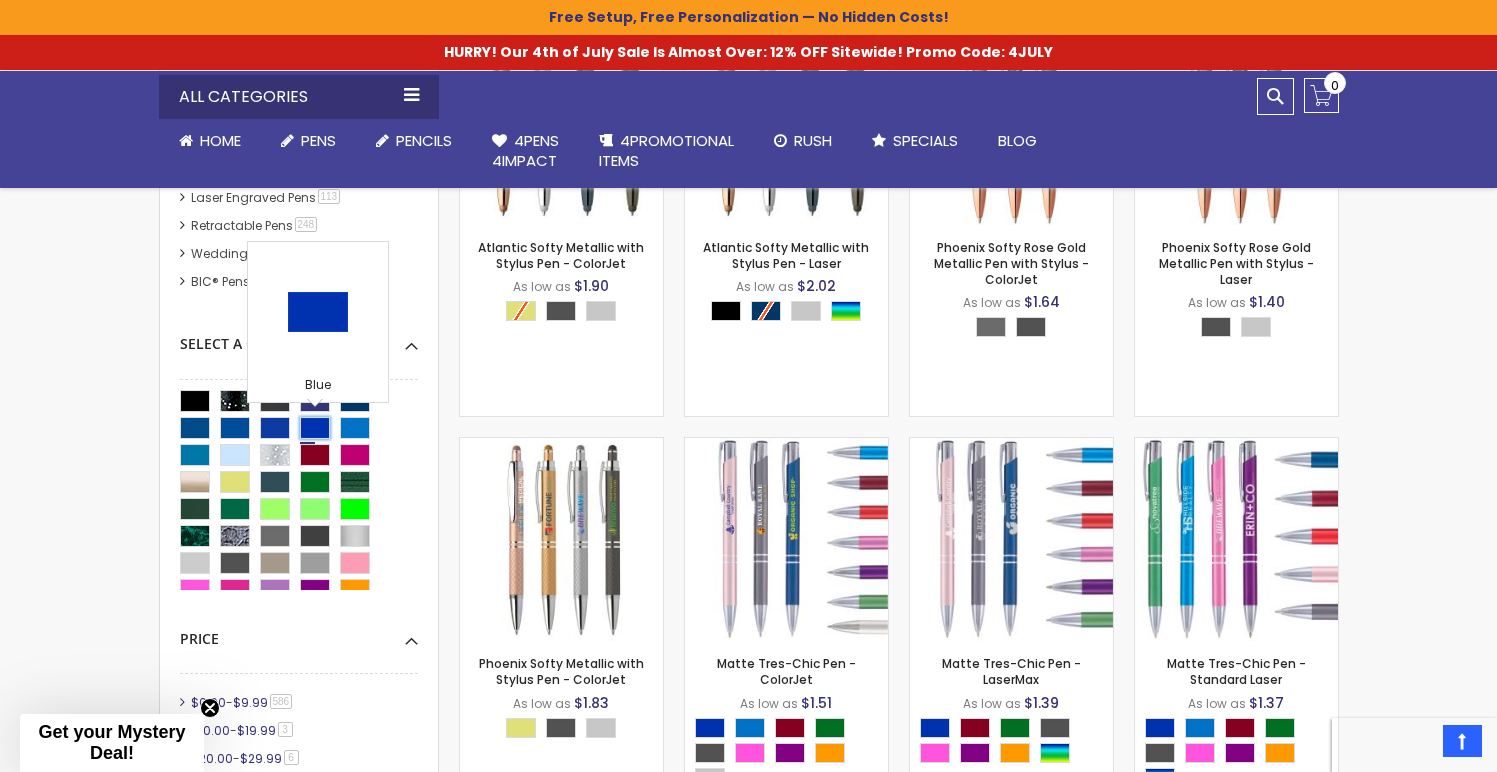 click at bounding box center (315, 428) 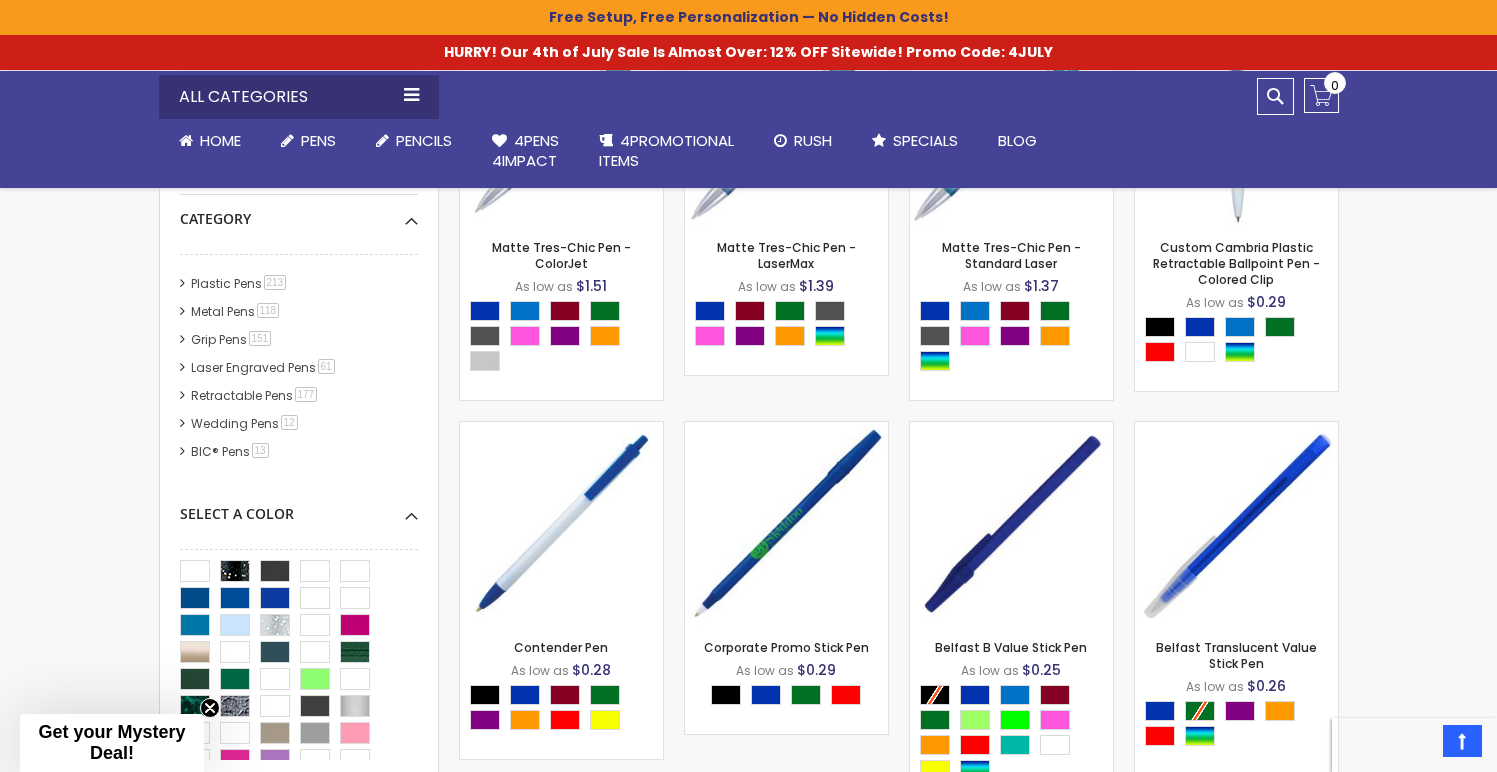 click on "Skip to Content
sample
Wishlist
Sign Out
Sign In
Sign In
Login
Forgot Your Password?
Create an Account
My Account
Toggle Nav
Search
All Categories
Pens" at bounding box center [748, 1635] 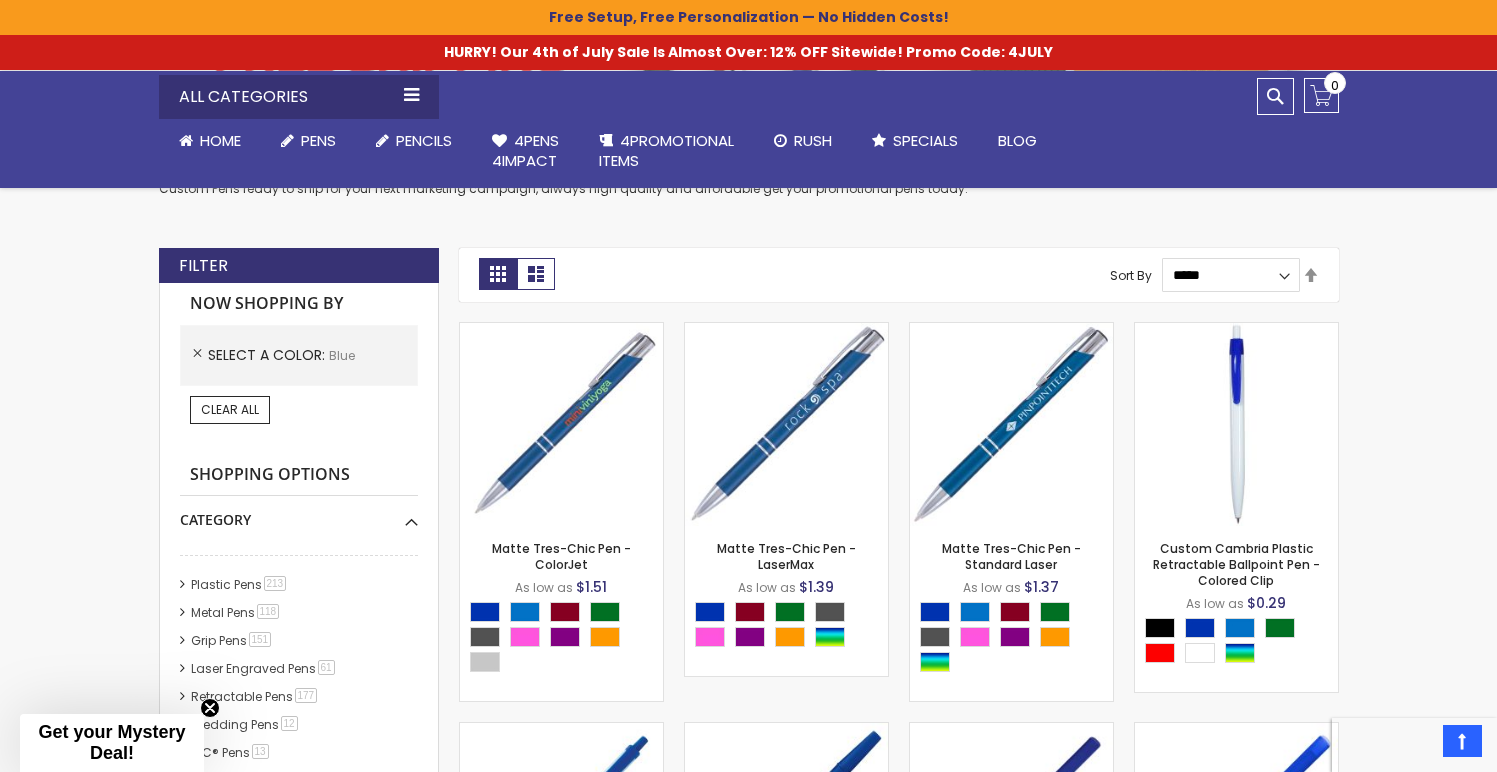 scroll, scrollTop: 367, scrollLeft: 0, axis: vertical 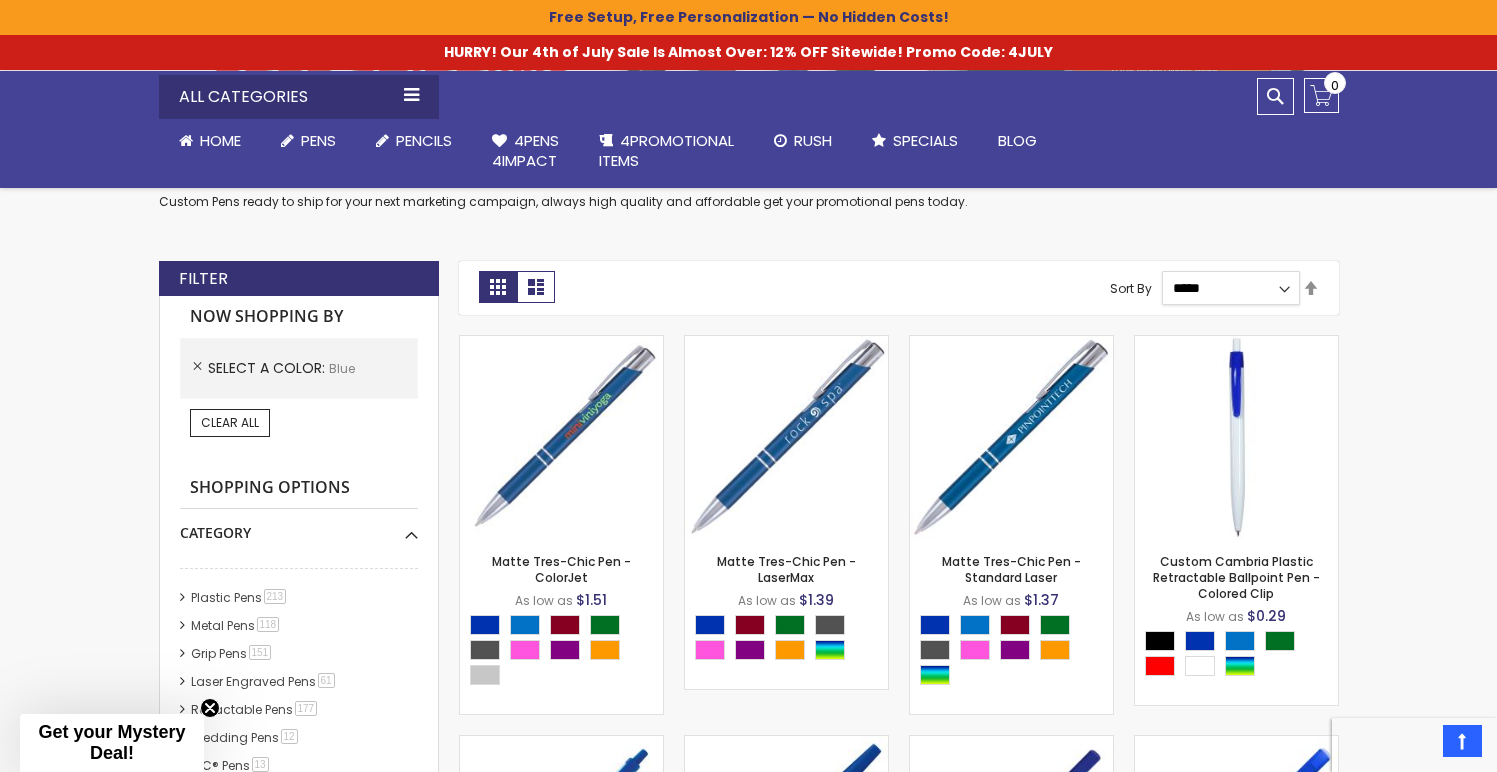 click on "**********" at bounding box center (1231, 288) 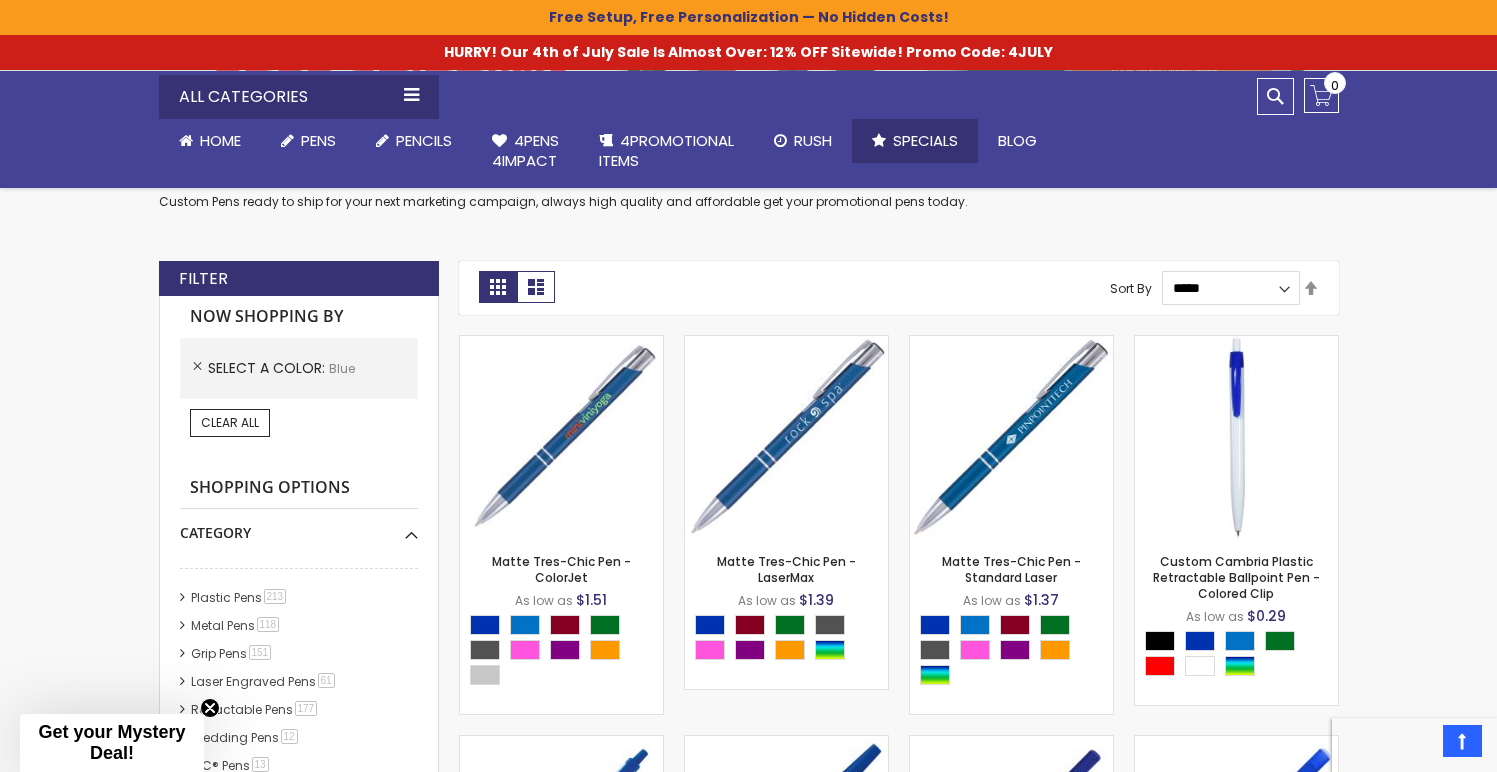click on "Specials" at bounding box center [925, 140] 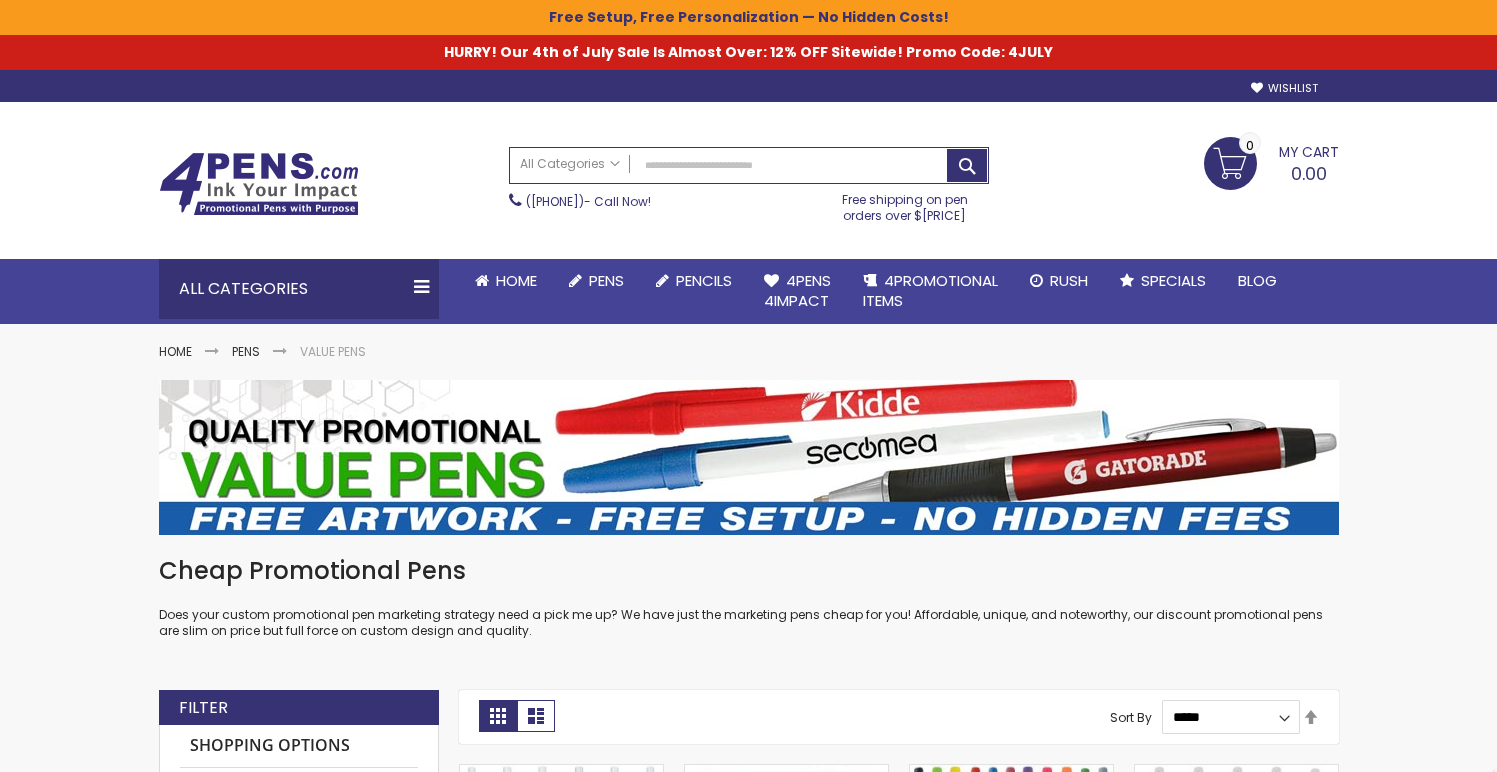 scroll, scrollTop: 0, scrollLeft: 0, axis: both 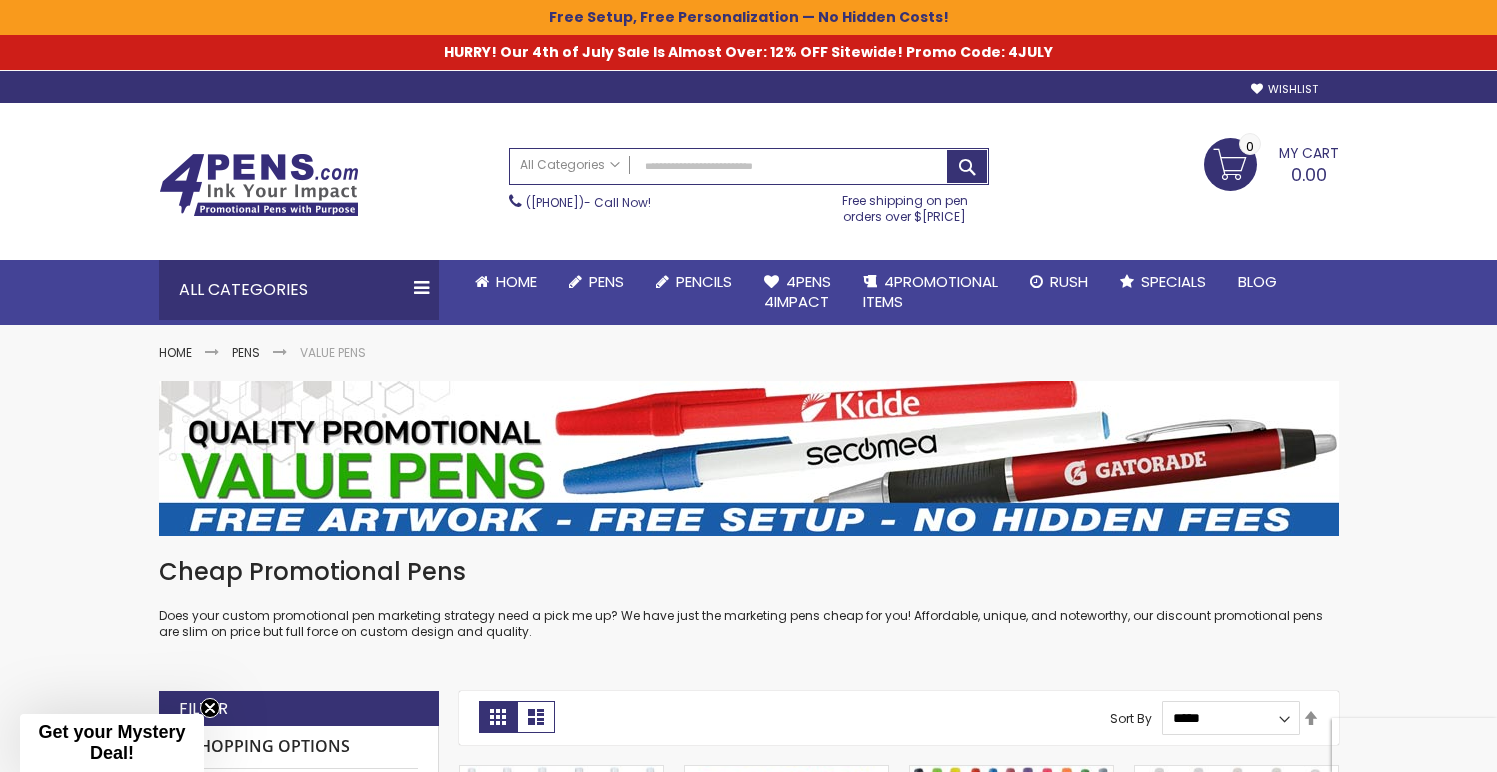 click on "Skip to Content
sample
Wishlist
Sign Out
Sign In
Sign In
Login
Forgot Your Password?
Create an Account
My Account
Toggle Nav
Search
All Categories
Pens" at bounding box center [748, 2266] 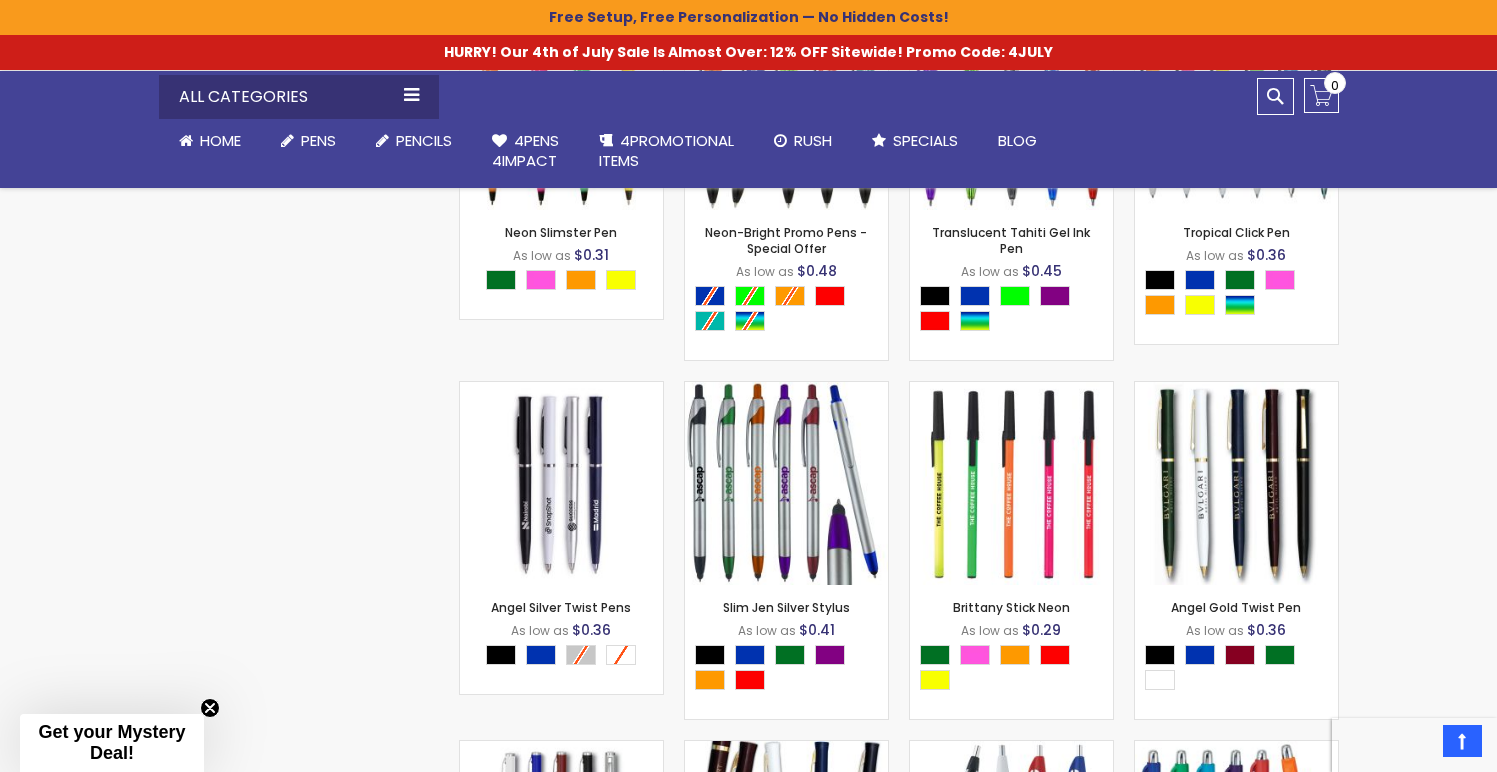 scroll, scrollTop: 2961, scrollLeft: 0, axis: vertical 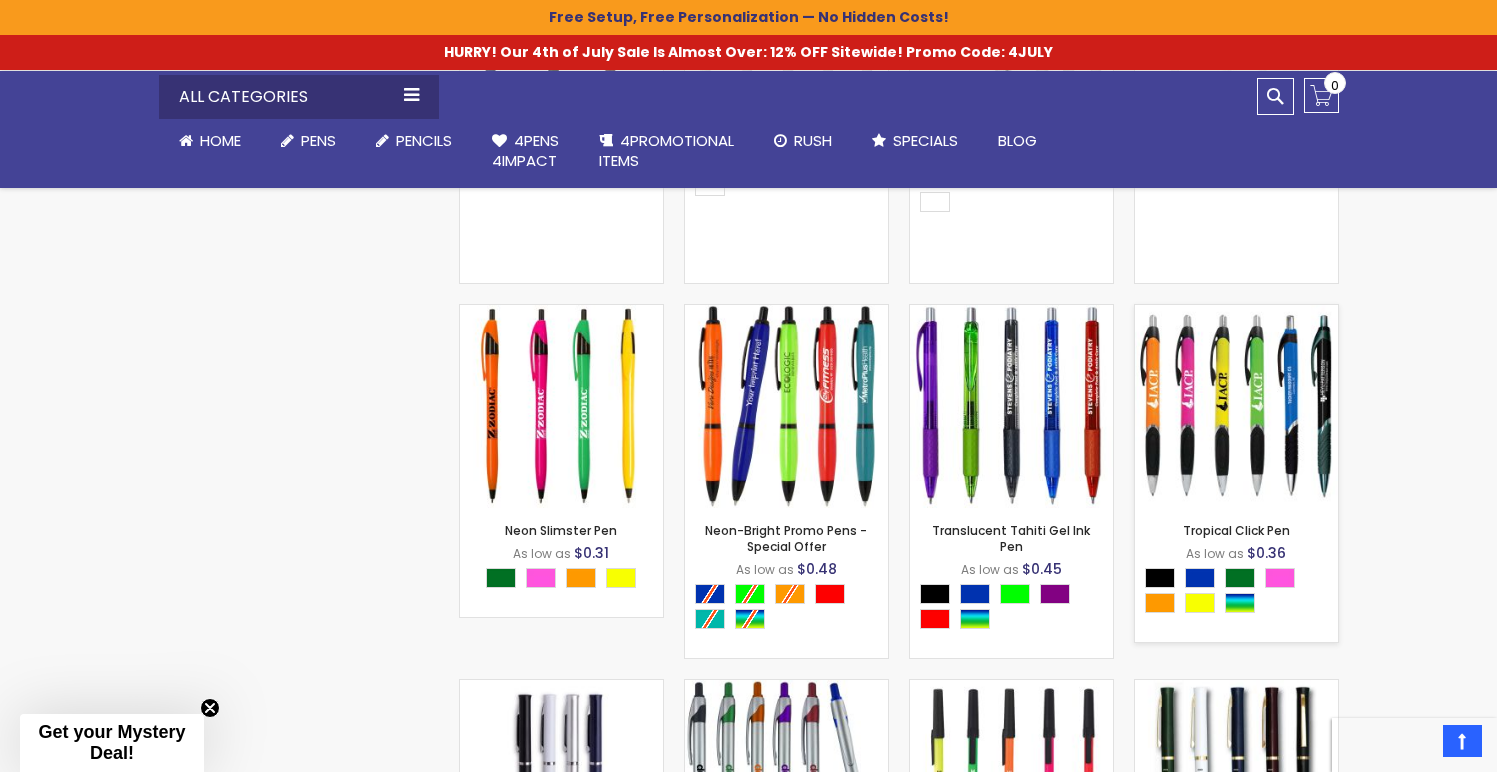 click at bounding box center [1236, 406] 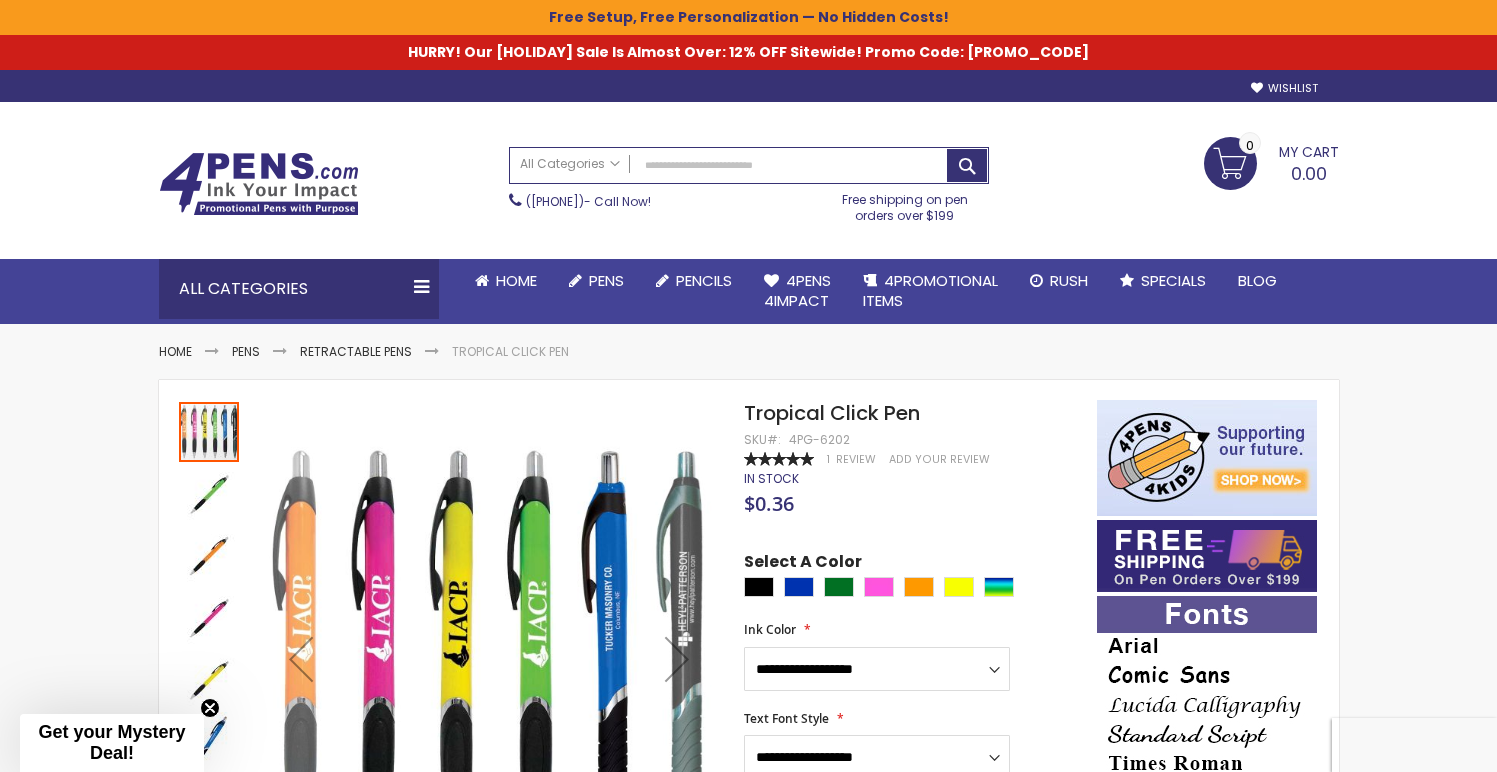 scroll, scrollTop: 0, scrollLeft: 0, axis: both 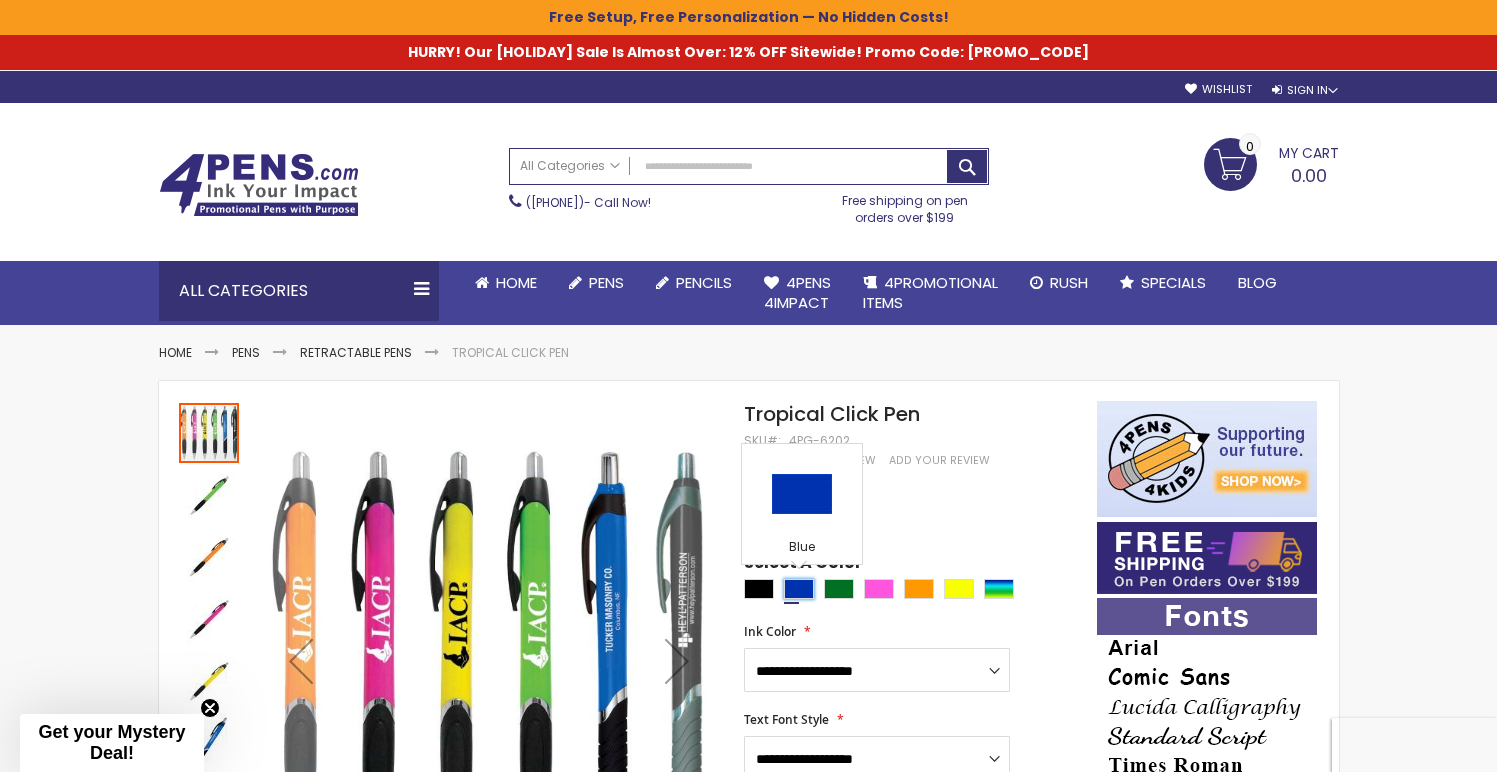 click at bounding box center (799, 589) 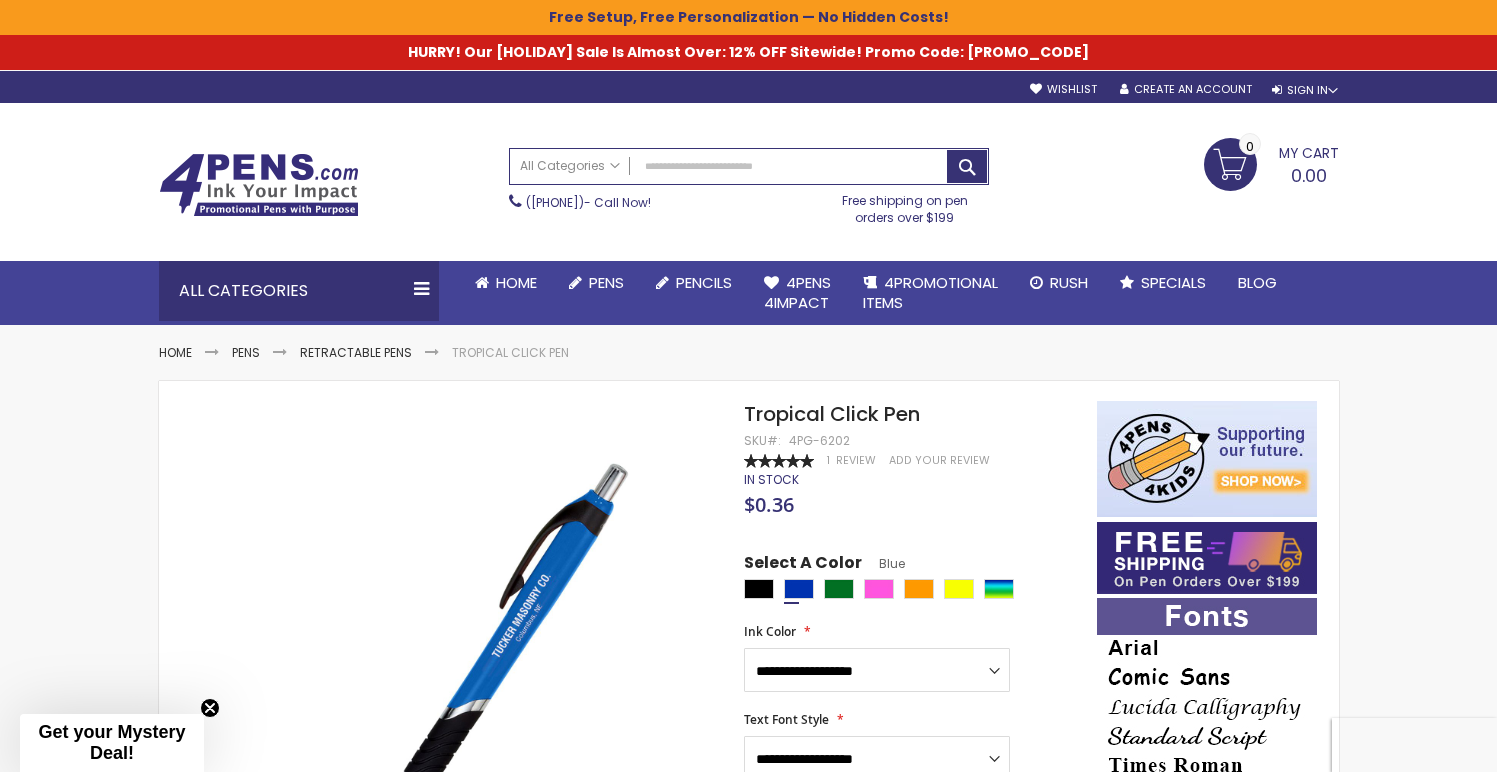 click on "Toggle Nav
Search
All Categories
Pens" at bounding box center [748, 1236] 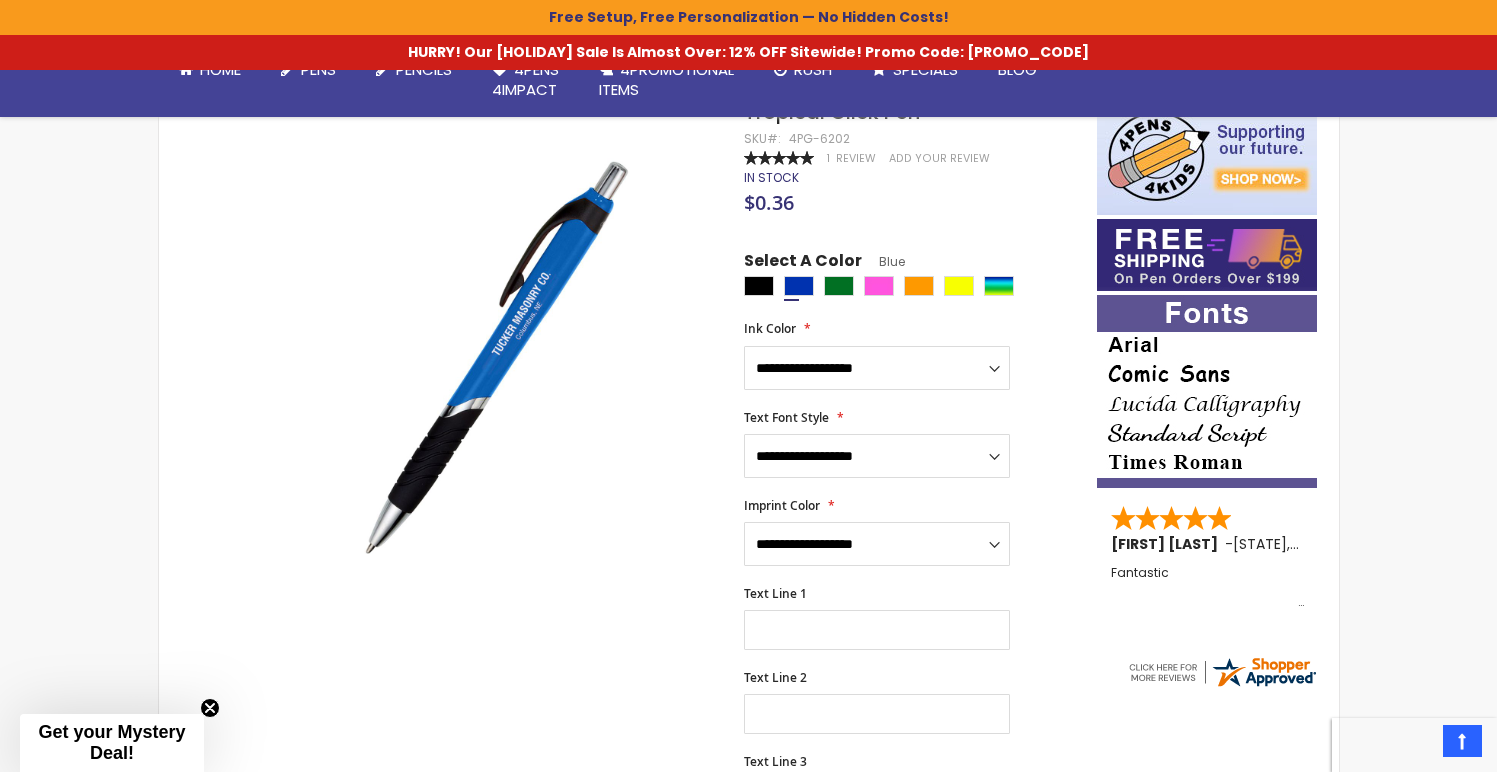 scroll, scrollTop: 315, scrollLeft: 0, axis: vertical 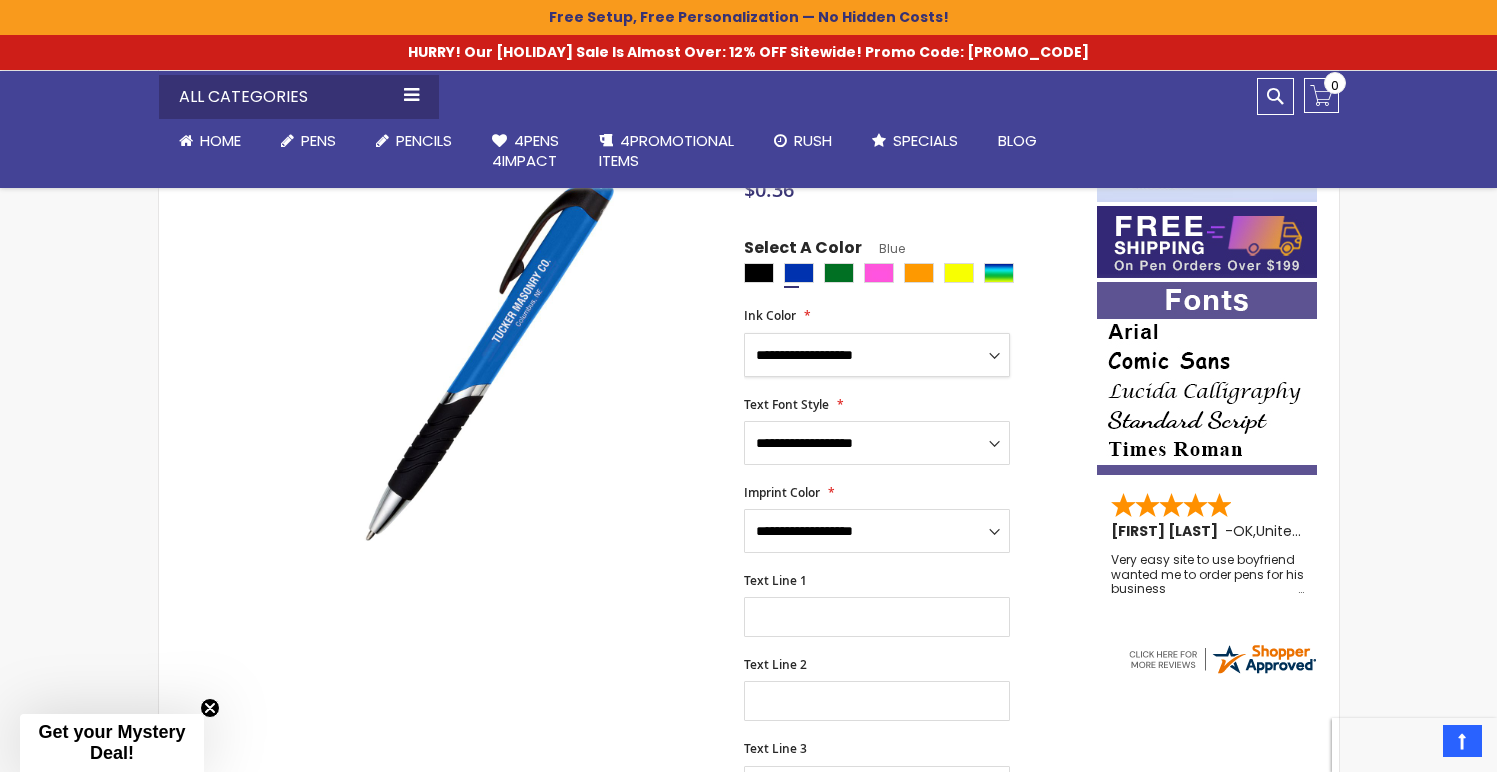 click on "**********" at bounding box center [877, 355] 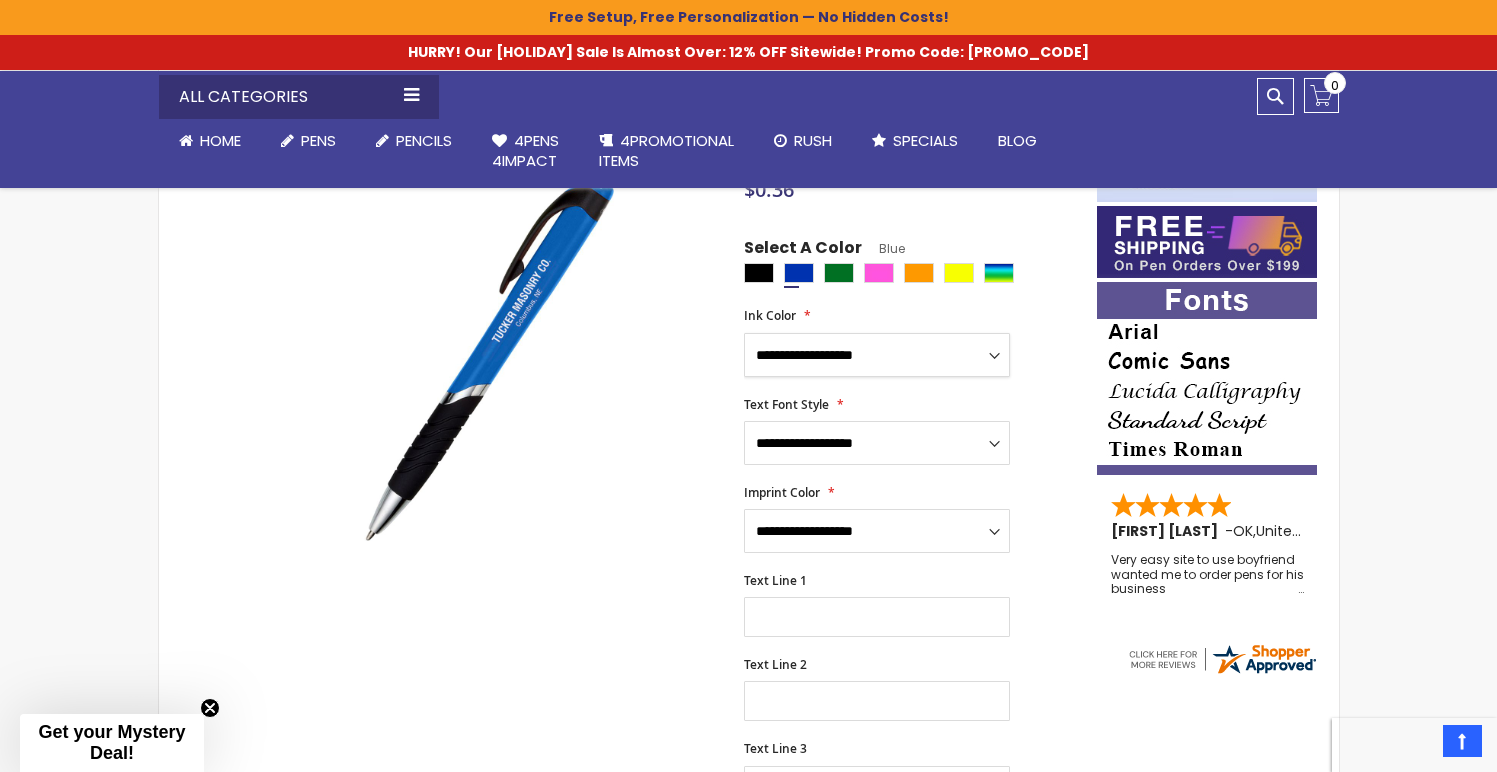 select on "**" 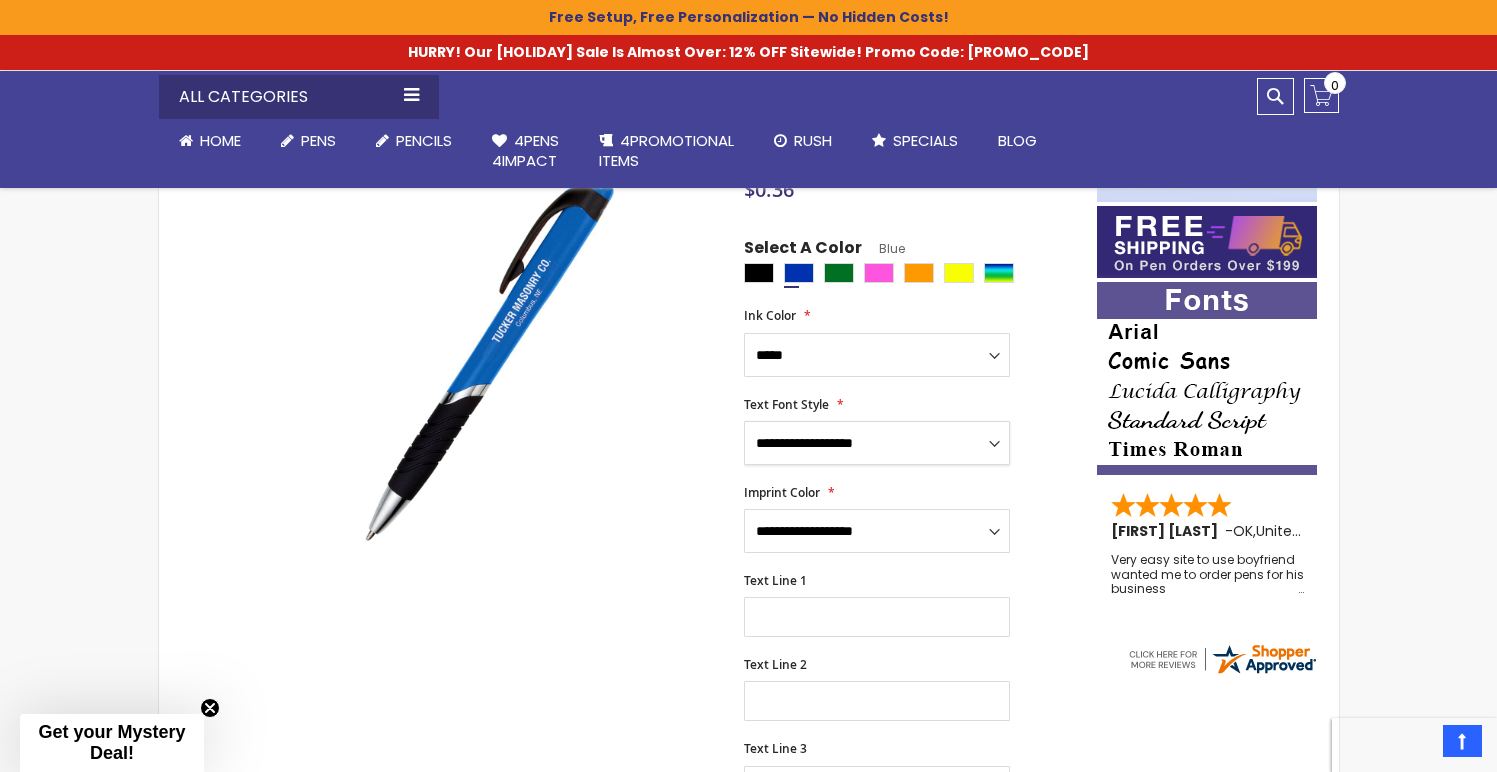click on "**********" at bounding box center [877, 443] 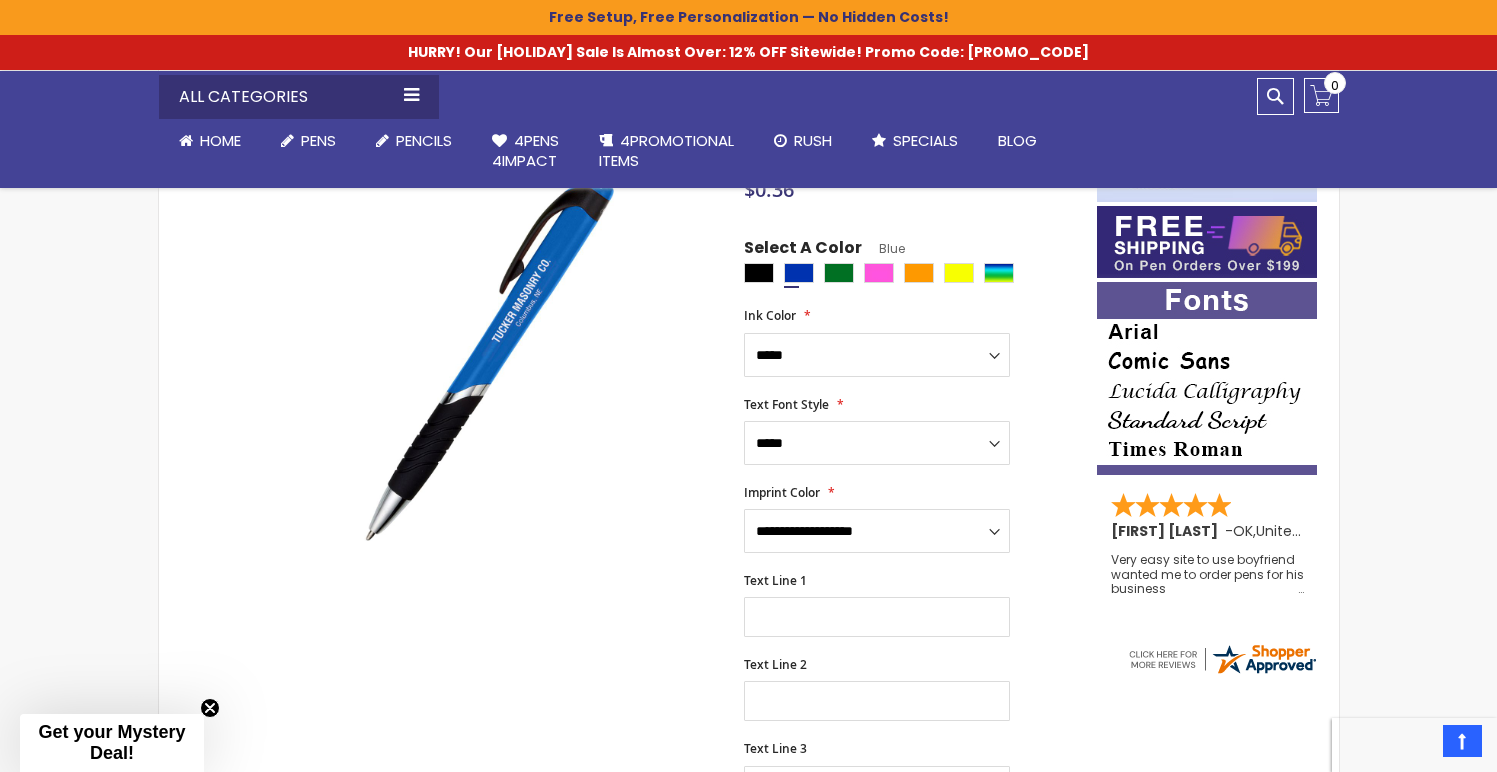 click on "**********" at bounding box center [910, 519] 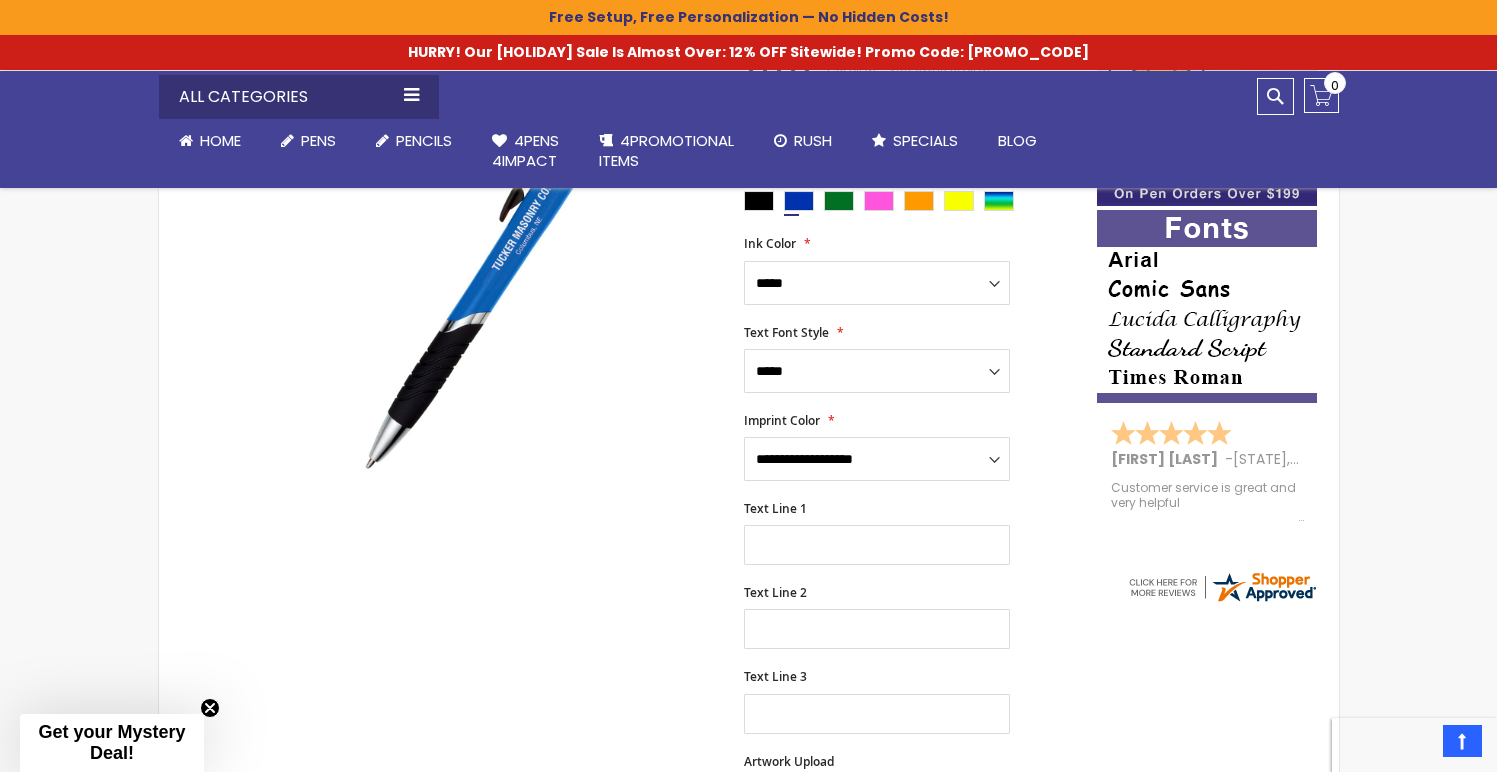 scroll, scrollTop: 400, scrollLeft: 0, axis: vertical 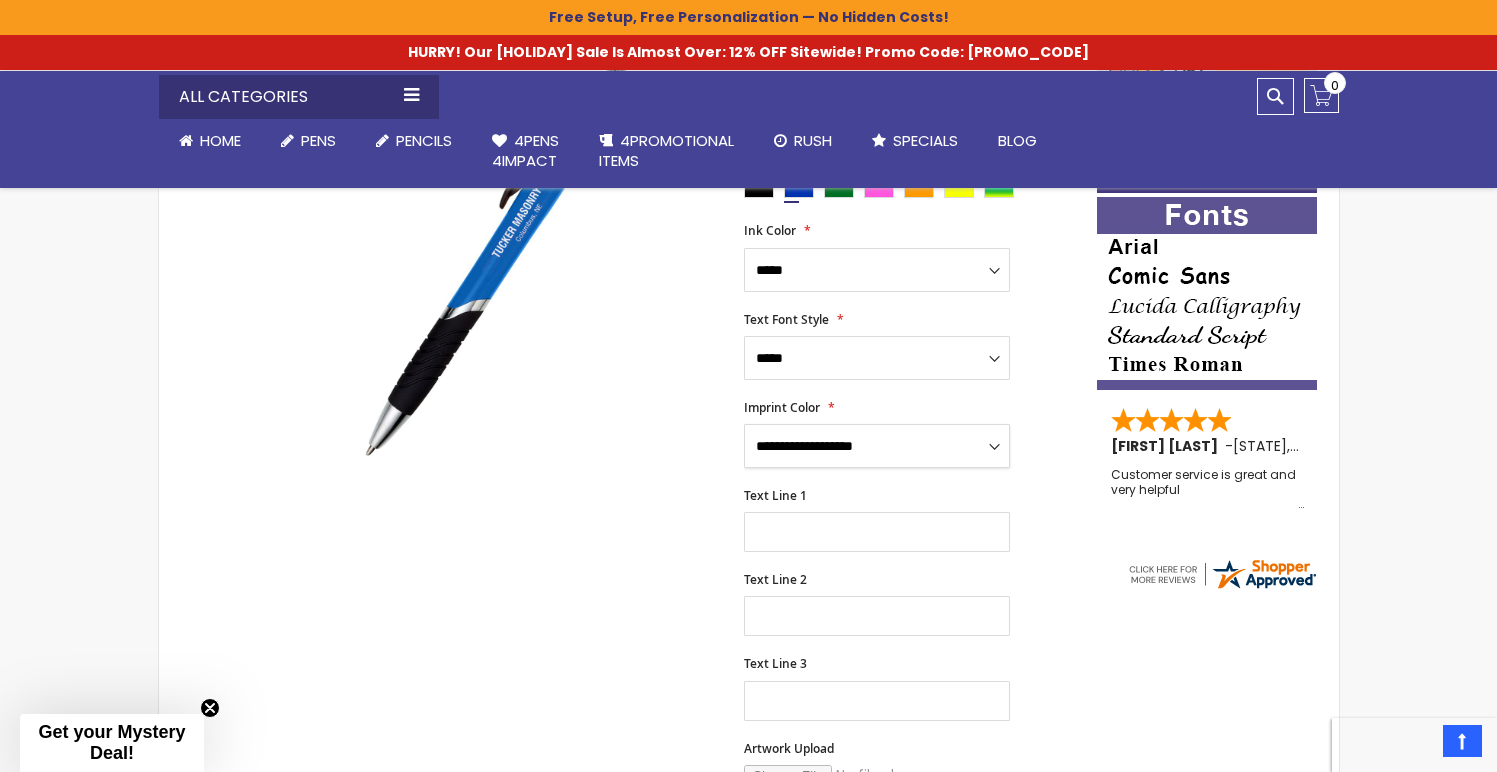click on "**********" at bounding box center (877, 446) 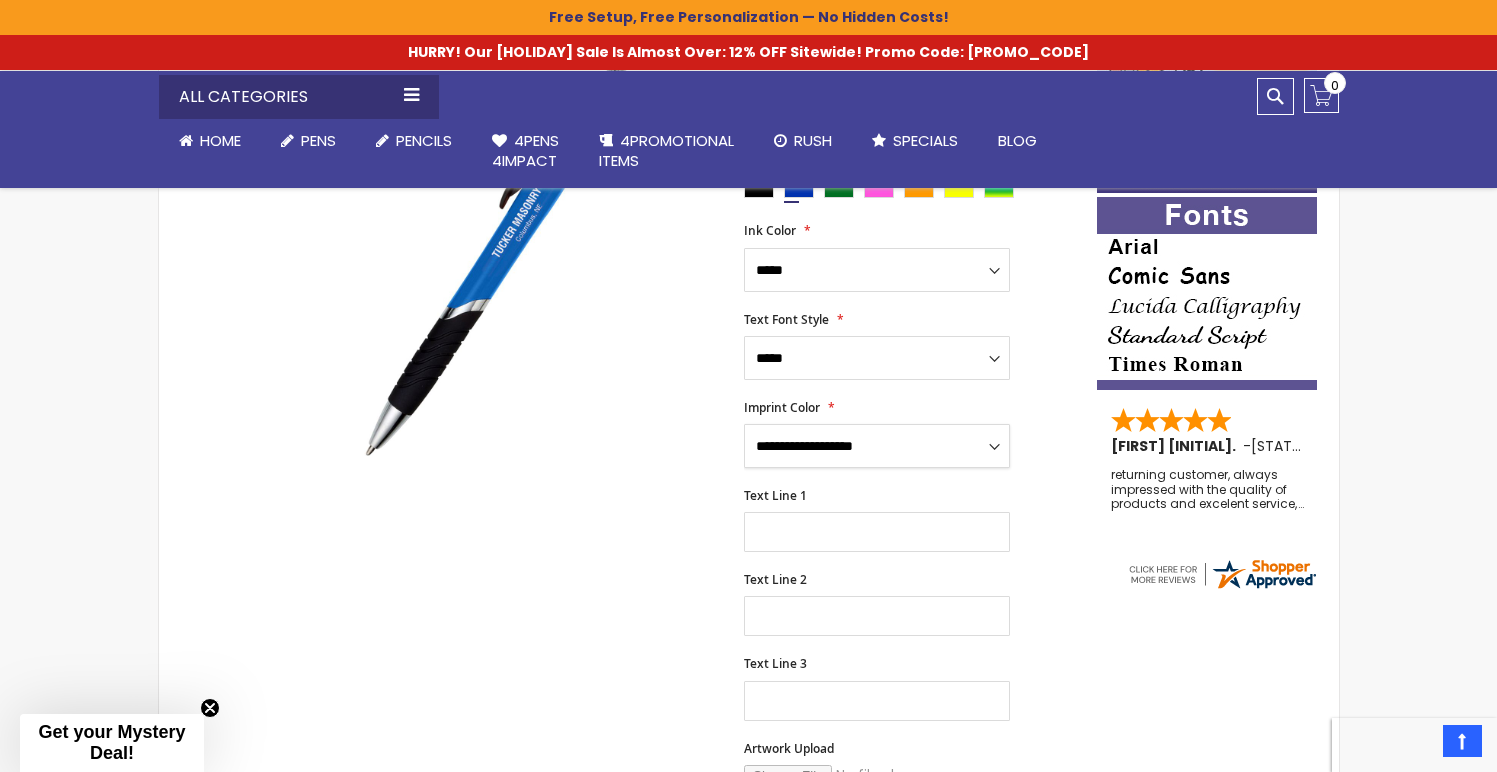 select on "**" 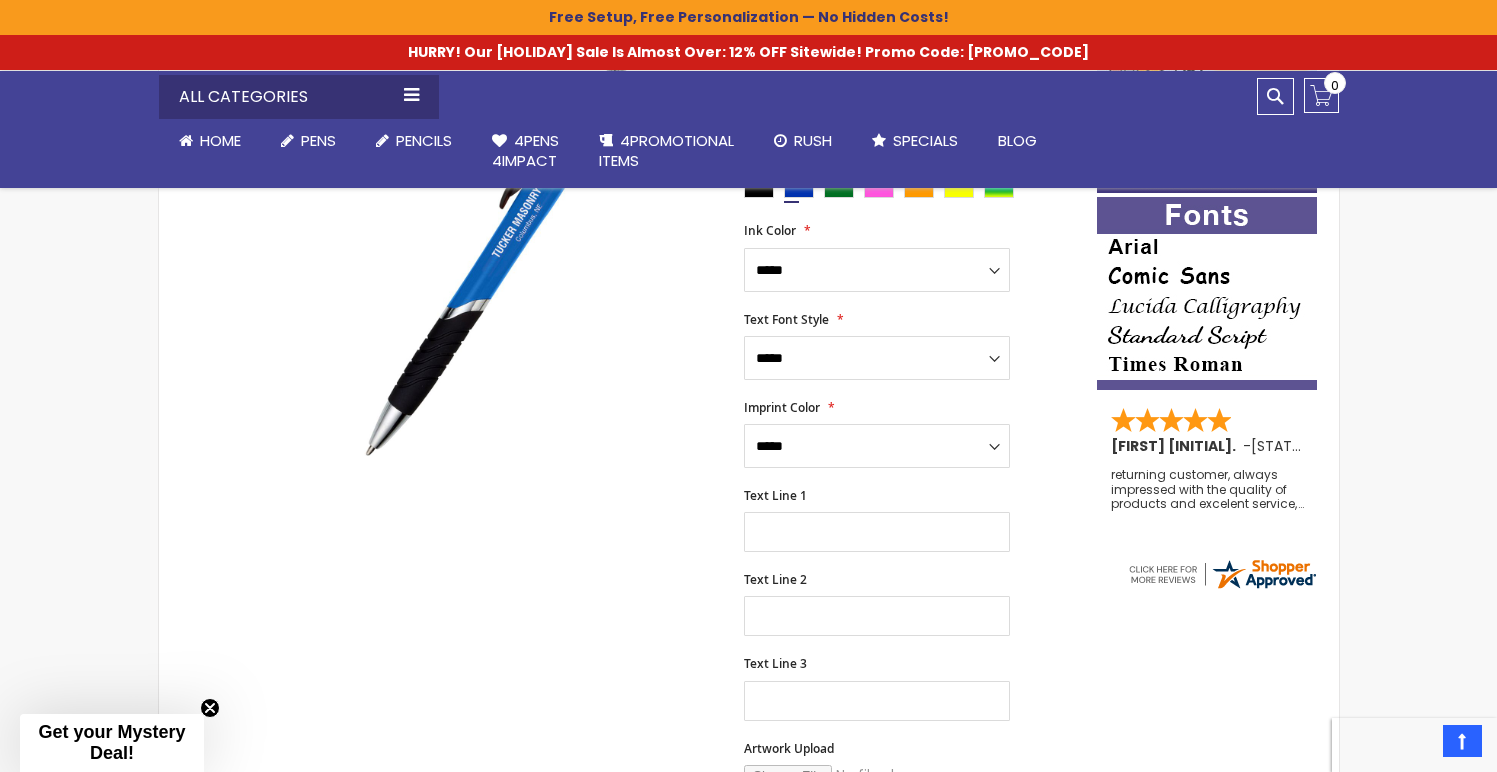 click on "**********" at bounding box center (910, 563) 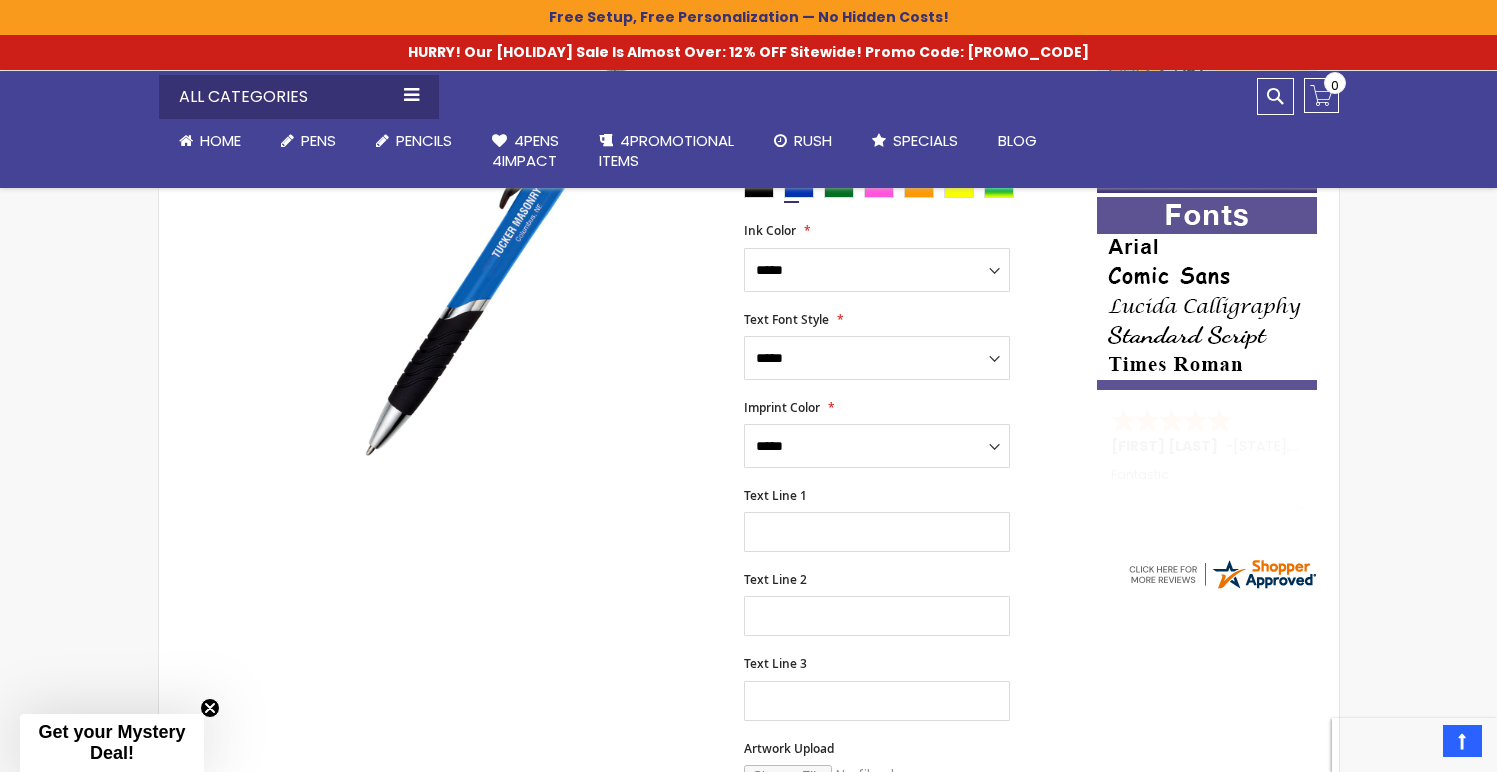 scroll, scrollTop: 426, scrollLeft: 0, axis: vertical 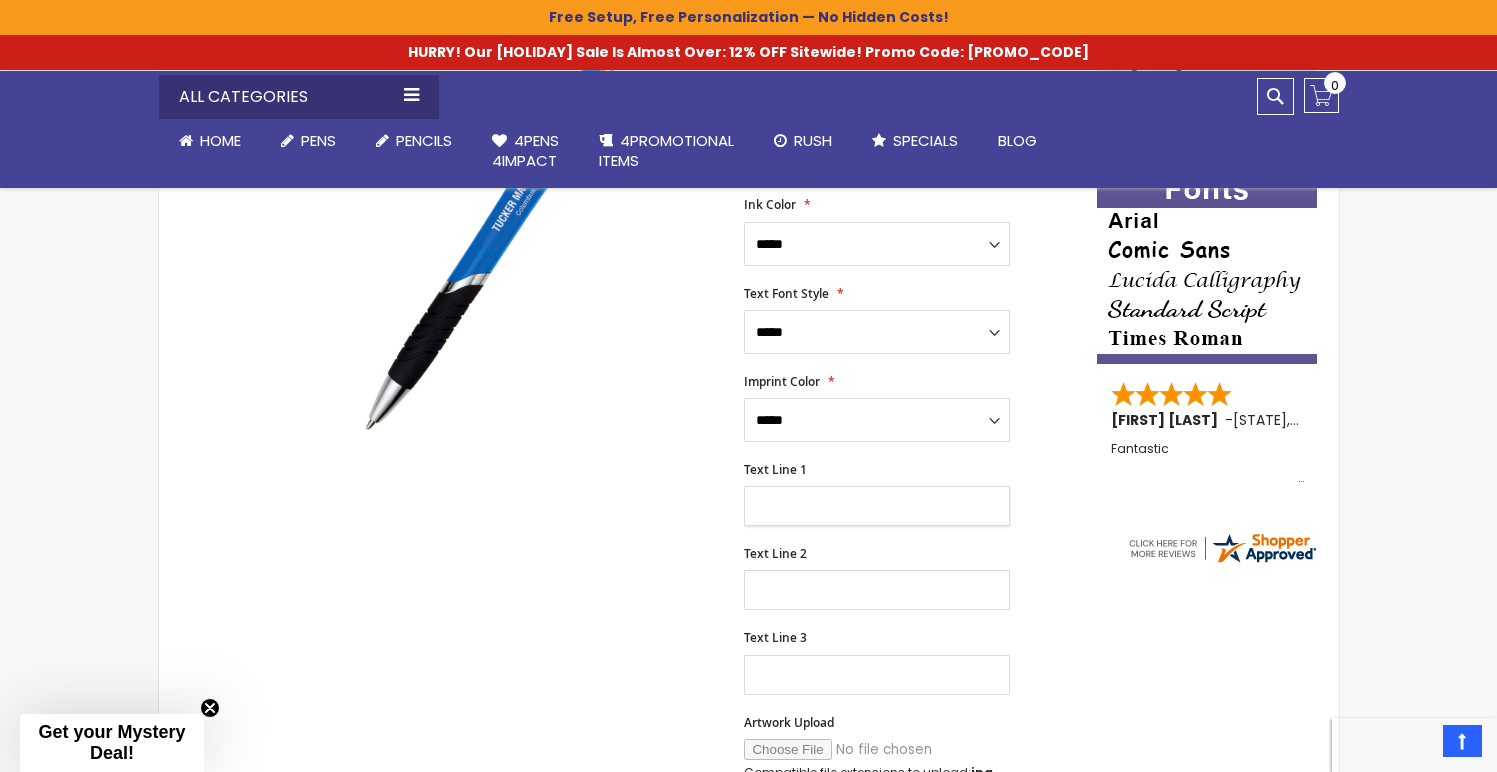 click on "Text Line 1" at bounding box center [877, 506] 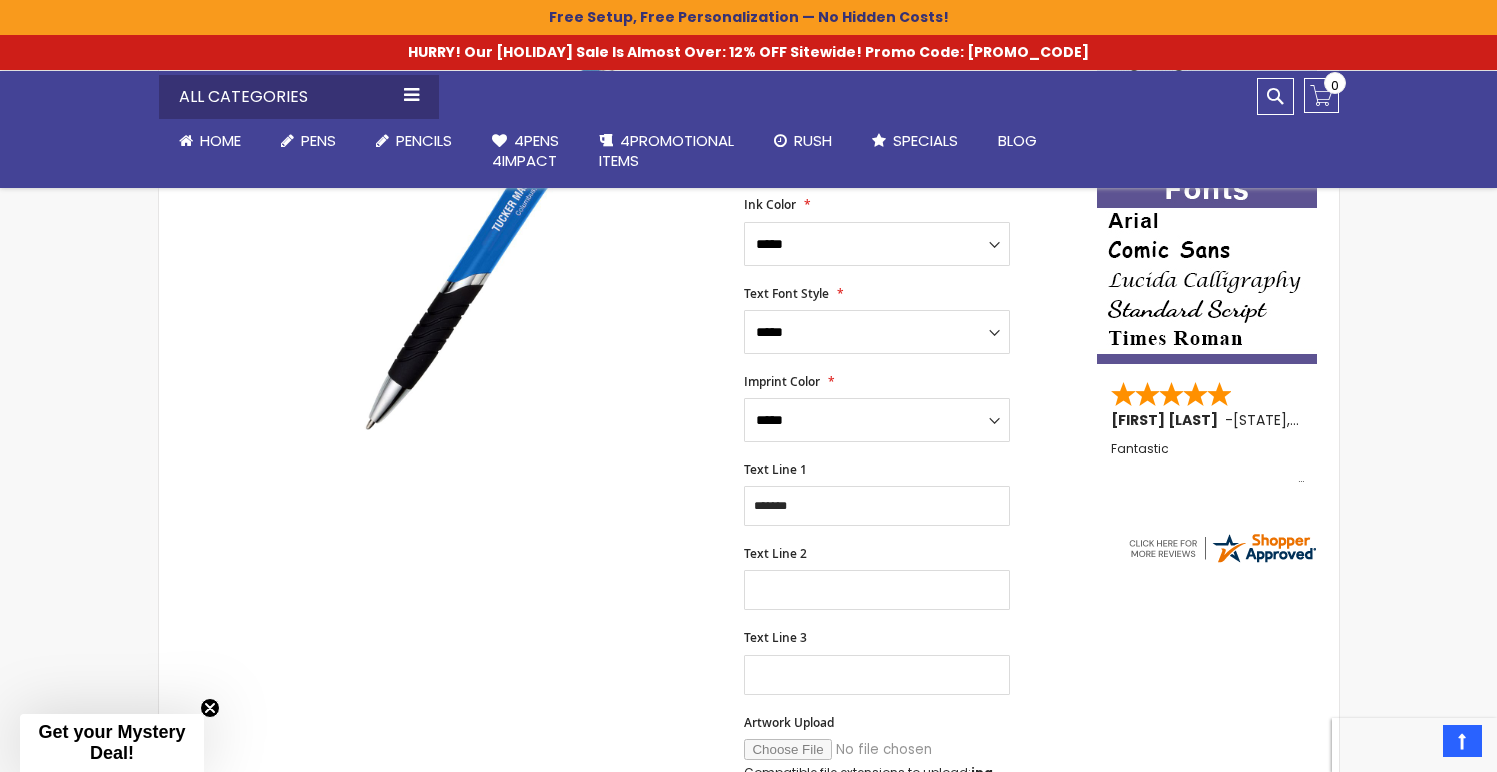 click on "Text Line 2" at bounding box center (910, 578) 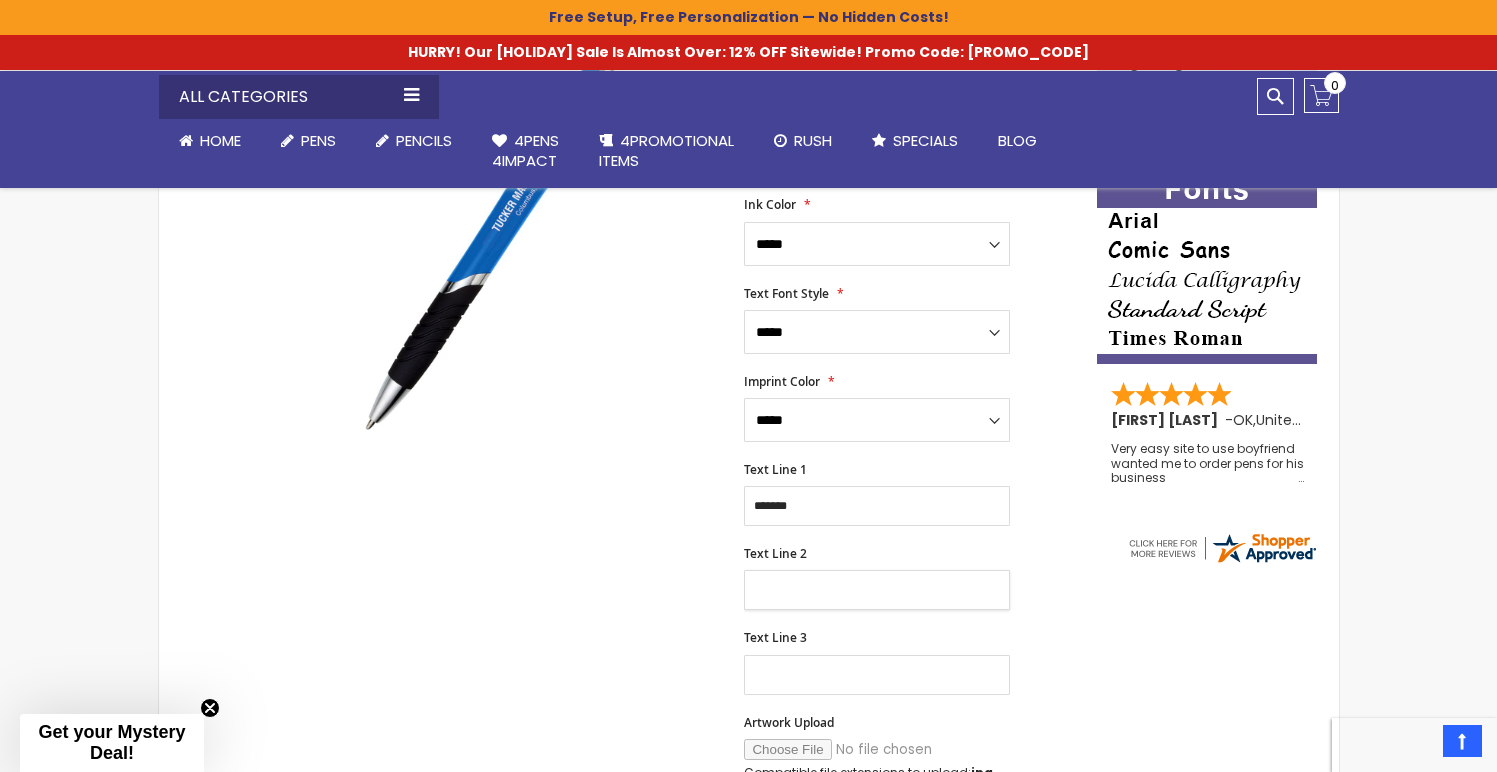 click on "Text Line 2" at bounding box center [877, 590] 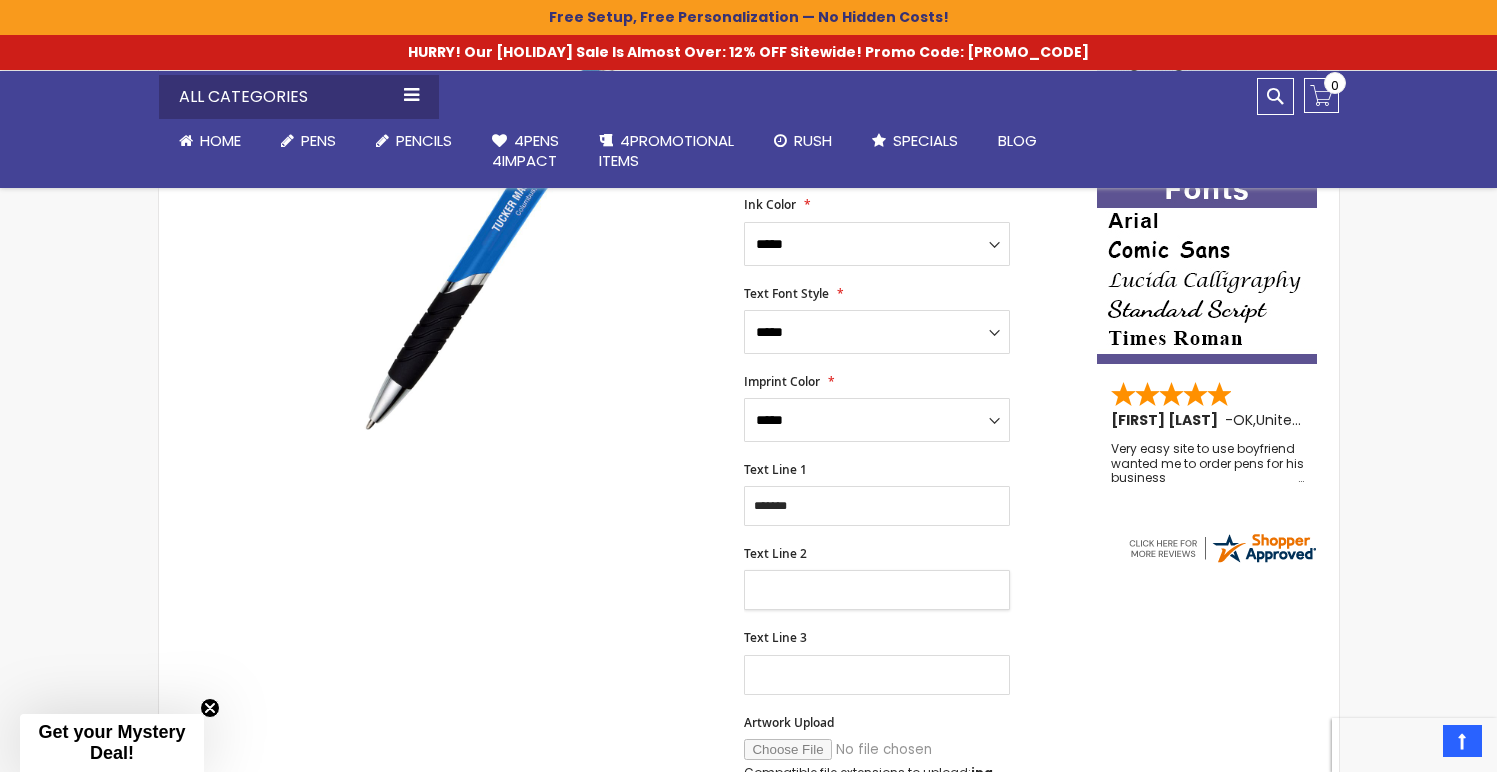 type on "**********" 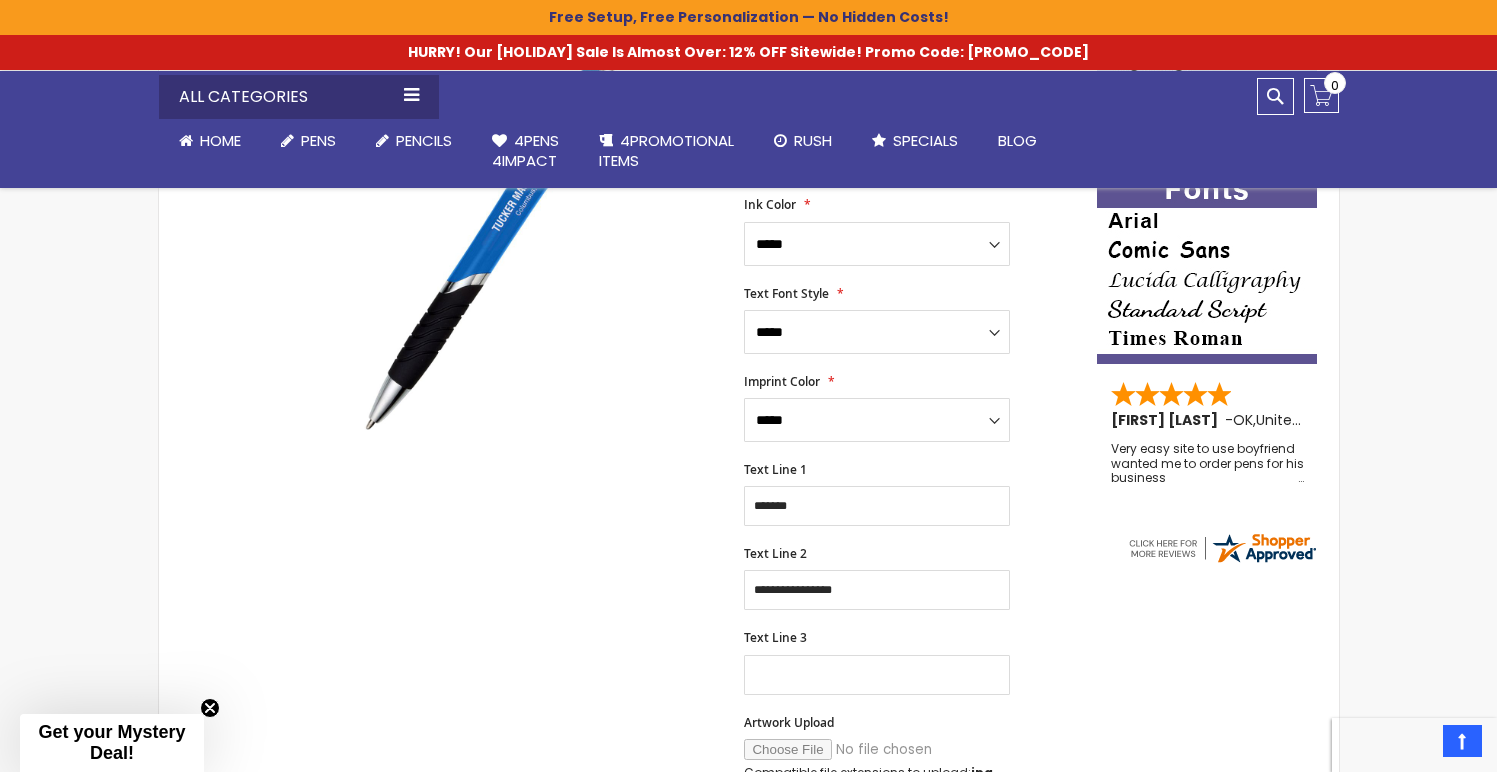 click on "Skip to the end of the images gallery
Skip to the beginning of the images gallery
Tropical Click  Pen
SKU
4PG-6202
Rating:
100                          % of  100
1" at bounding box center [628, 787] 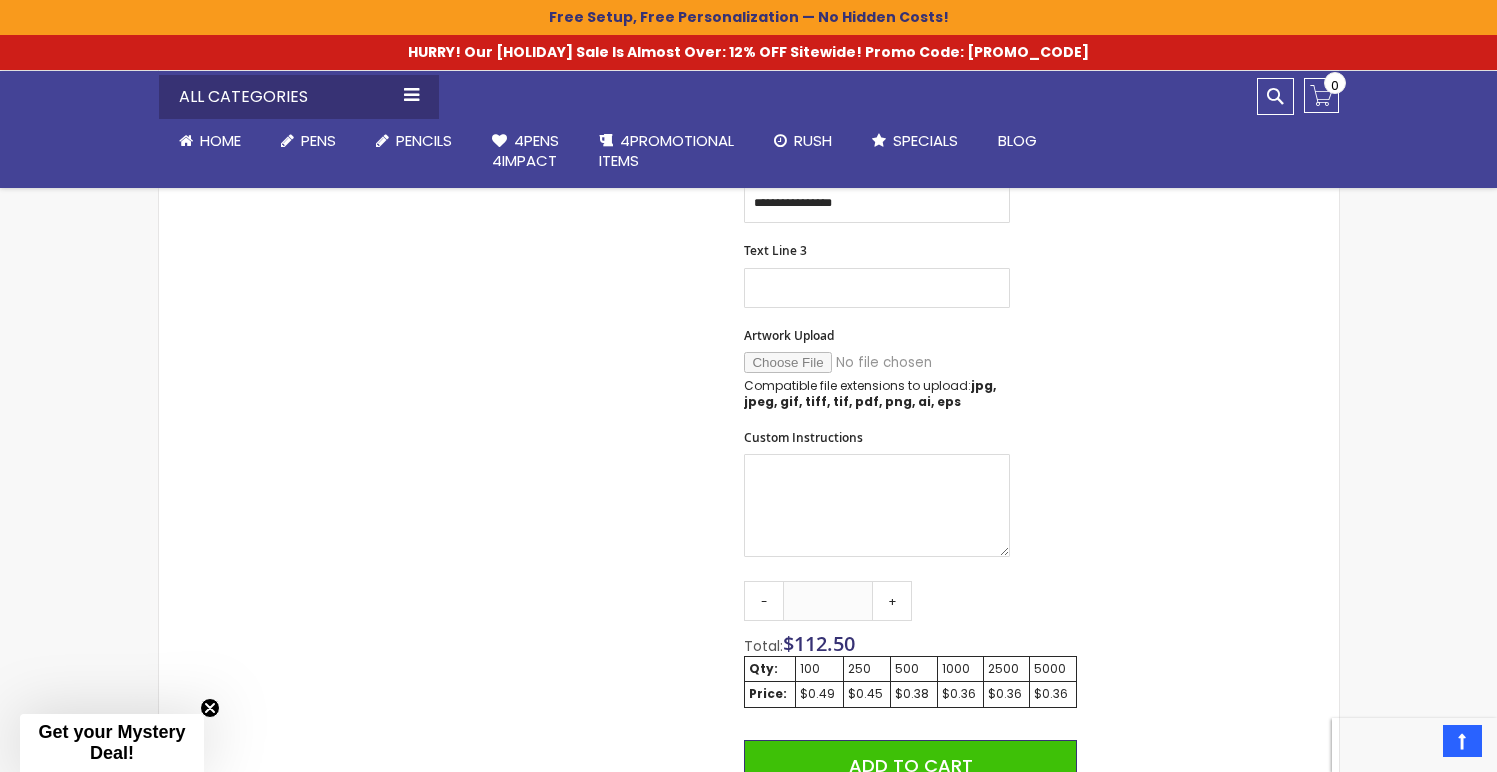 scroll, scrollTop: 852, scrollLeft: 0, axis: vertical 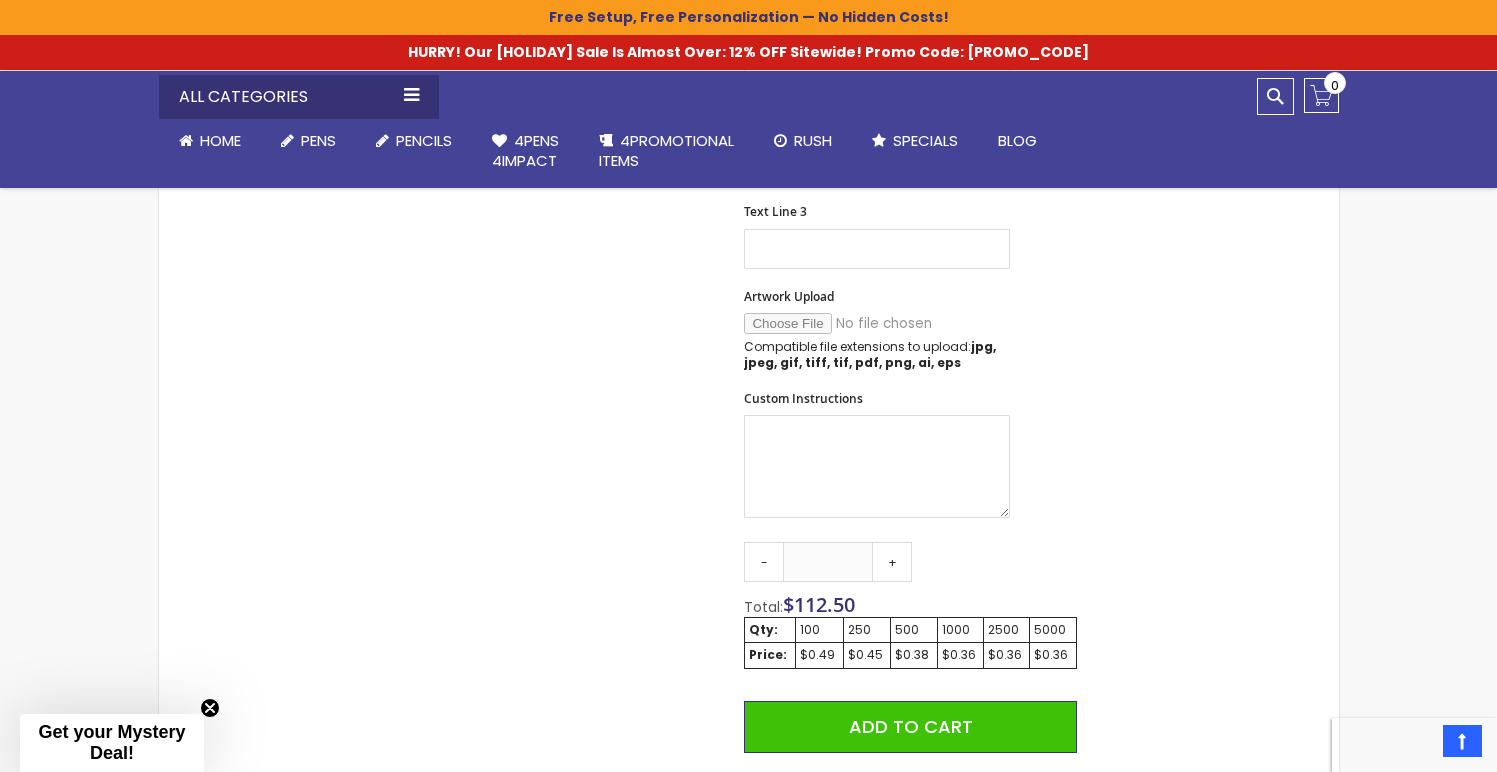 click on "1000" at bounding box center (770, 630) 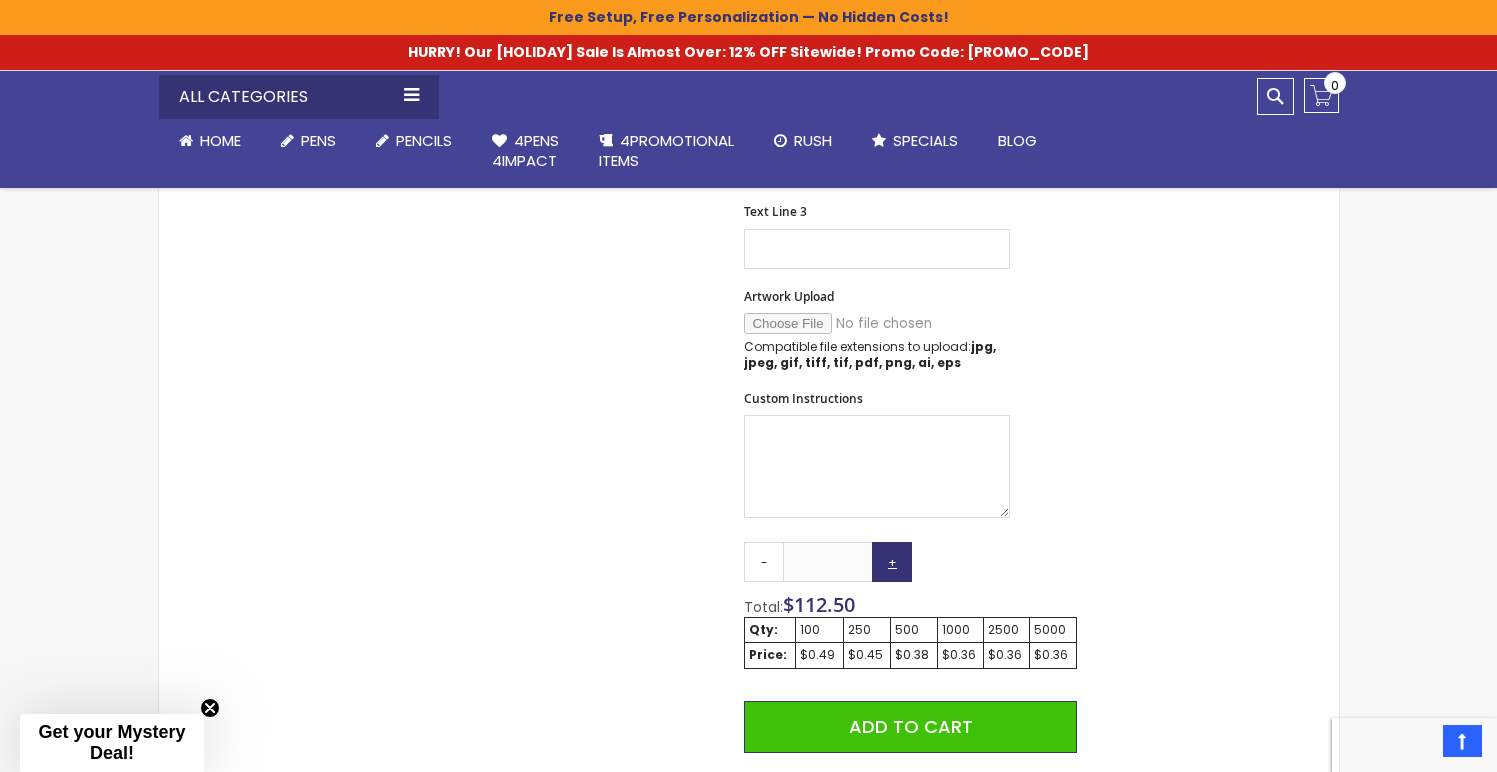 click on "+" at bounding box center (892, 562) 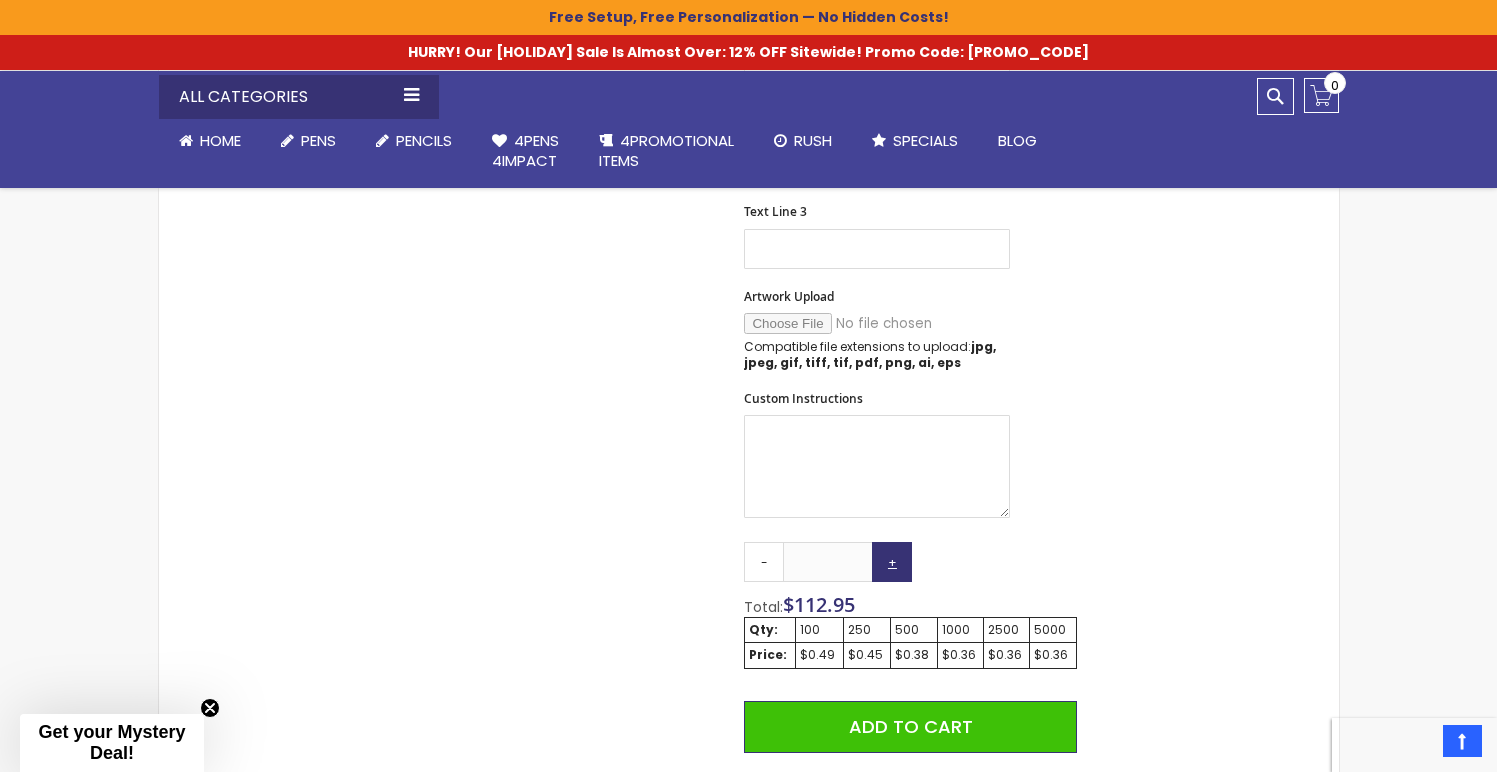 click on "+" at bounding box center [892, 562] 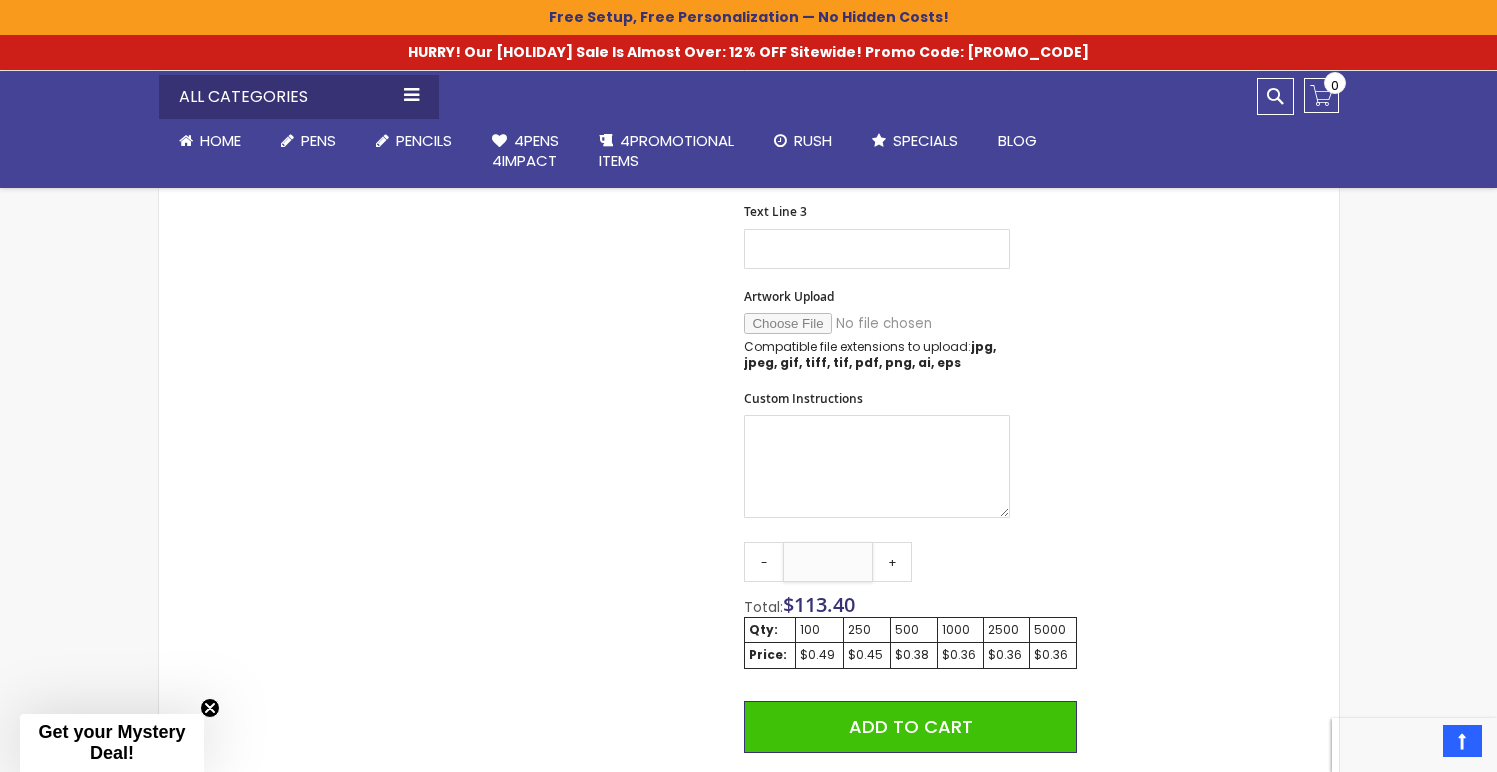 click on "***" at bounding box center (828, 562) 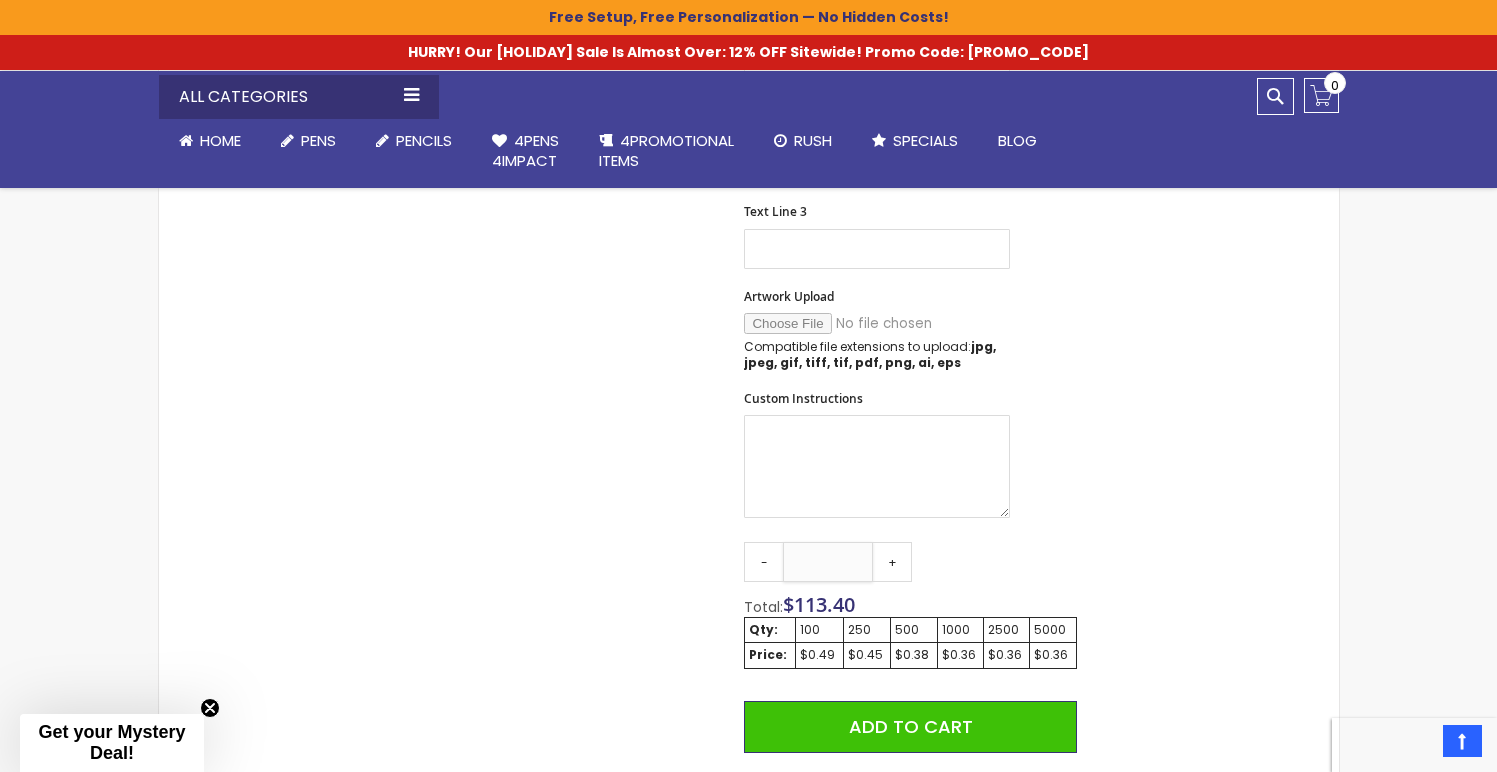 click on "***" at bounding box center (828, 562) 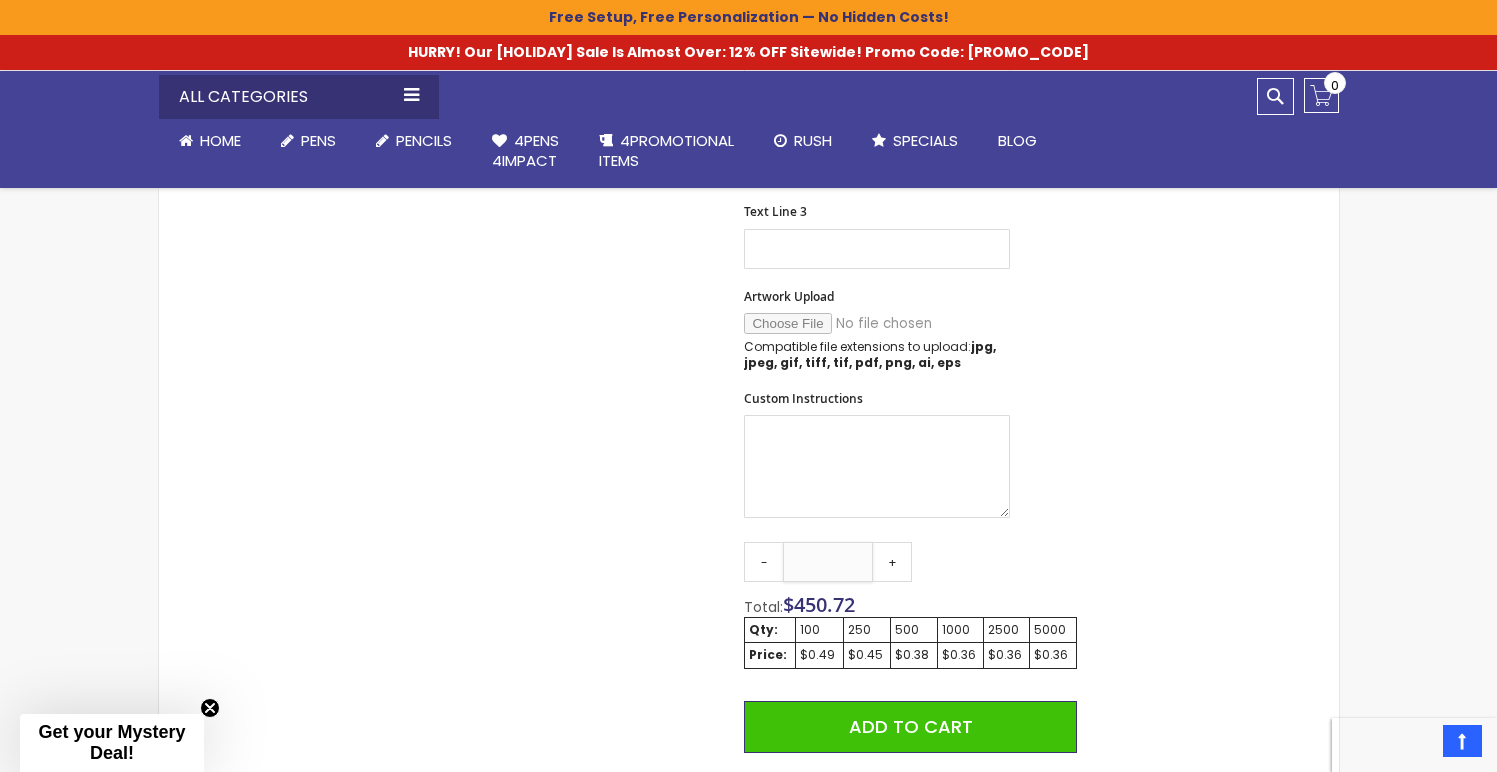 click on "****" at bounding box center [828, 562] 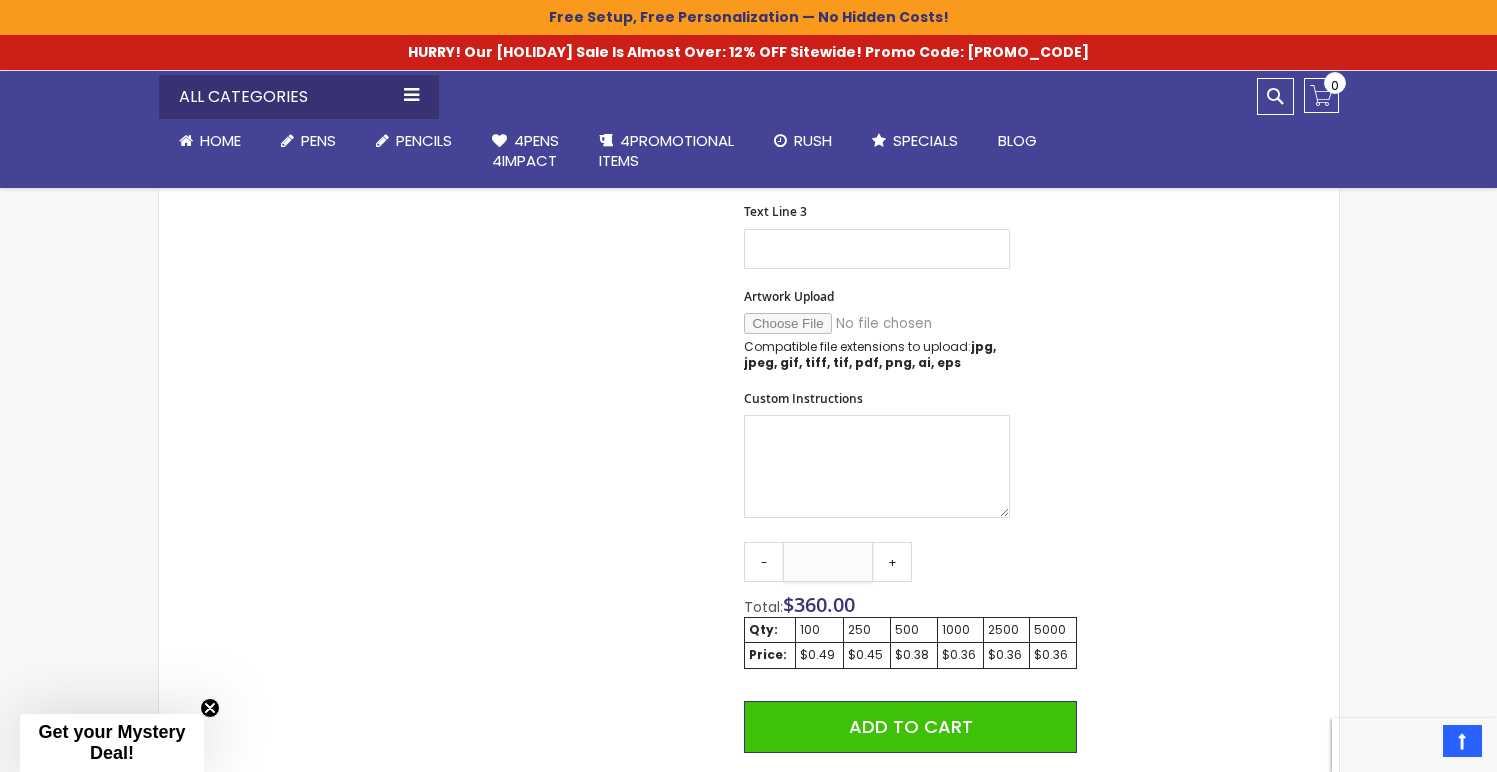 type on "****" 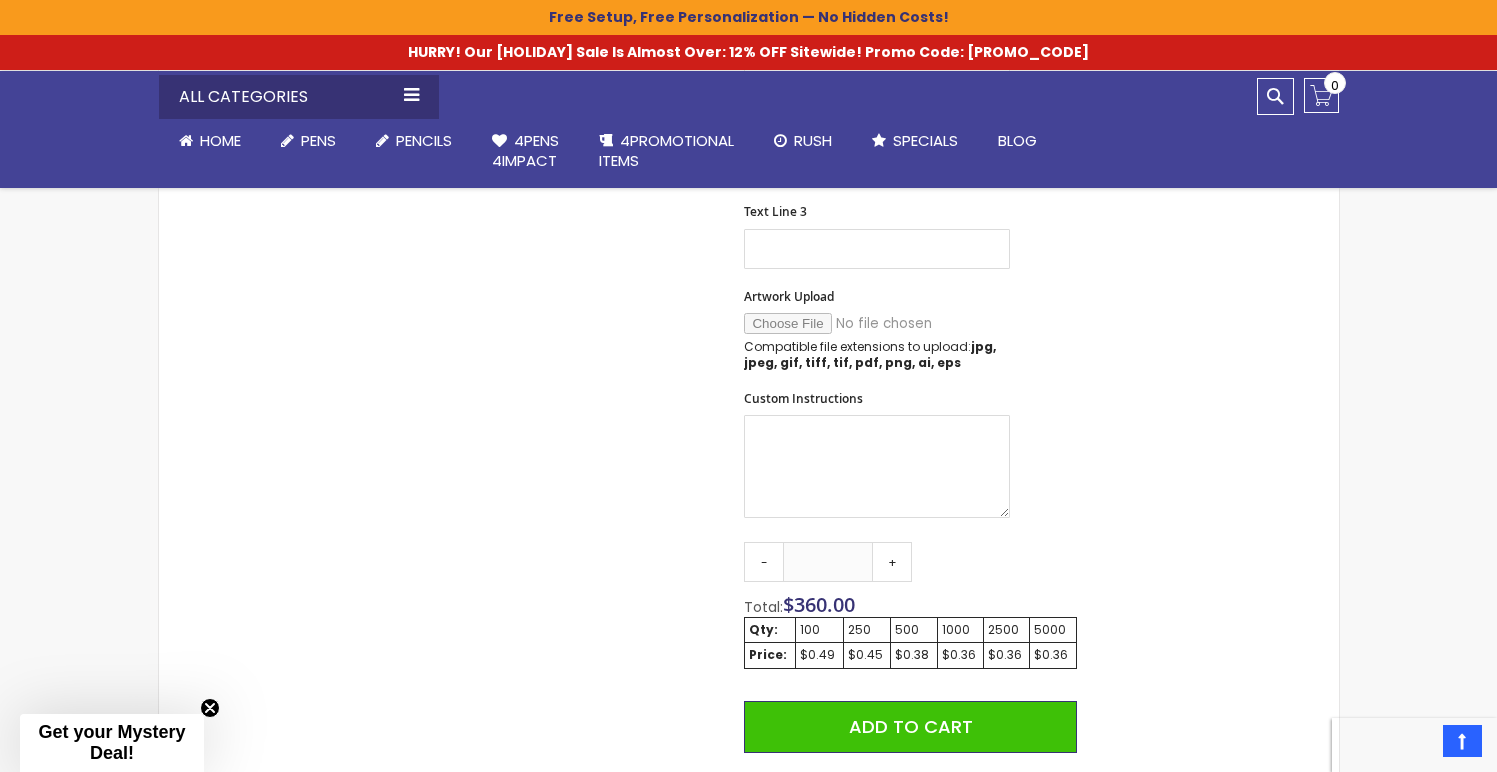click on "Skip to the end of the images gallery
Skip to the beginning of the images gallery
Tropical Click  Pen
SKU
4PG-6202
Rating:
100                          % of  100
1" at bounding box center (749, 361) 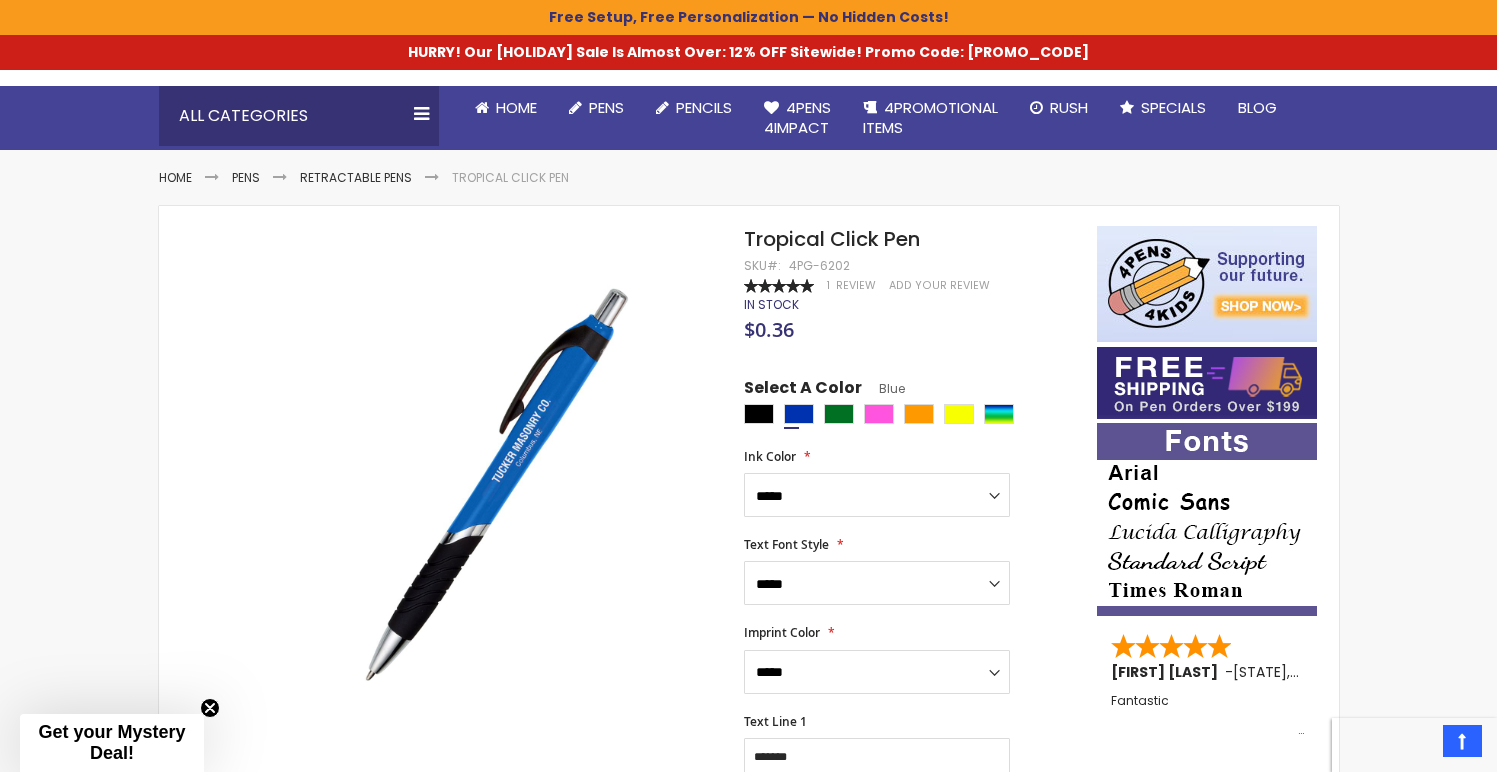 scroll, scrollTop: 245, scrollLeft: 0, axis: vertical 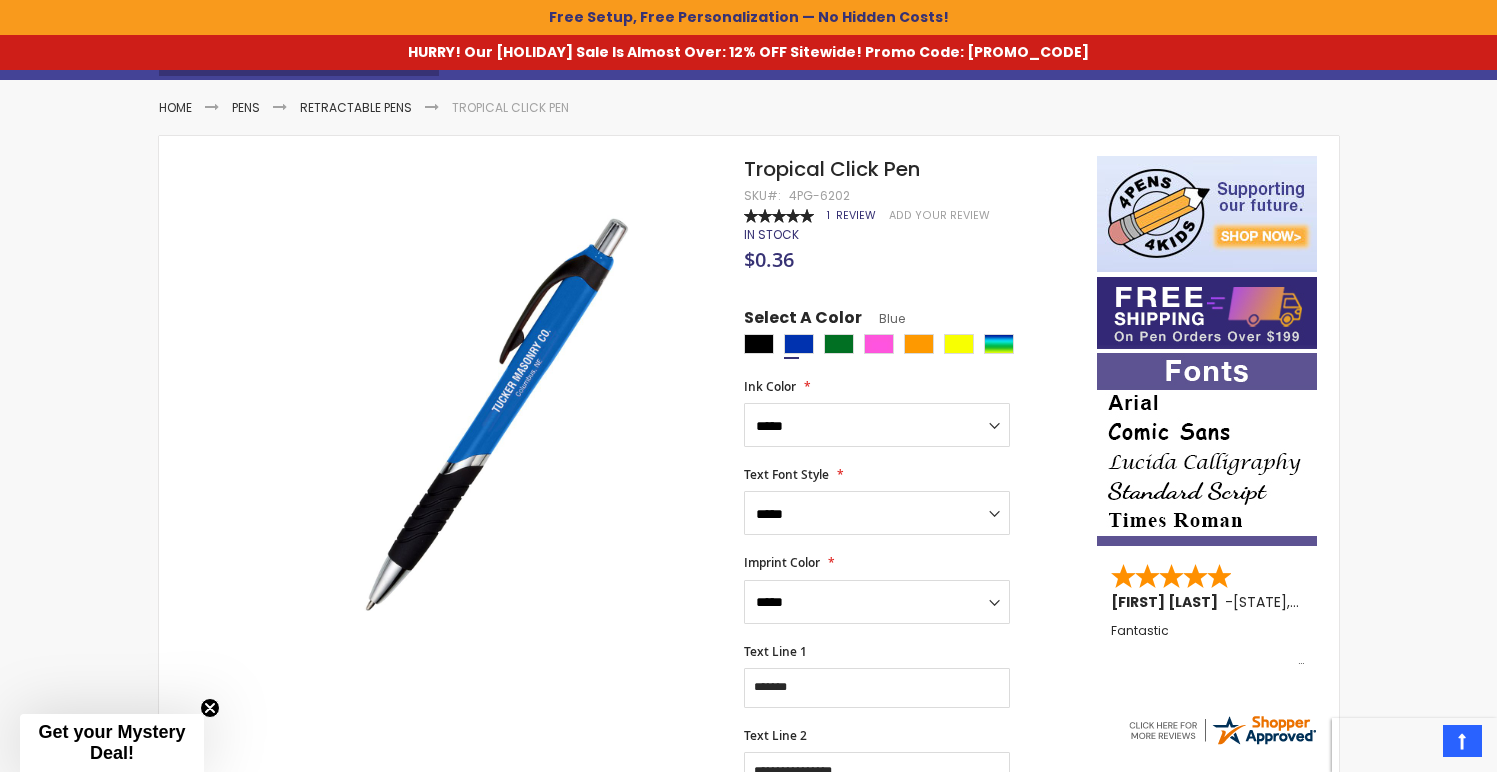 click on "Review" at bounding box center [856, 215] 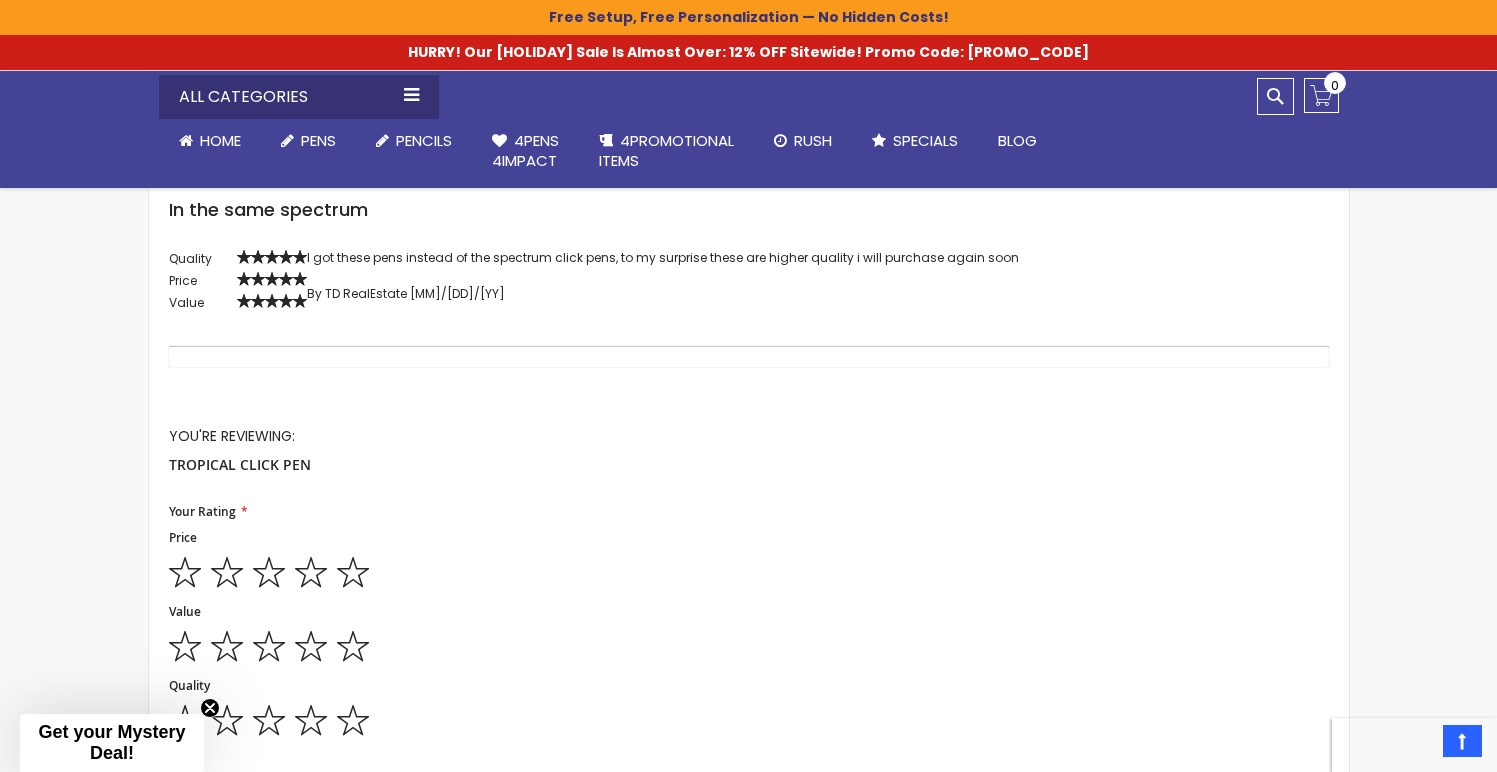scroll, scrollTop: 2016, scrollLeft: 0, axis: vertical 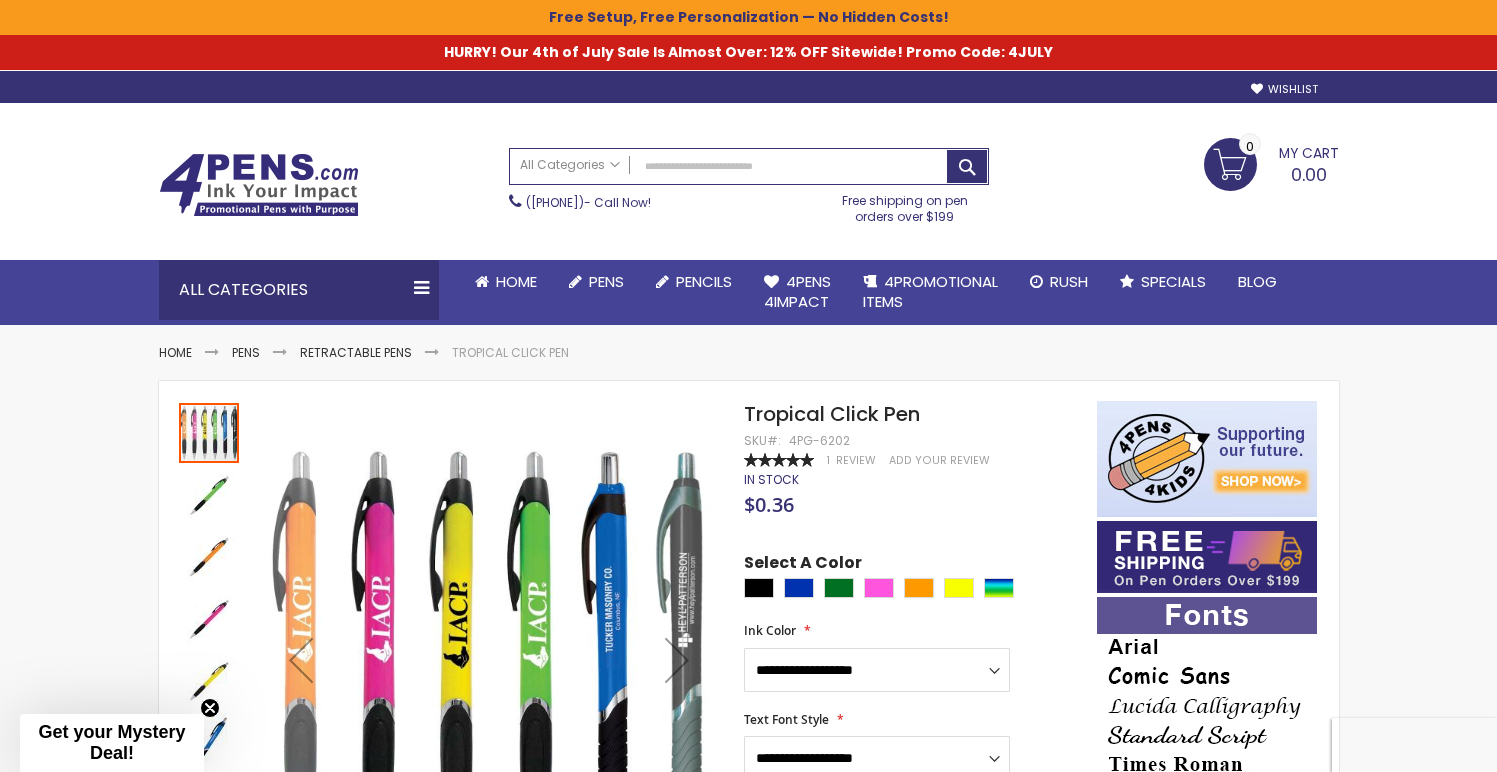 click on "Toggle Nav
Search
All Categories
Pens" at bounding box center (748, 1235) 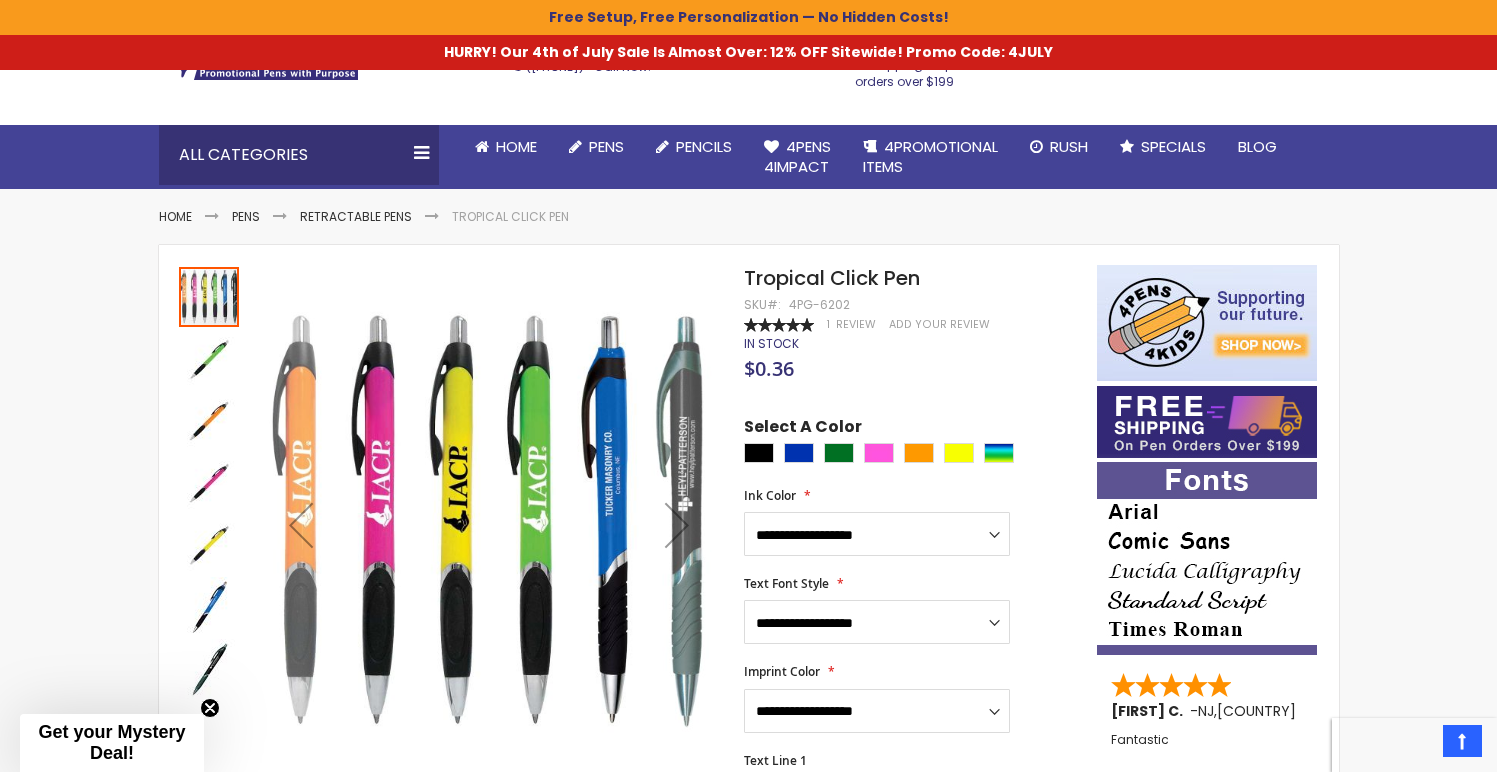 scroll, scrollTop: 326, scrollLeft: 0, axis: vertical 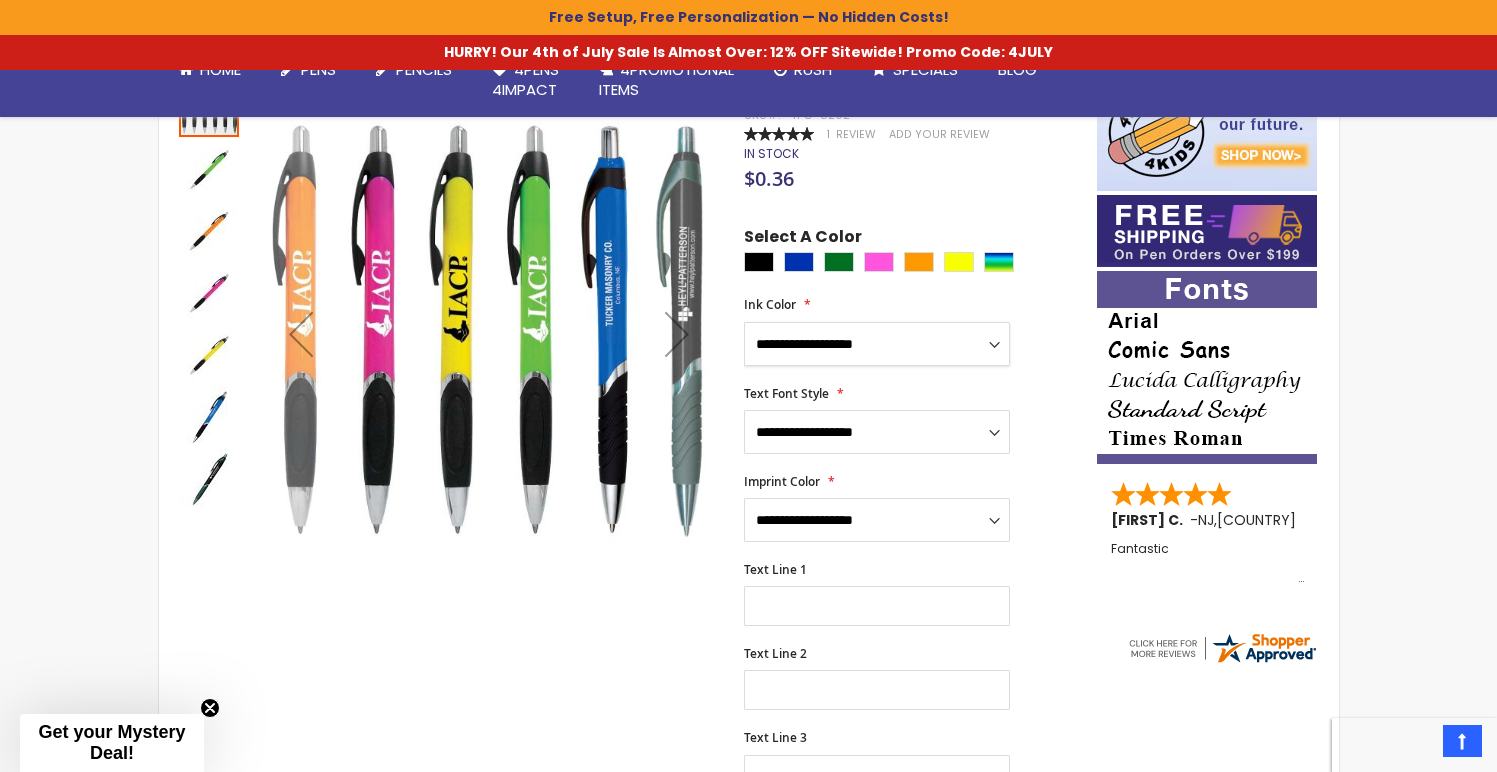 click on "**********" at bounding box center (877, 344) 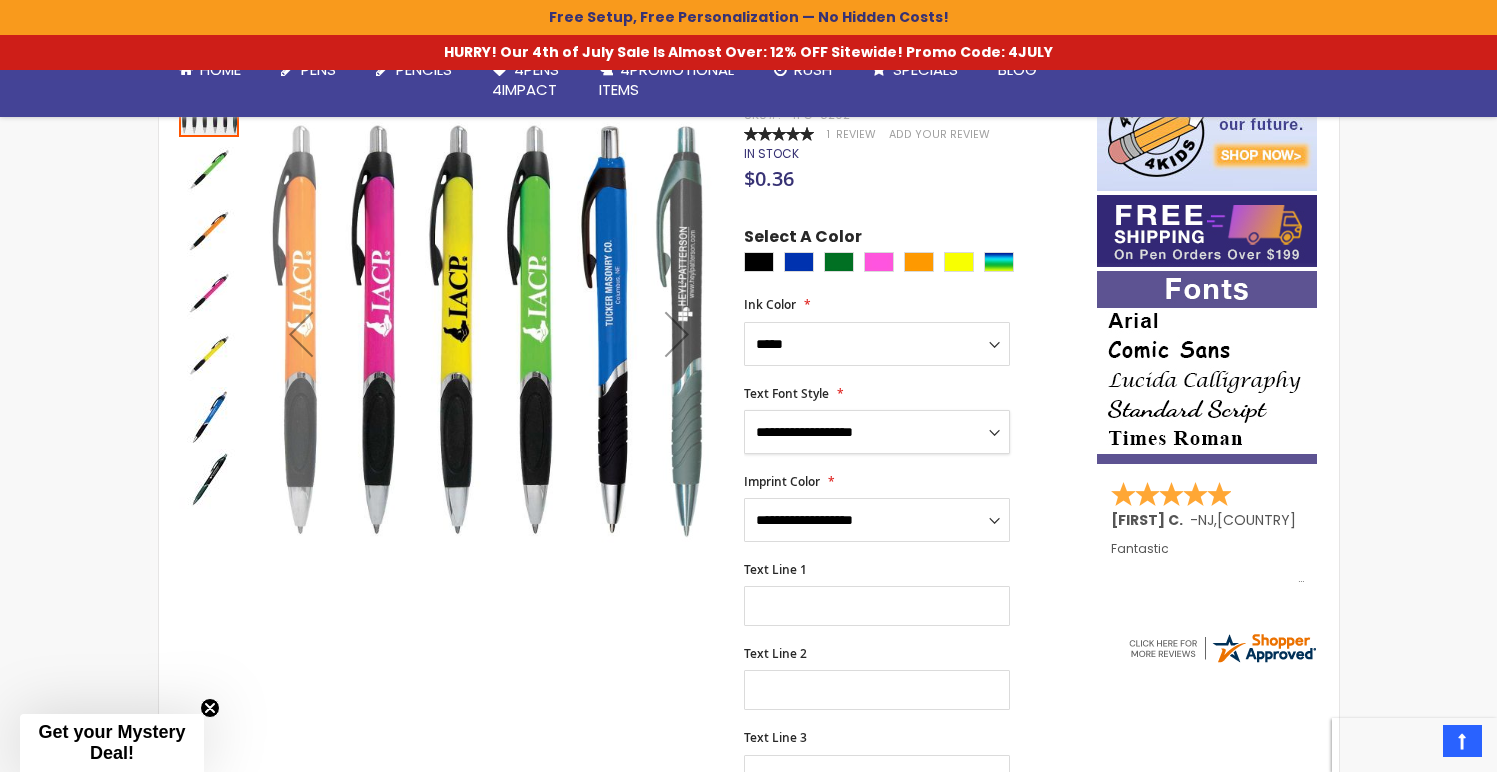 click on "**********" at bounding box center [877, 432] 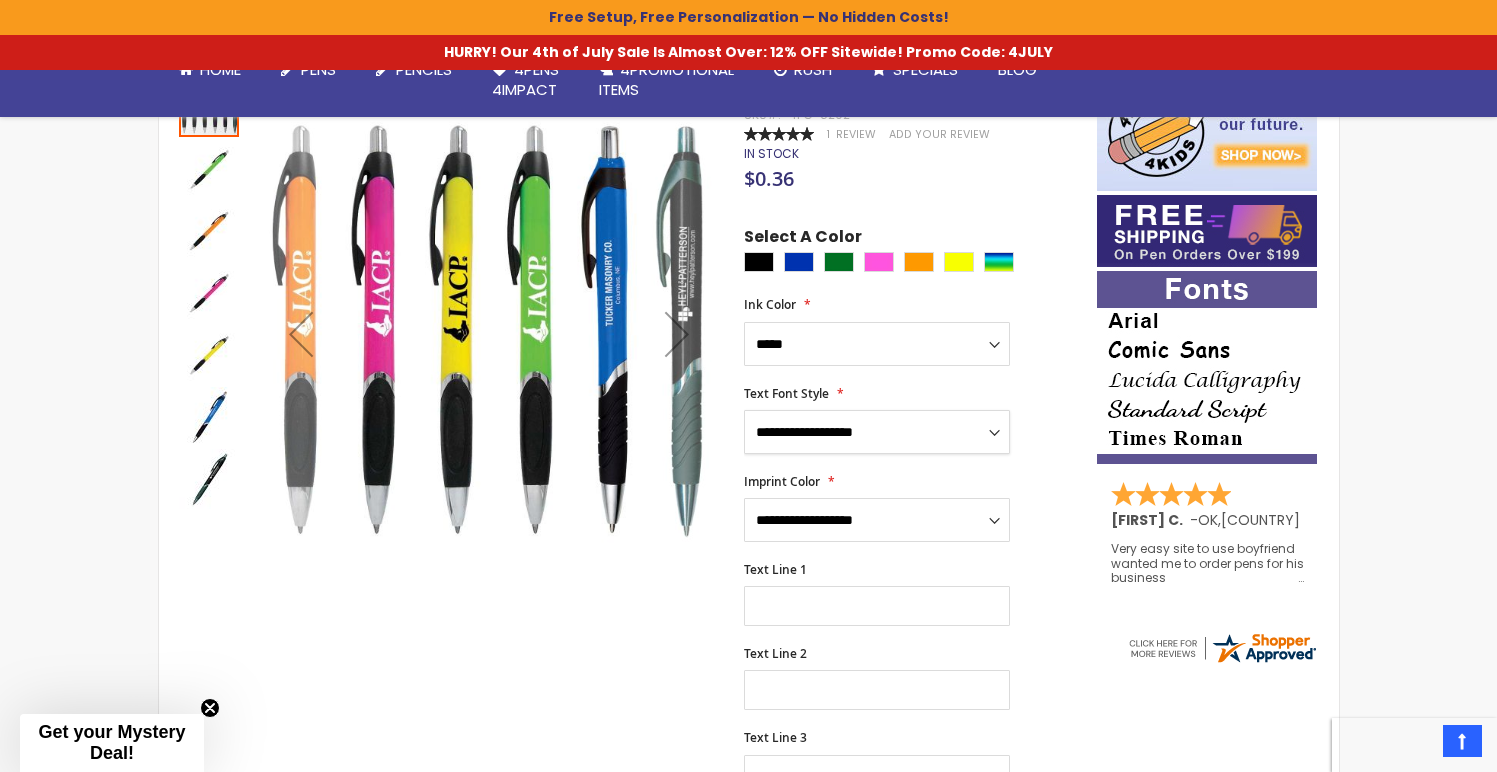 select on "**" 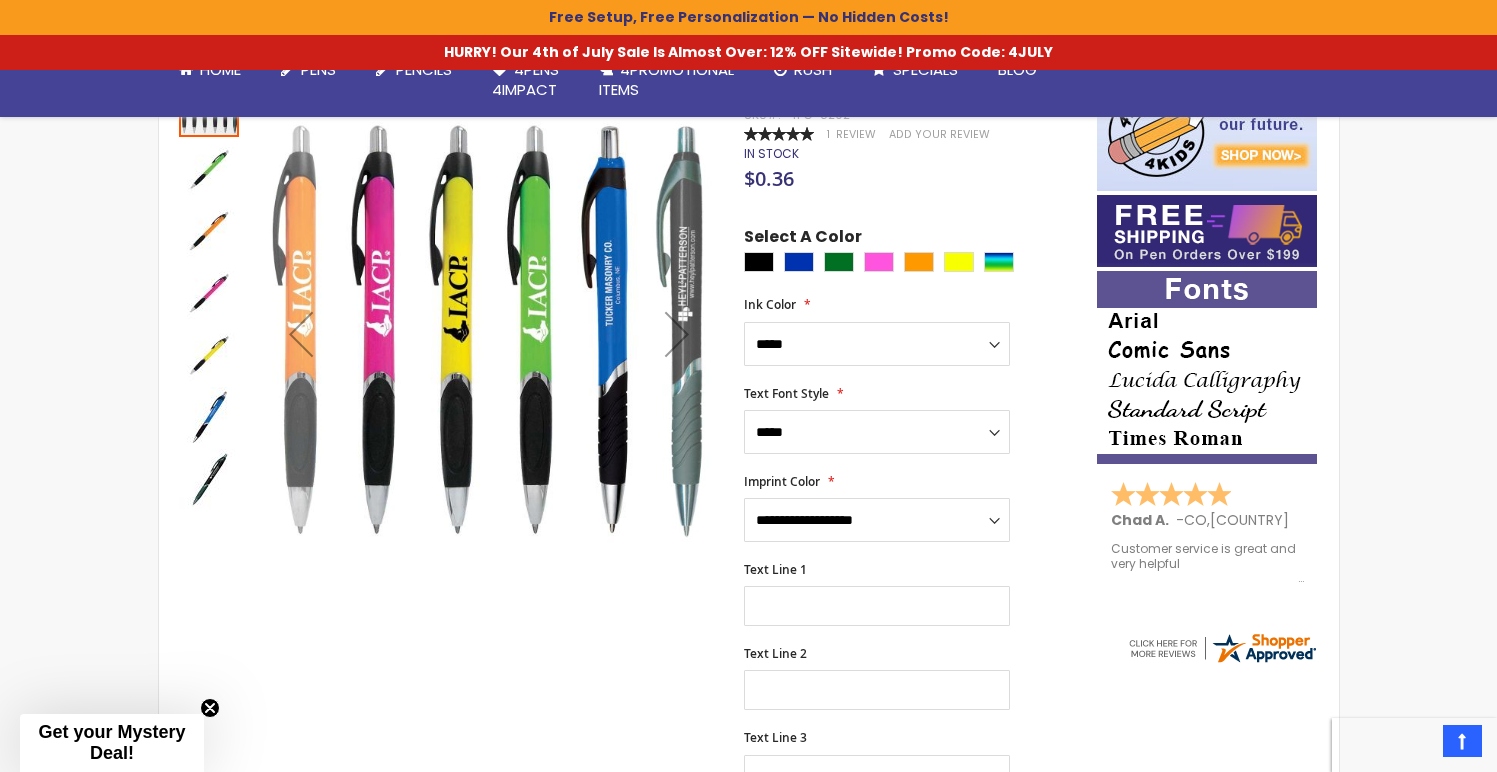 click on "**********" at bounding box center (910, 637) 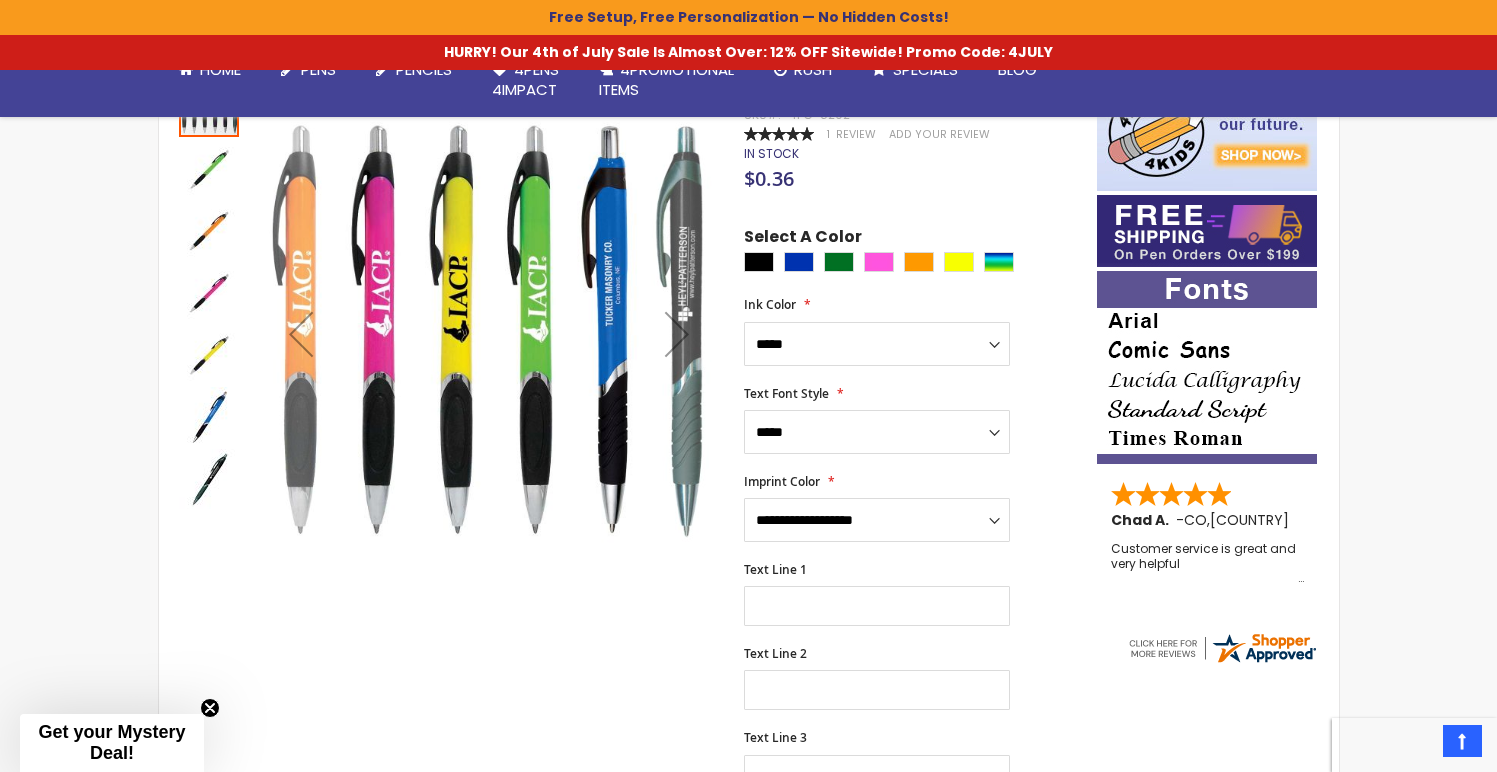 scroll, scrollTop: 386, scrollLeft: 0, axis: vertical 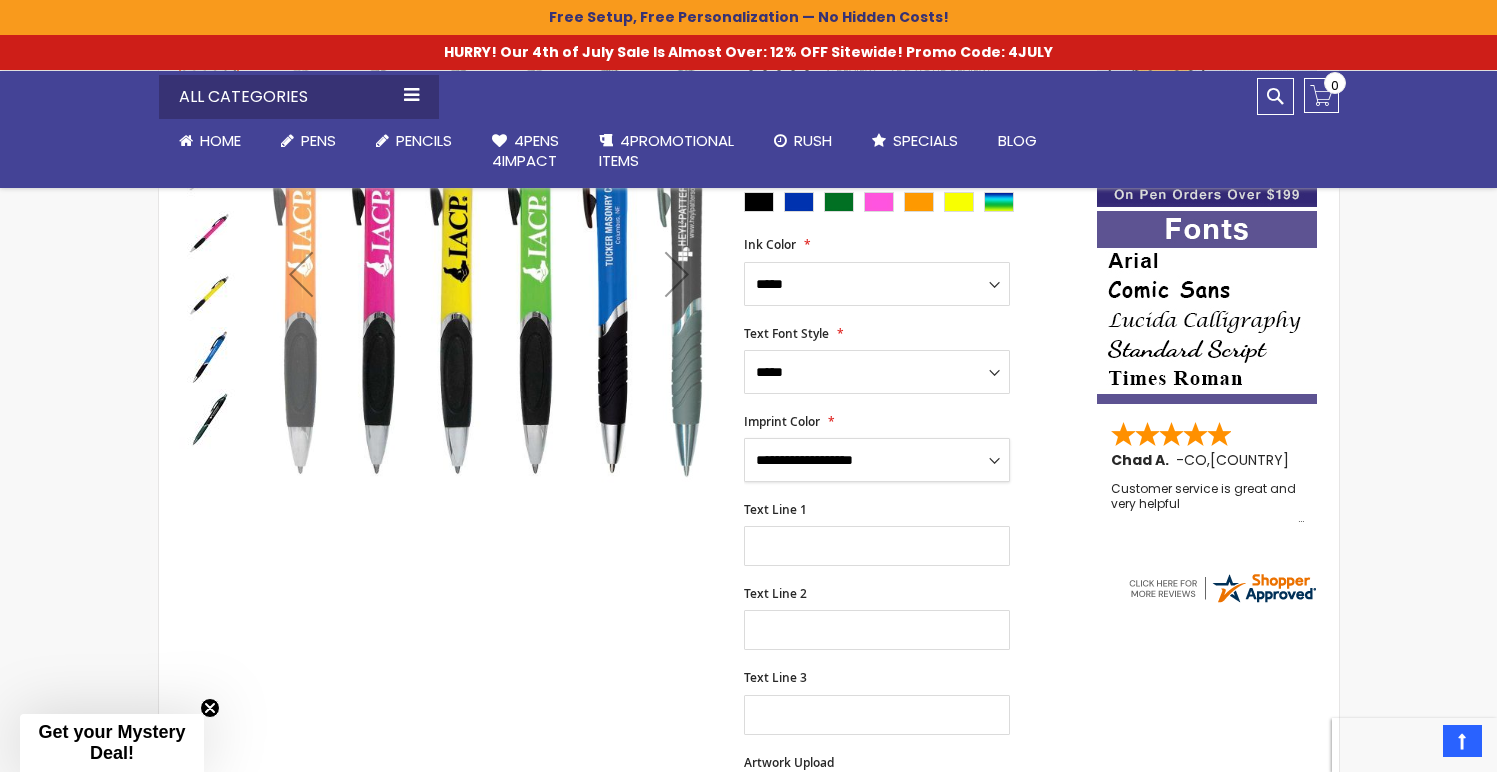 click on "**********" at bounding box center (877, 460) 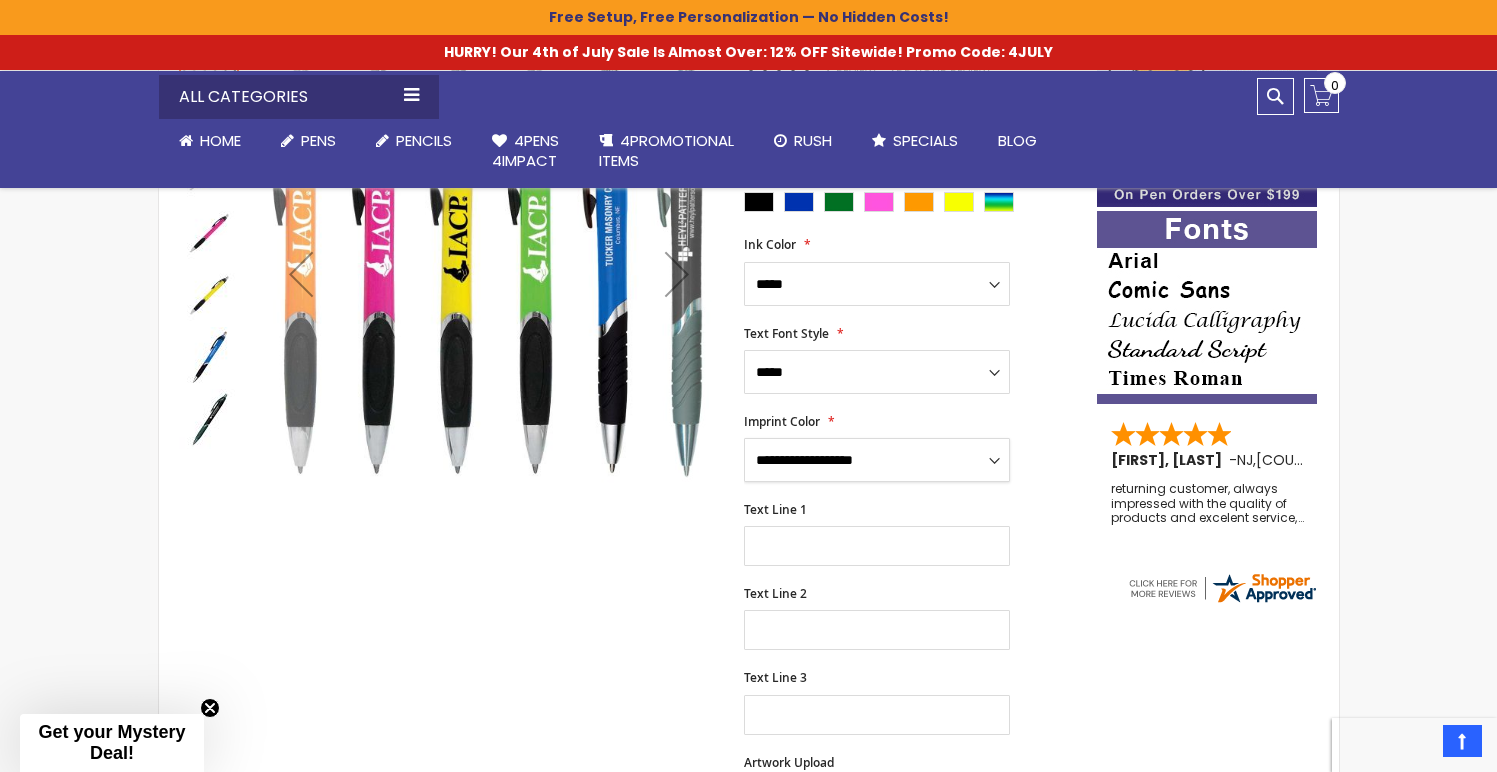 select on "**" 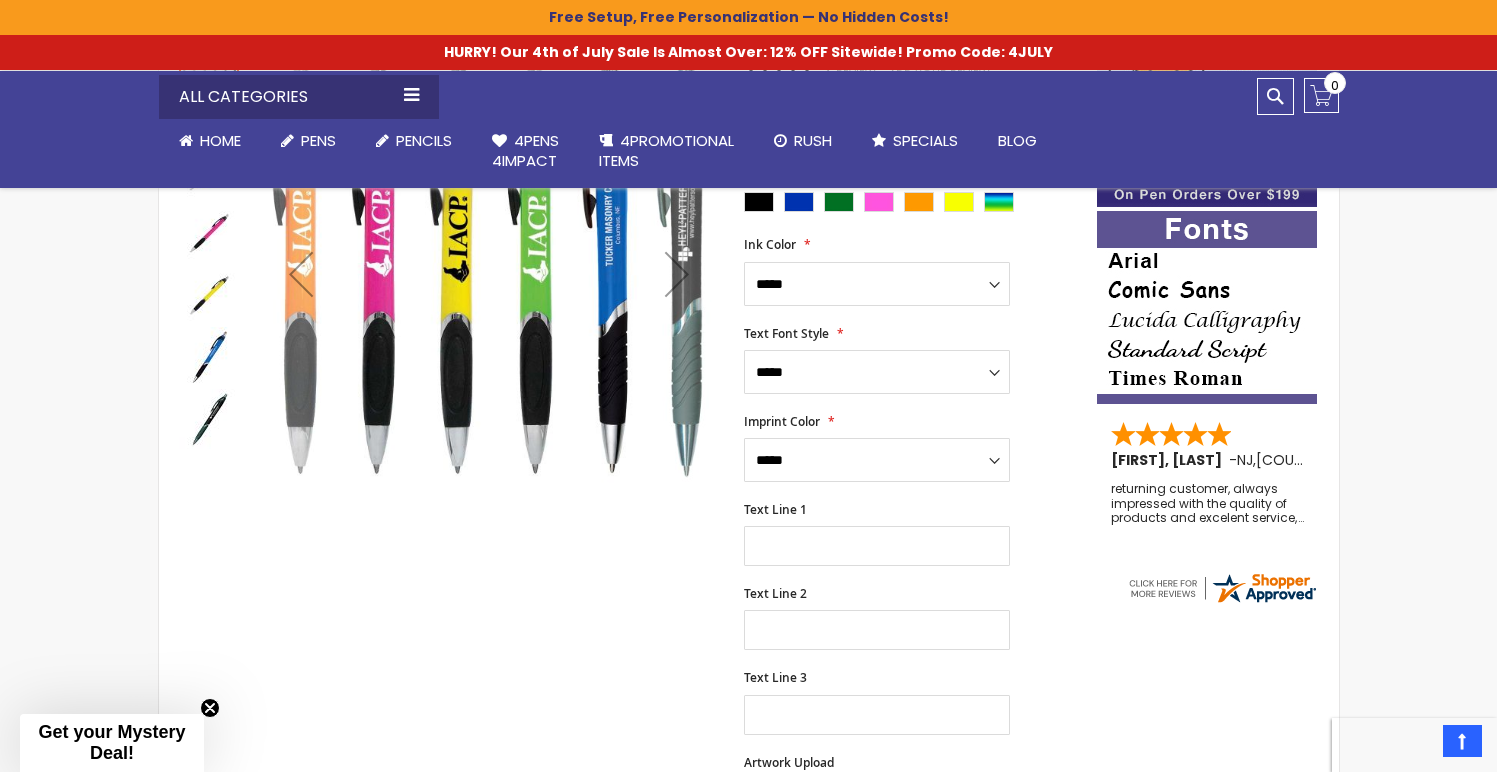 click on "Text Line 1" at bounding box center [910, 534] 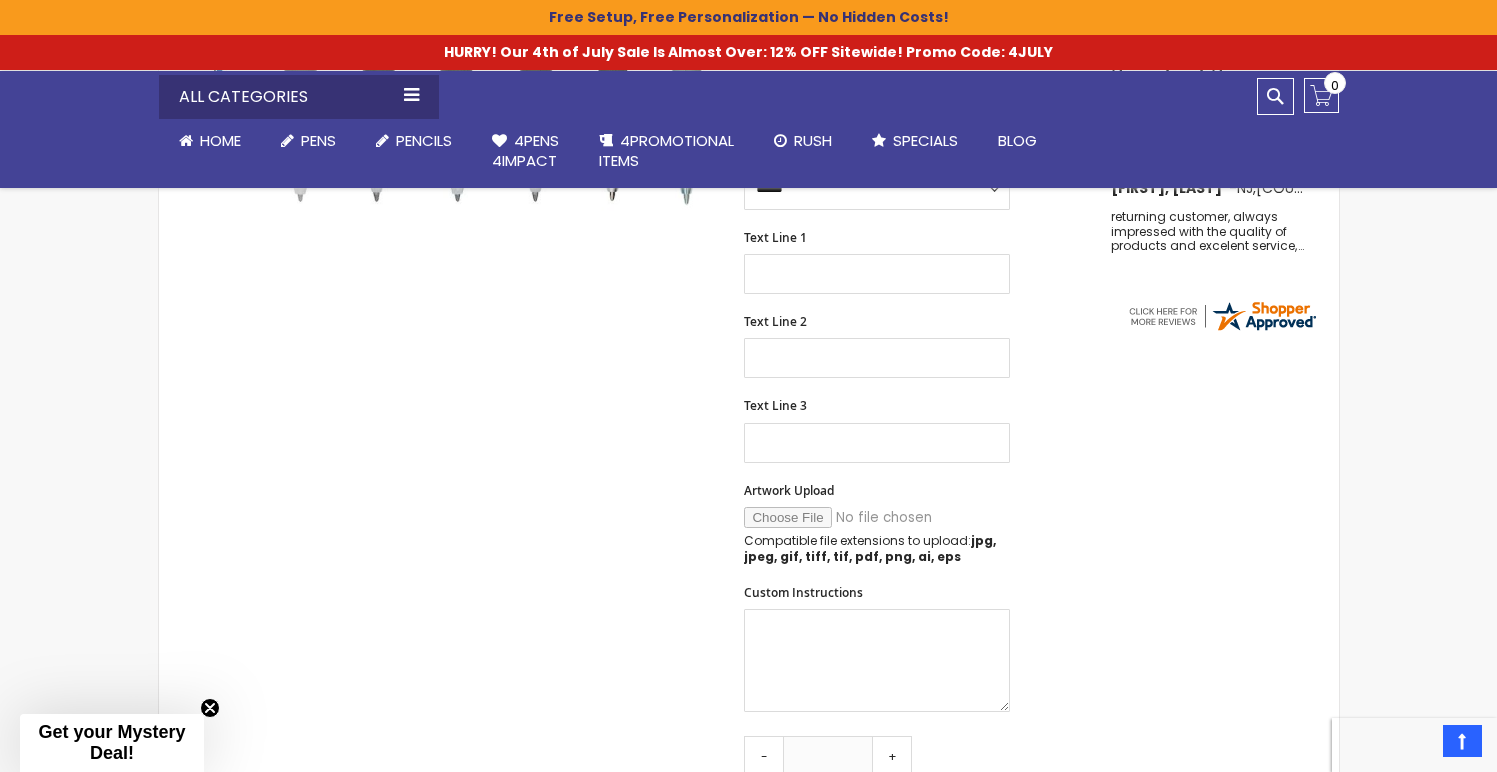 scroll, scrollTop: 578, scrollLeft: 0, axis: vertical 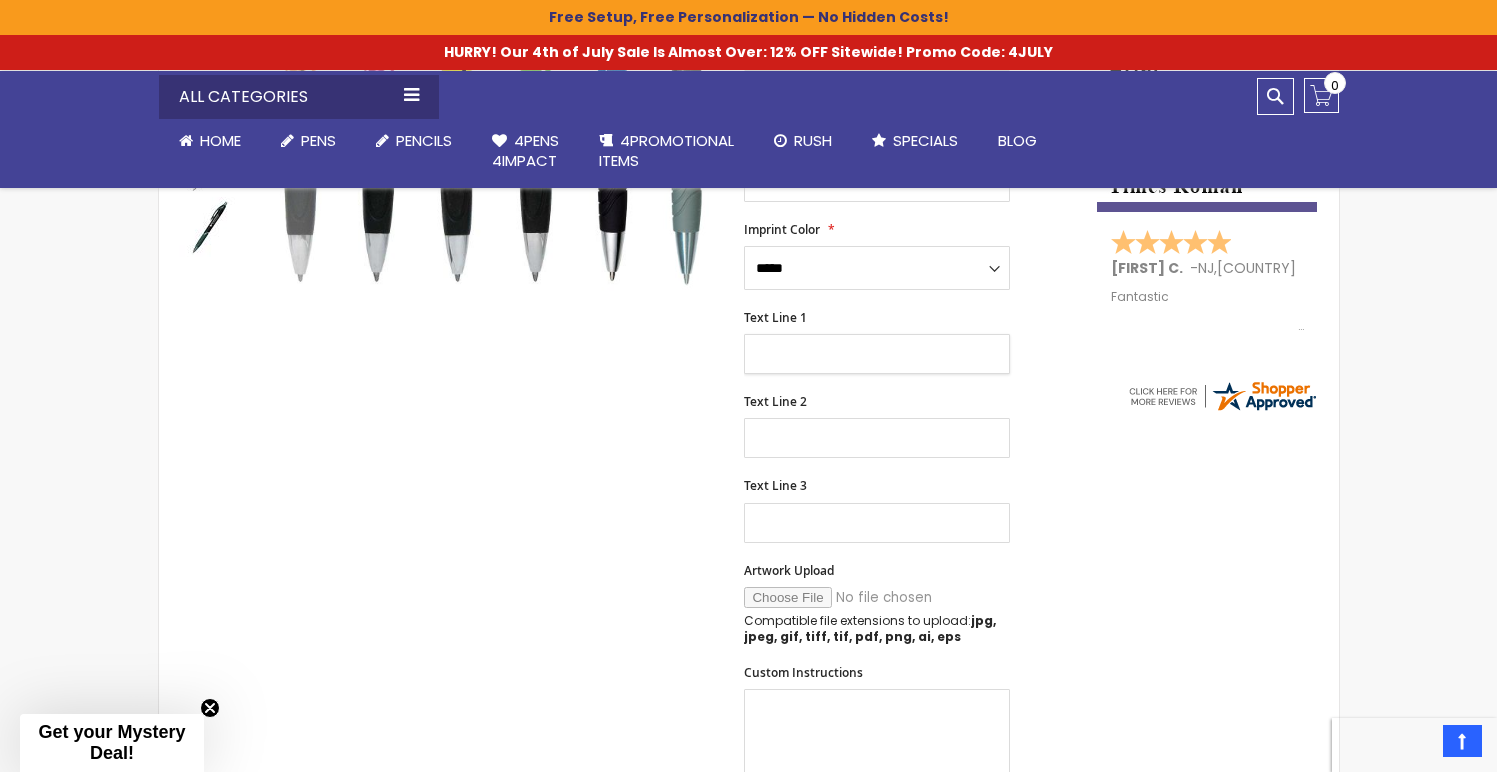 click on "Text Line 1" at bounding box center [877, 354] 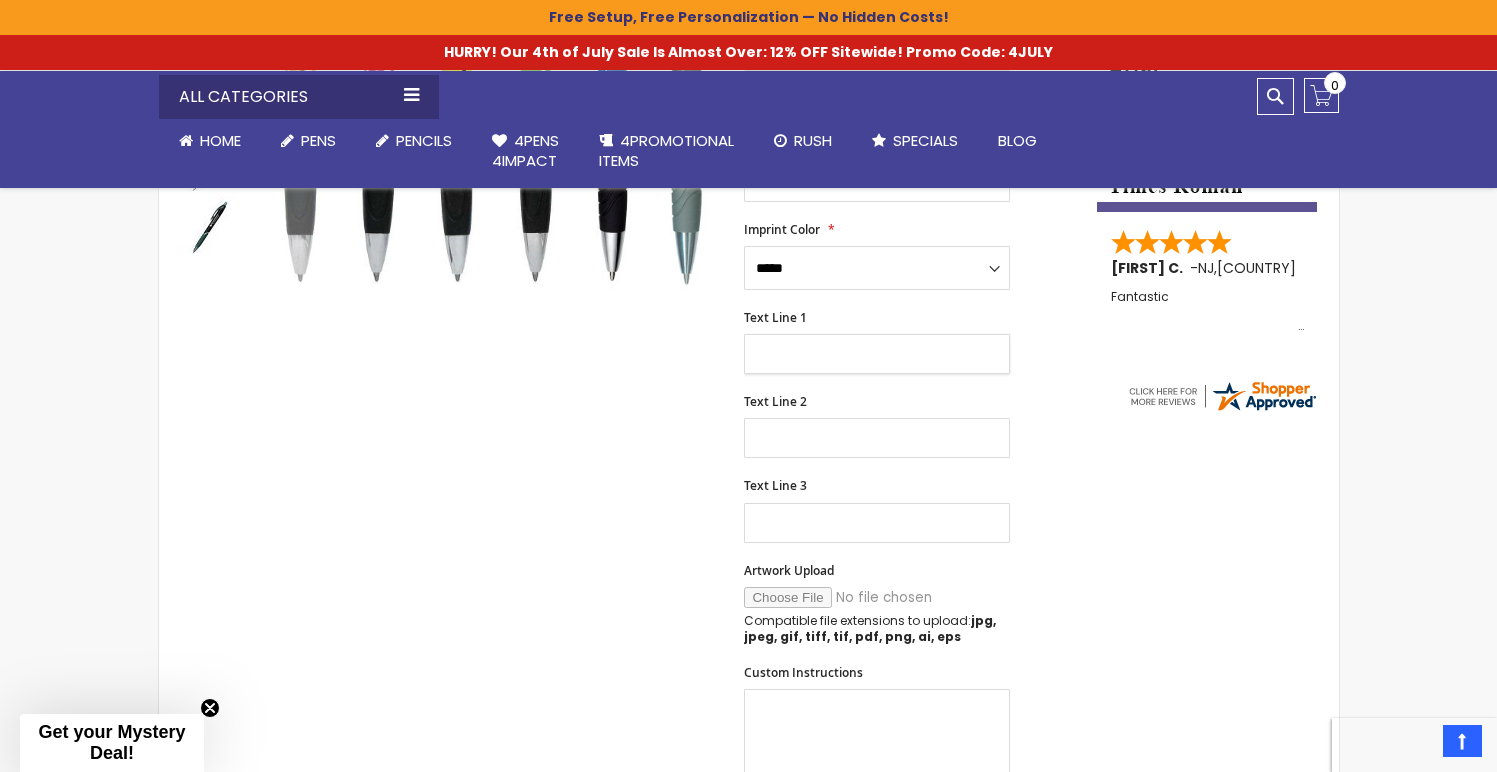 type on "*******" 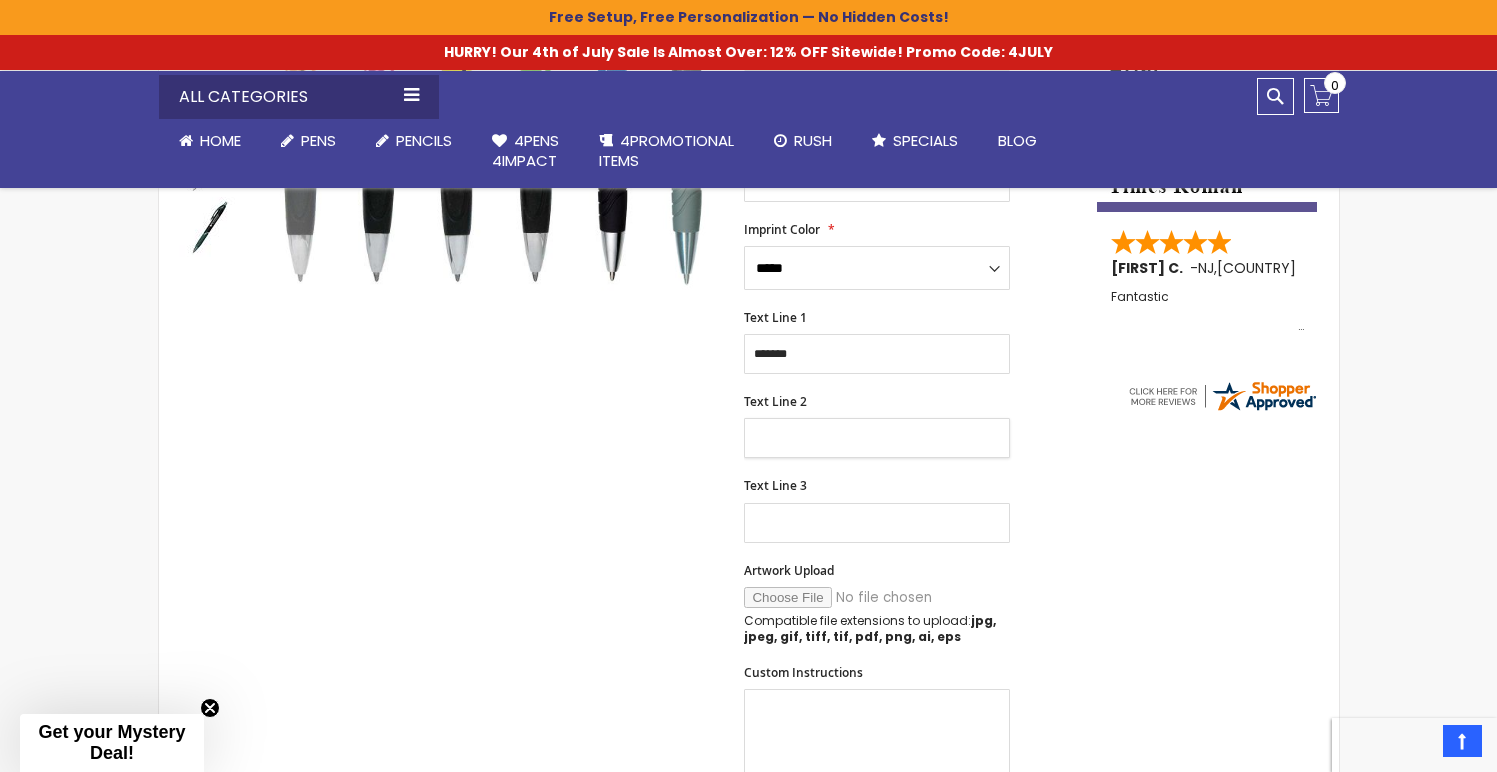 click on "Text Line 2" at bounding box center (877, 438) 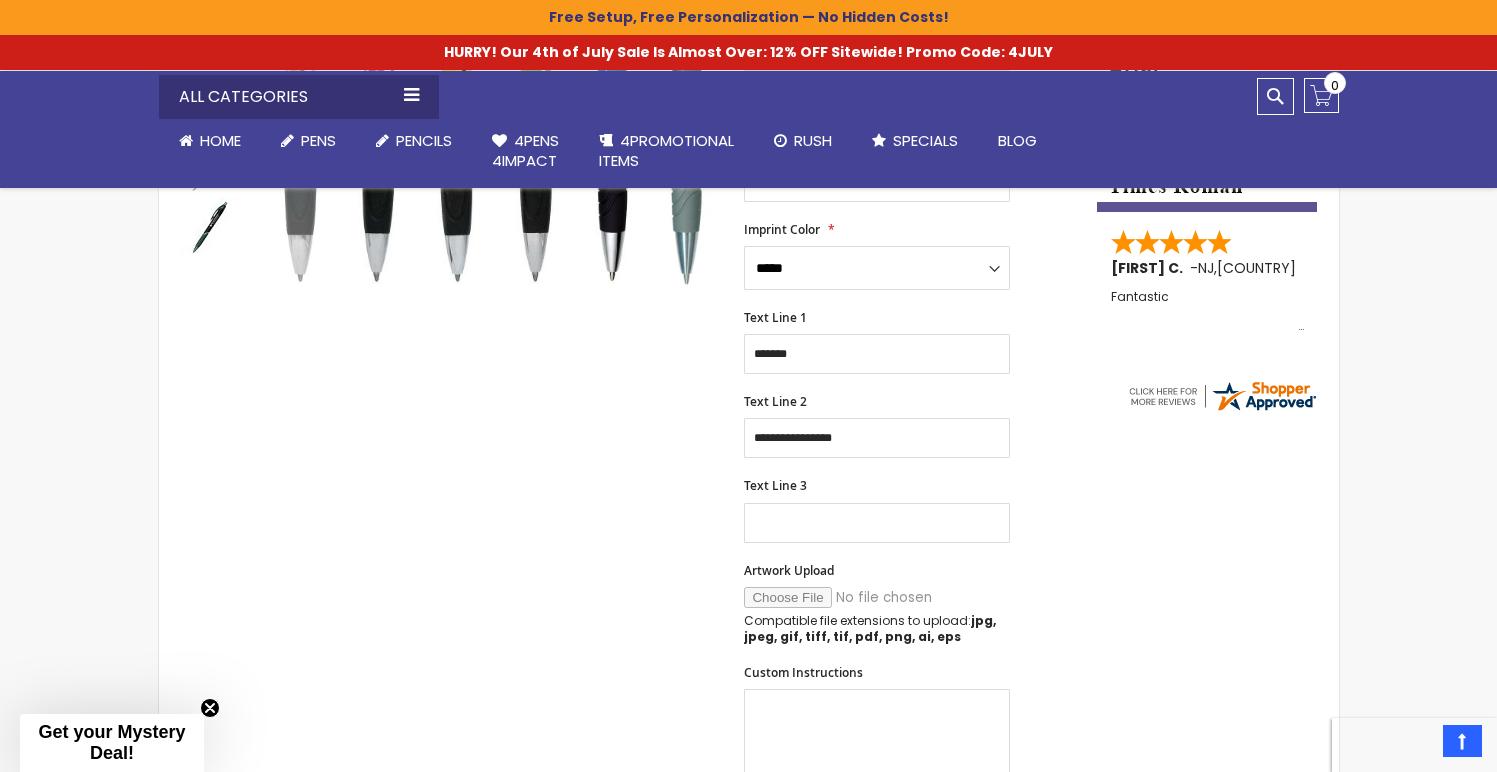 click on "Text Line 3" at bounding box center (910, 510) 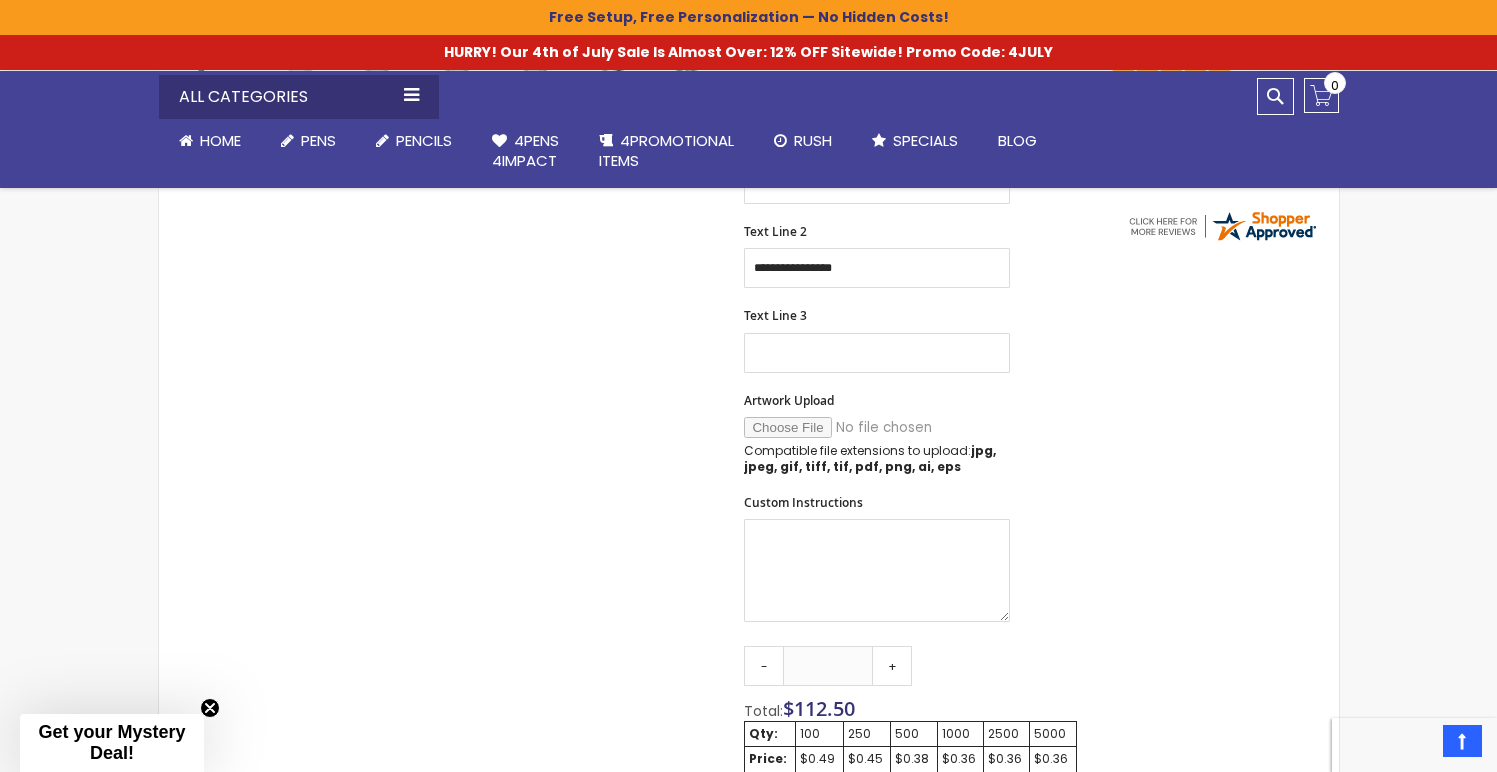 scroll, scrollTop: 964, scrollLeft: 0, axis: vertical 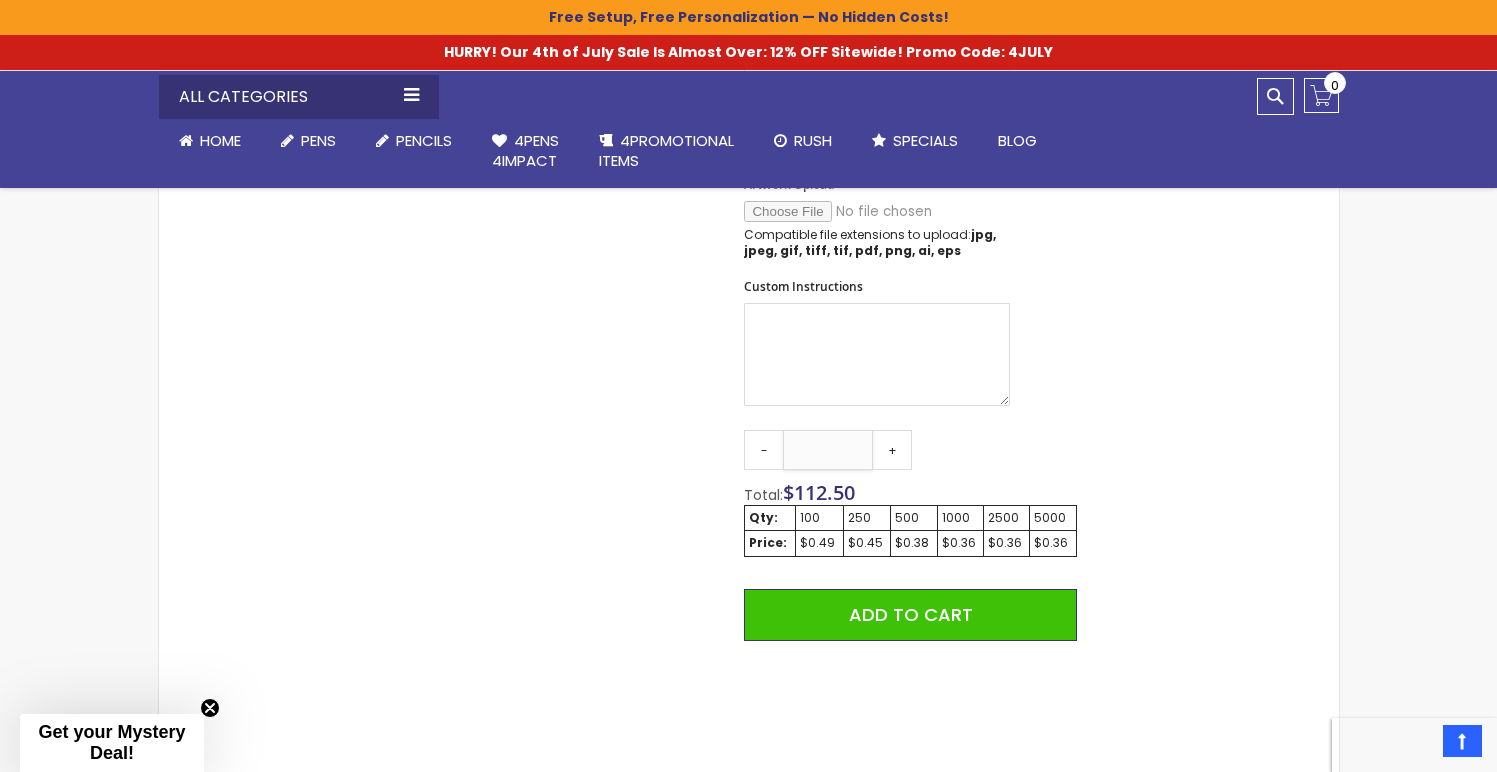 click on "***" at bounding box center (828, 450) 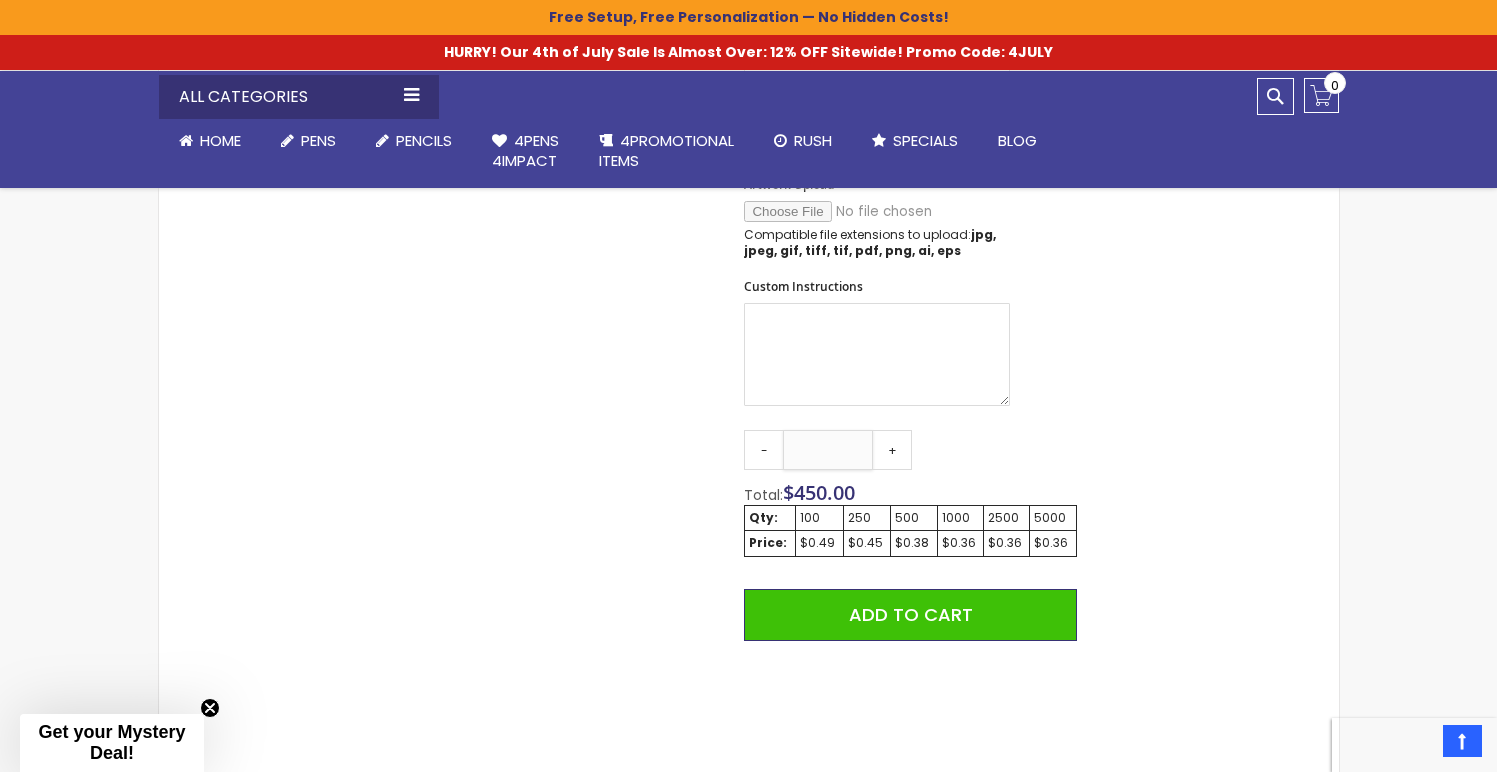 click on "****" at bounding box center (828, 450) 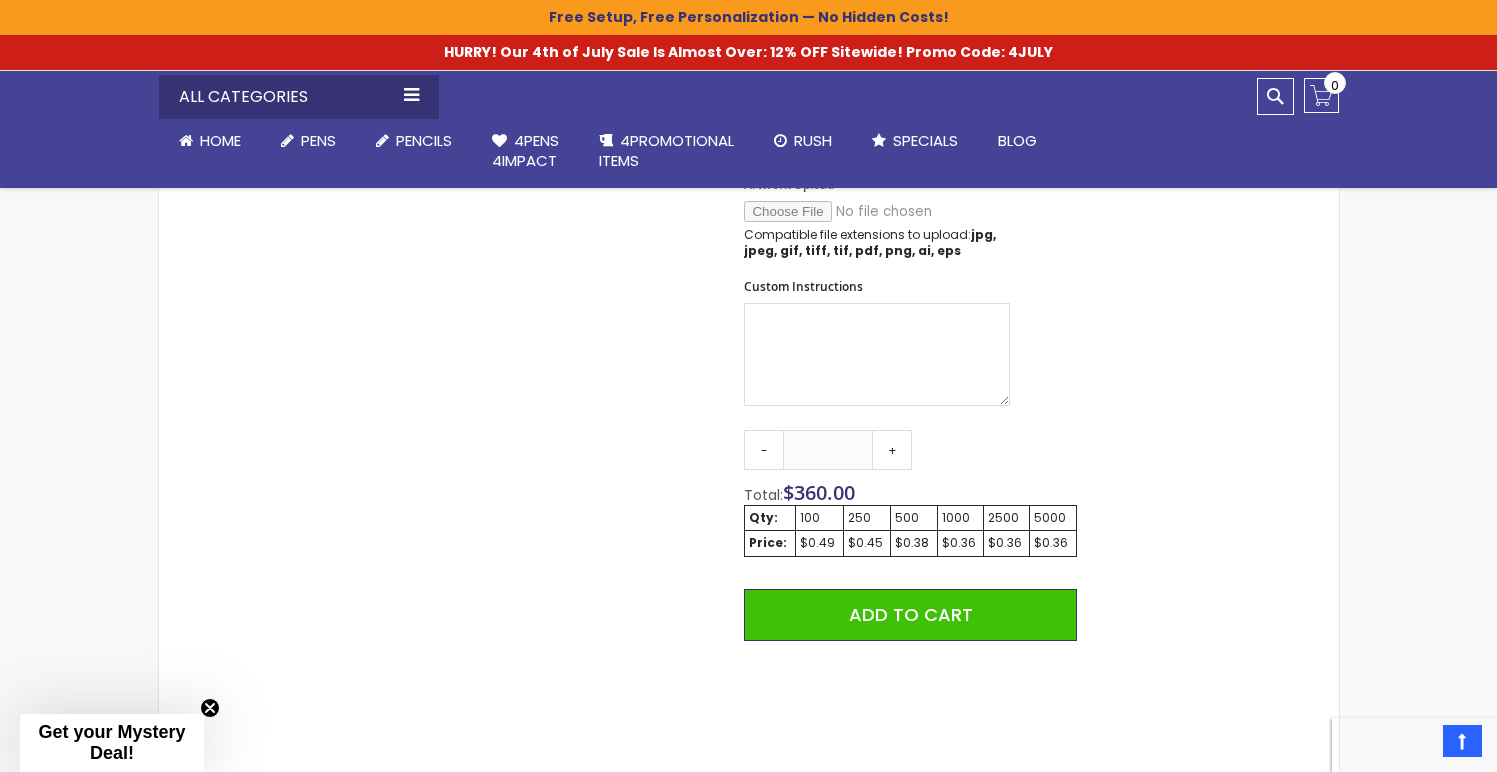 click on "Skip to the end of the images gallery
Skip to the beginning of the images gallery
Tropical Click  Pen
SKU
4PG-6202
Rating:
100                          % of  100
1" at bounding box center (749, 249) 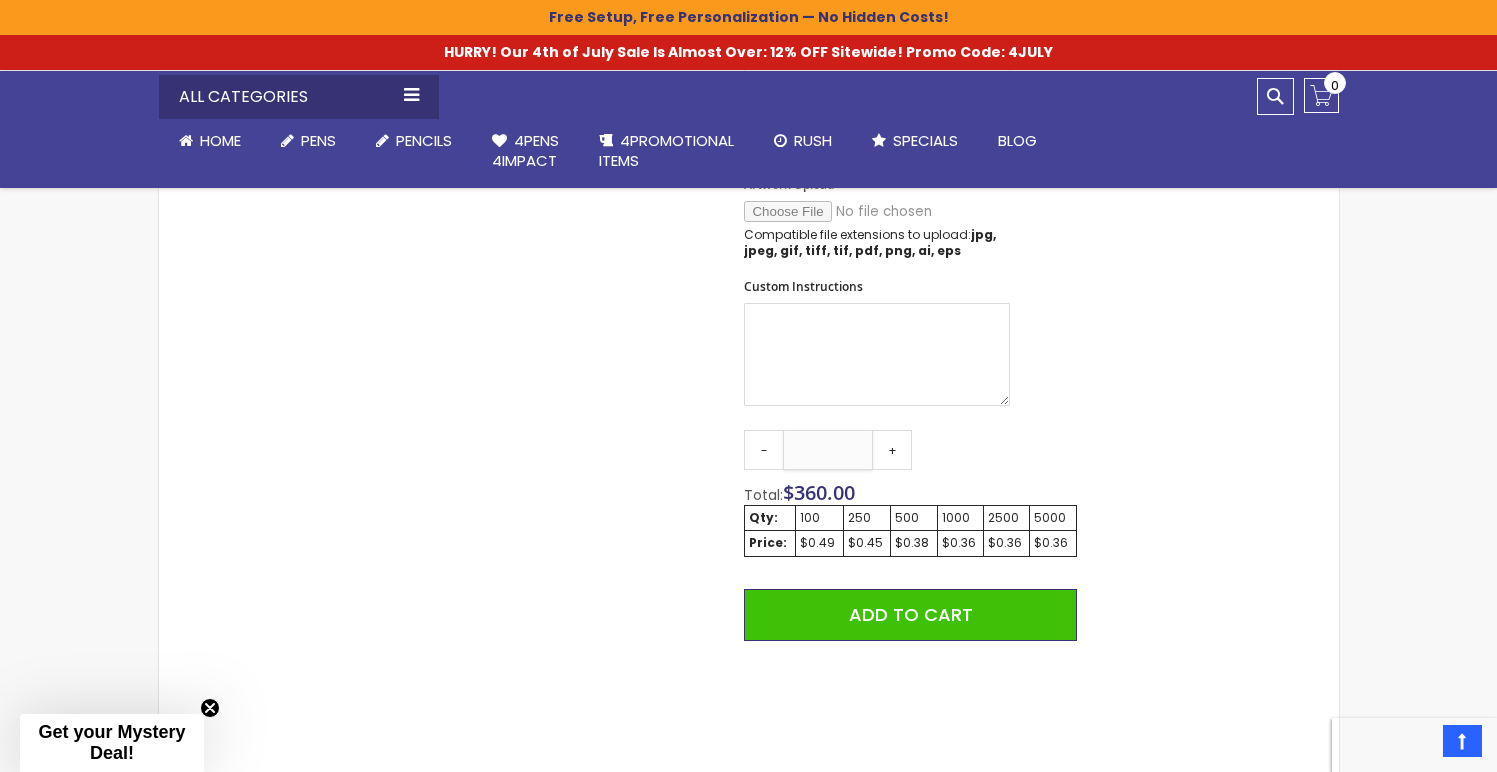 click on "****" at bounding box center (828, 450) 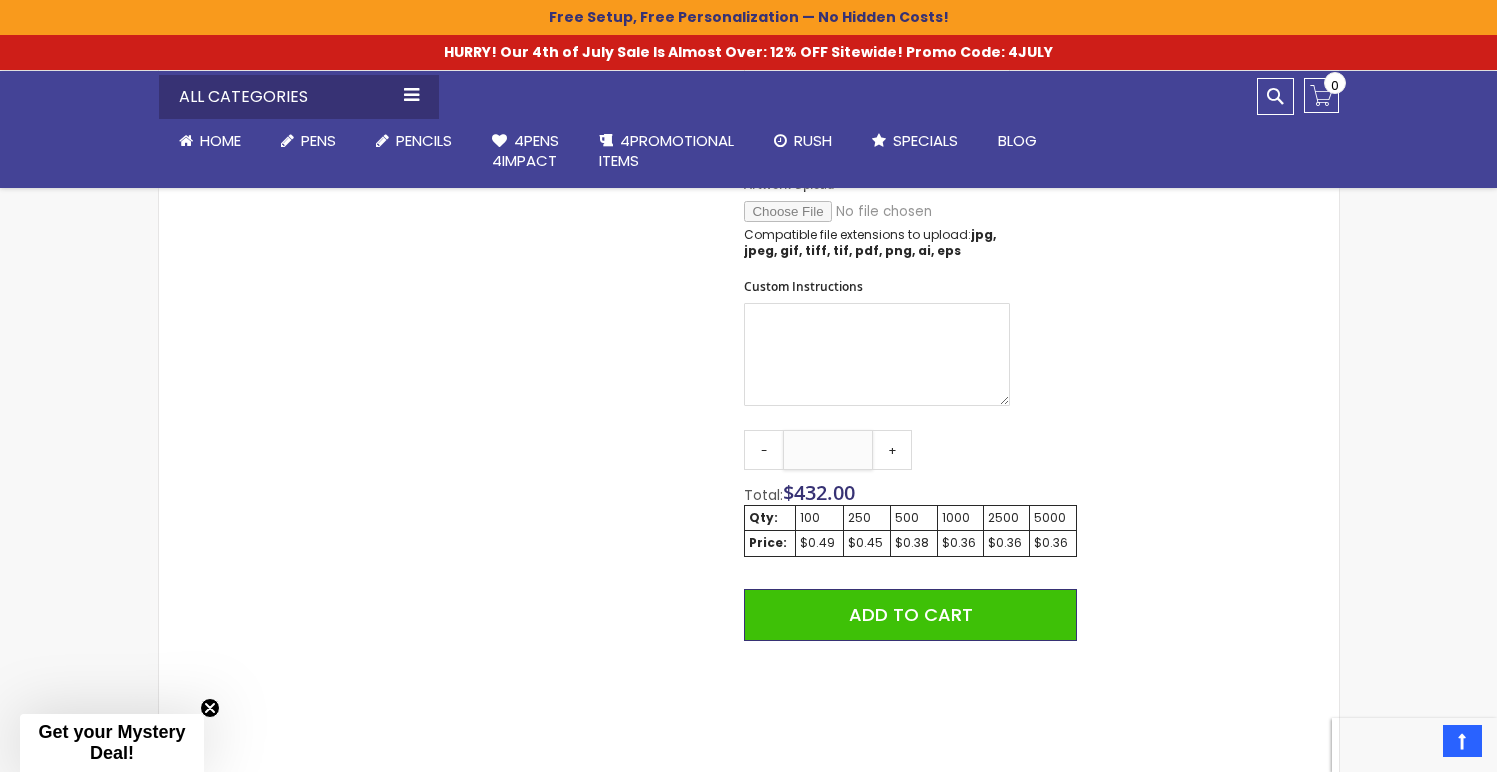 type on "****" 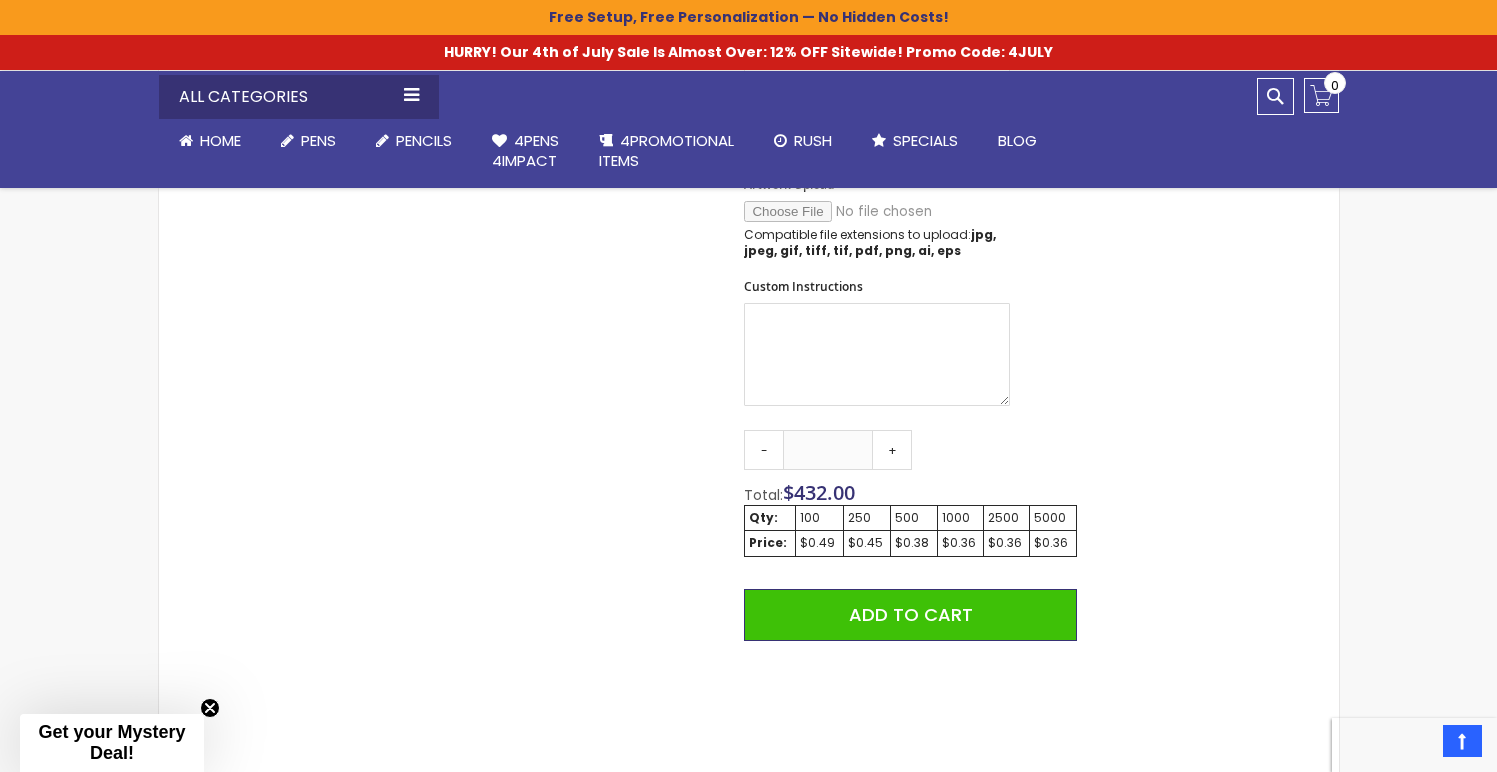 click on "Skip to the end of the images gallery
Skip to the beginning of the images gallery
Tropical Click  Pen
SKU
4PG-6202
Rating:
100                          % of  100
1" at bounding box center [749, 249] 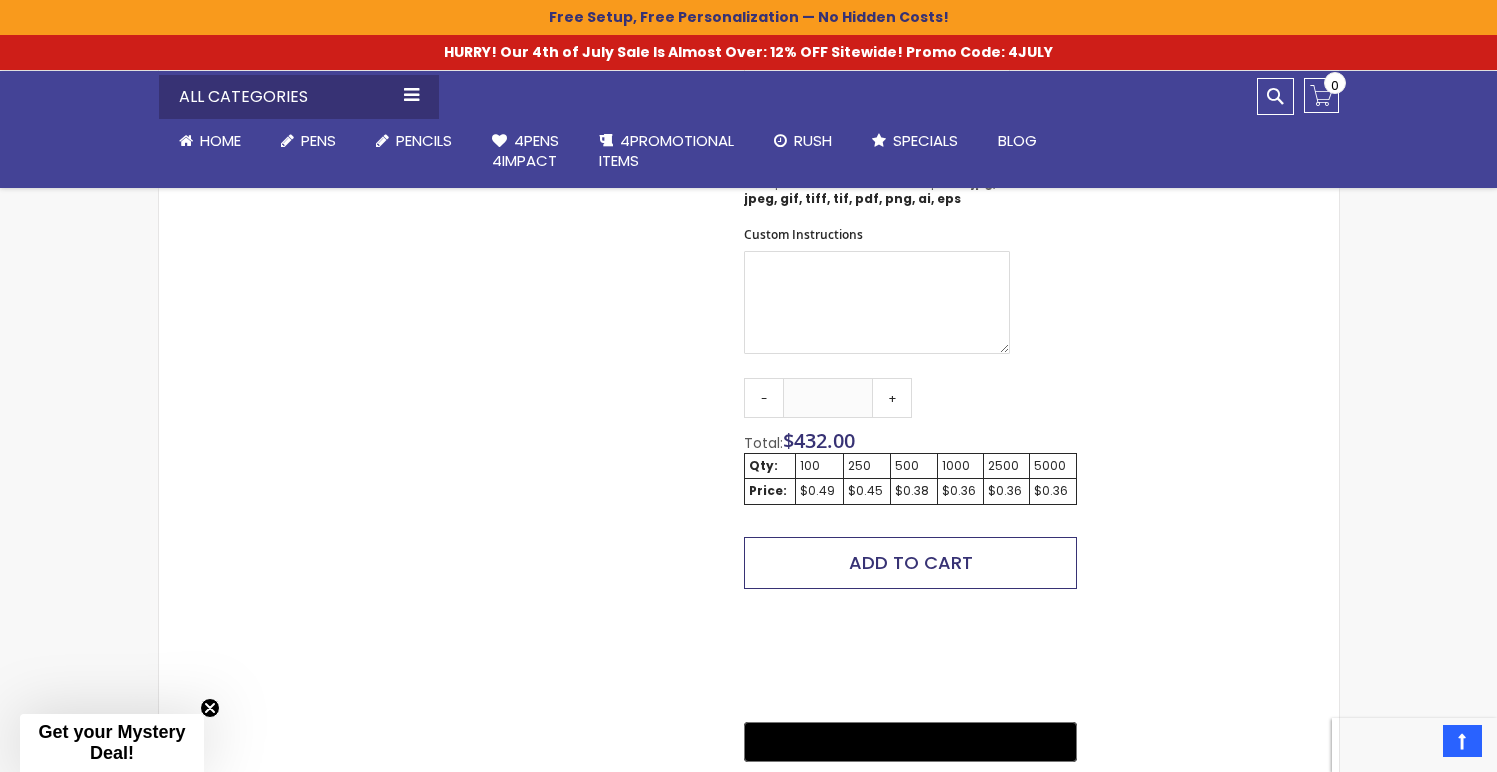 click on "Add to Cart" at bounding box center [911, 562] 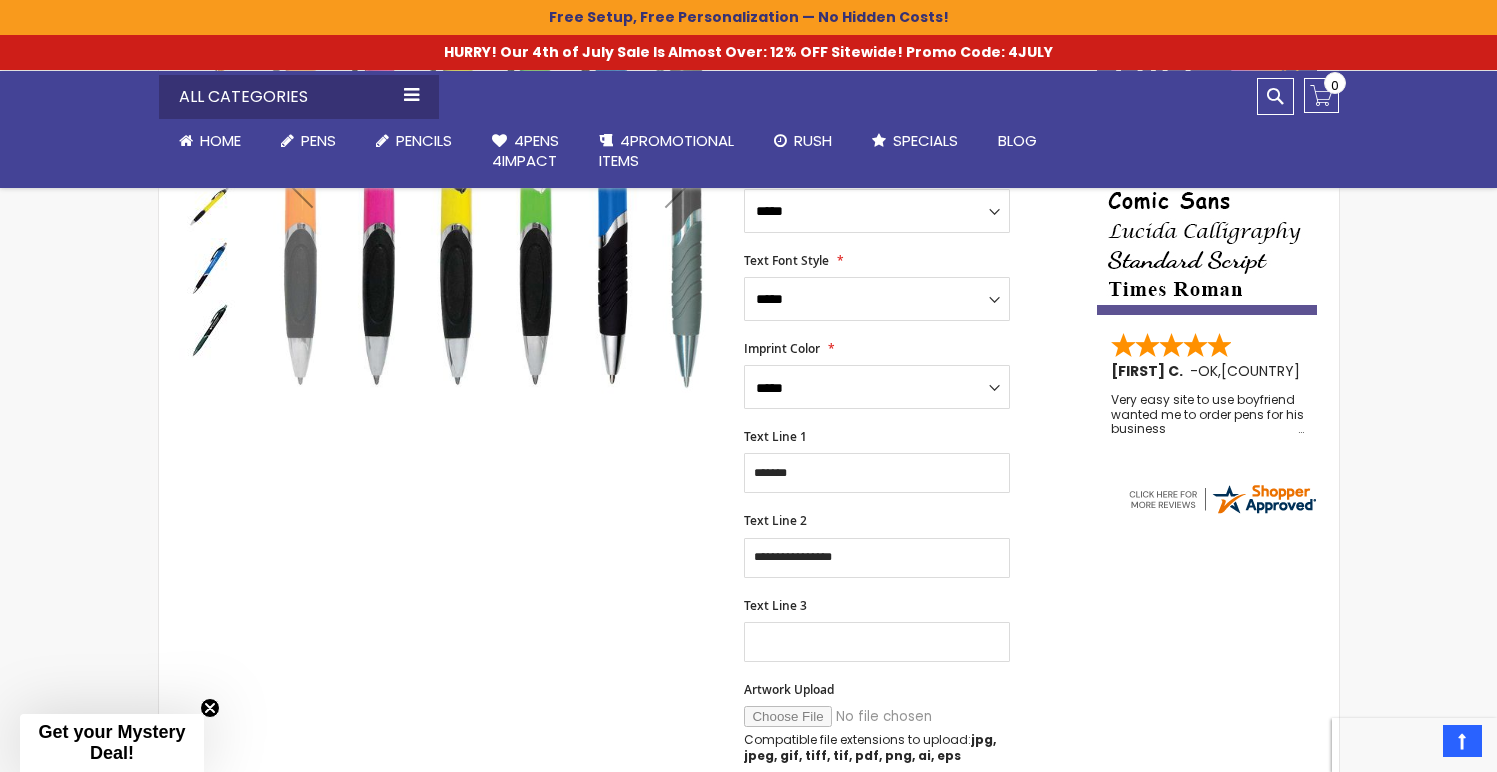 scroll, scrollTop: 509, scrollLeft: 0, axis: vertical 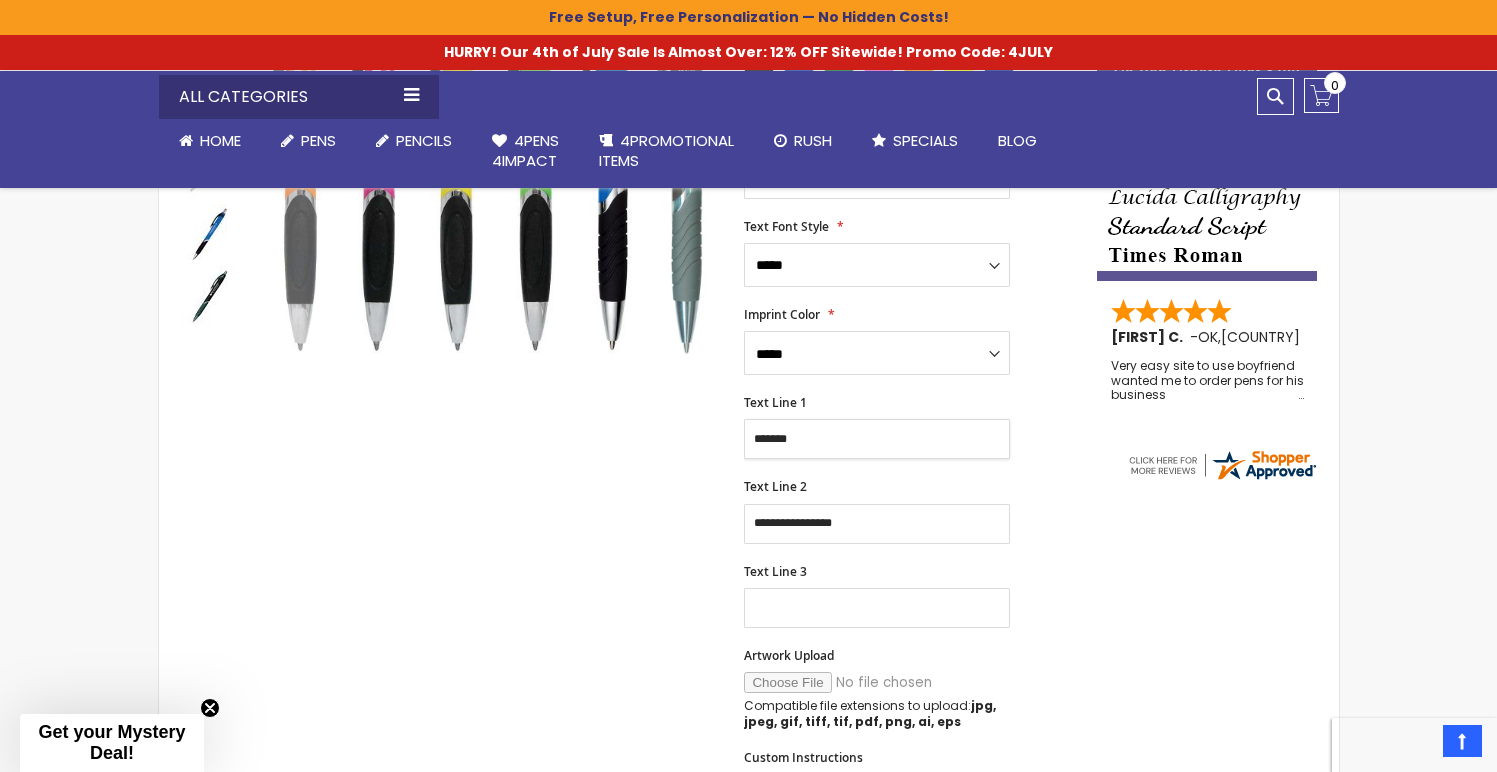 click on "*******" at bounding box center [877, 439] 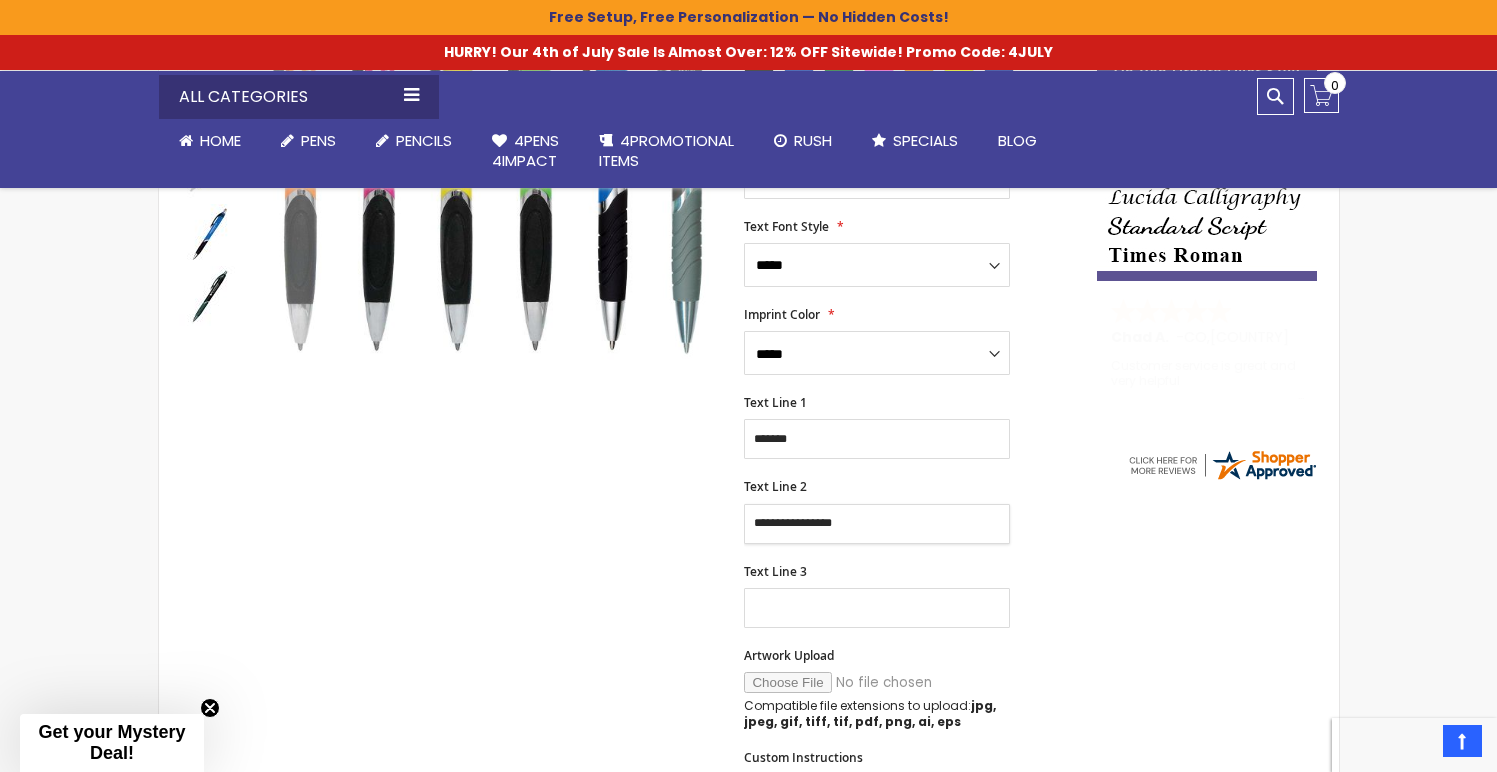 click on "**********" at bounding box center [877, 524] 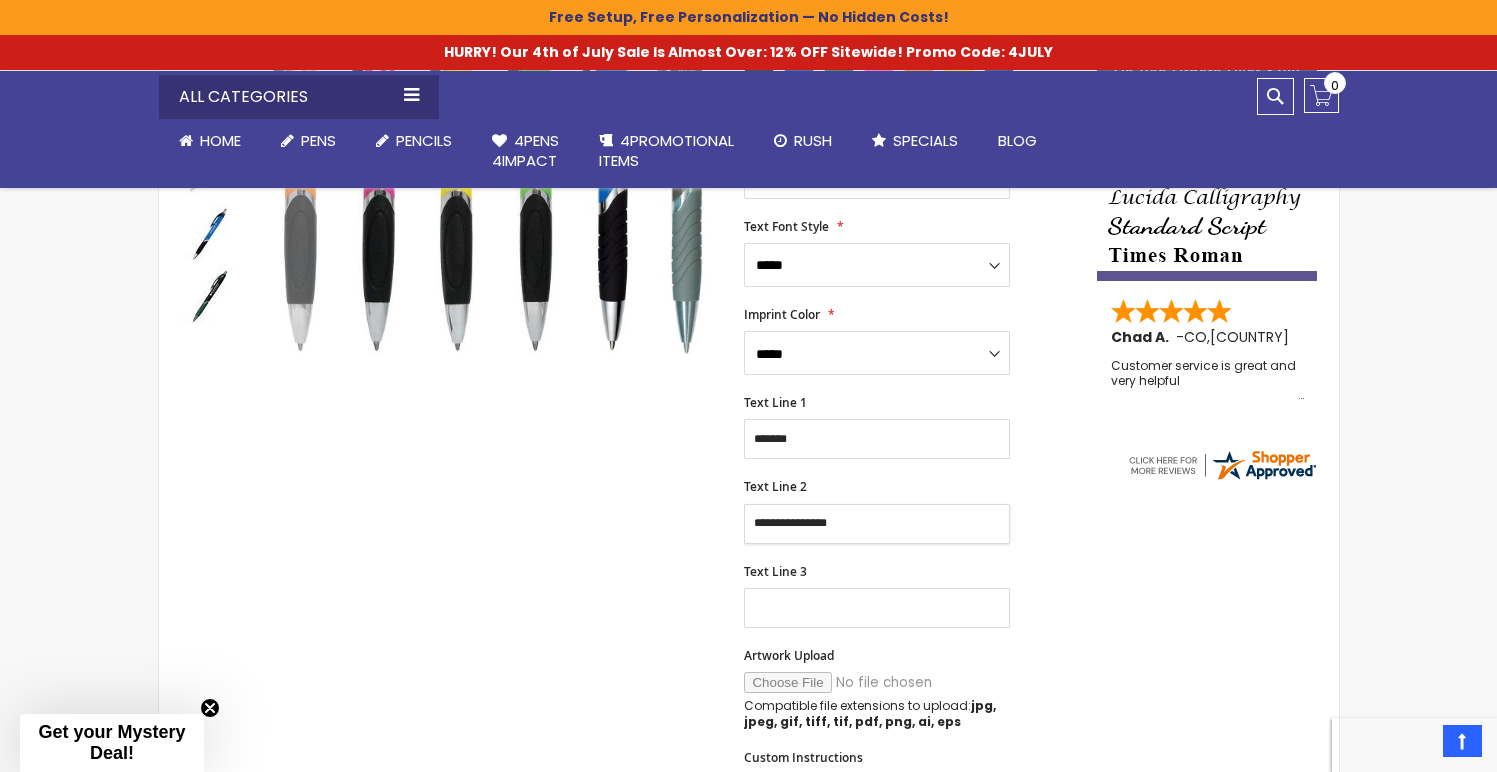 type on "**********" 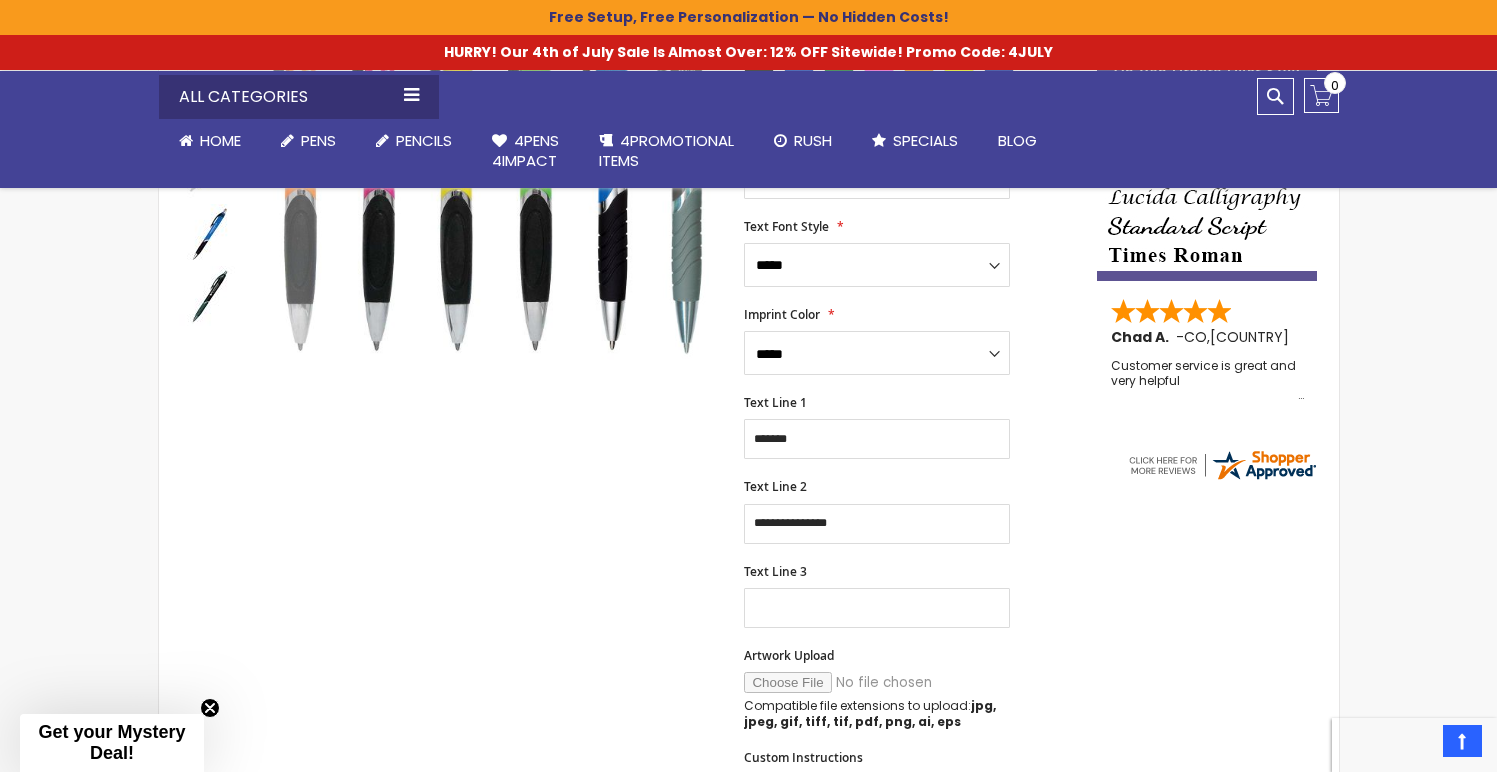 click on "Skip to the end of the images gallery
Skip to the beginning of the images gallery
Tropical Click  Pen
SKU
4PG-6202
Rating:
100                          % of  100
1" at bounding box center (749, 712) 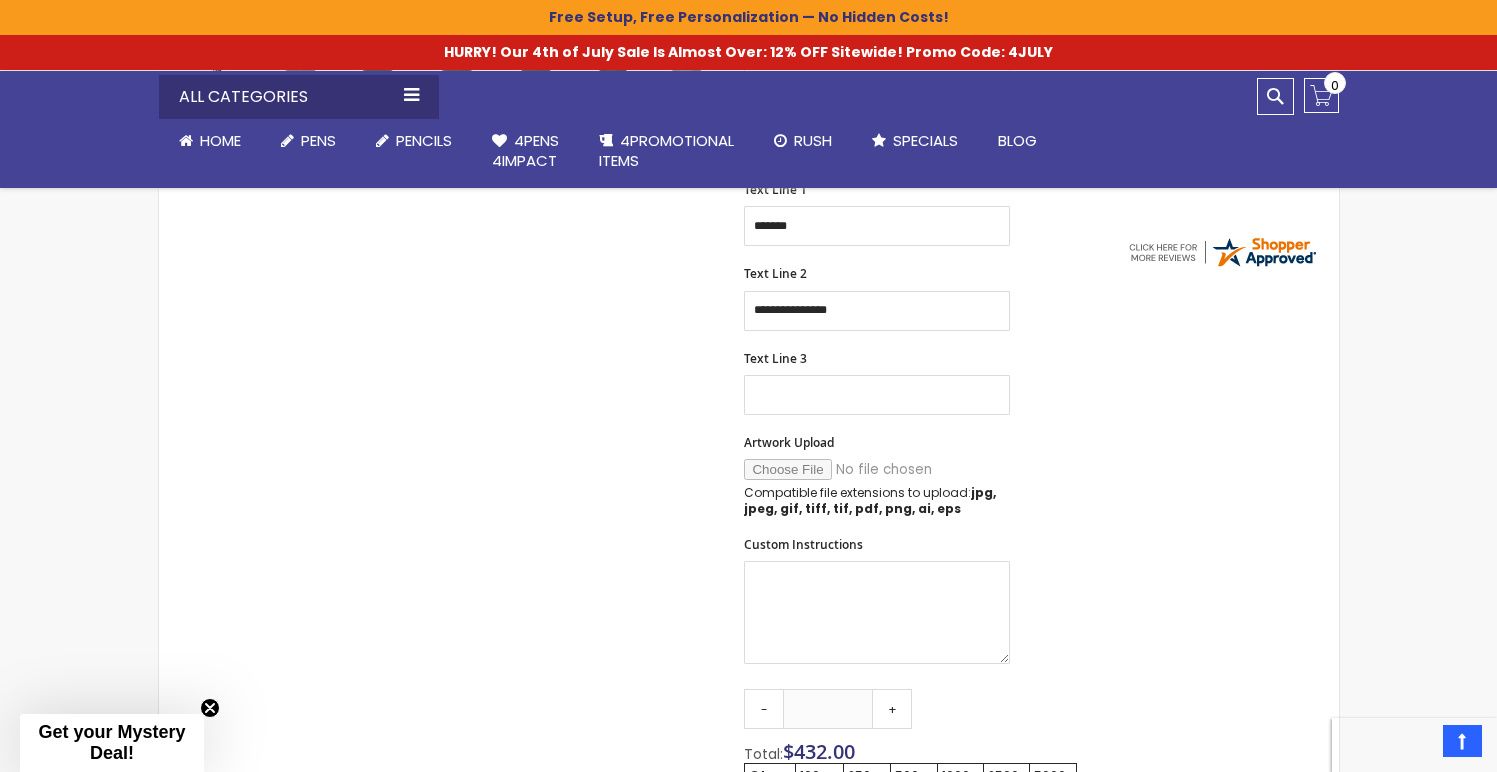 scroll, scrollTop: 824, scrollLeft: 0, axis: vertical 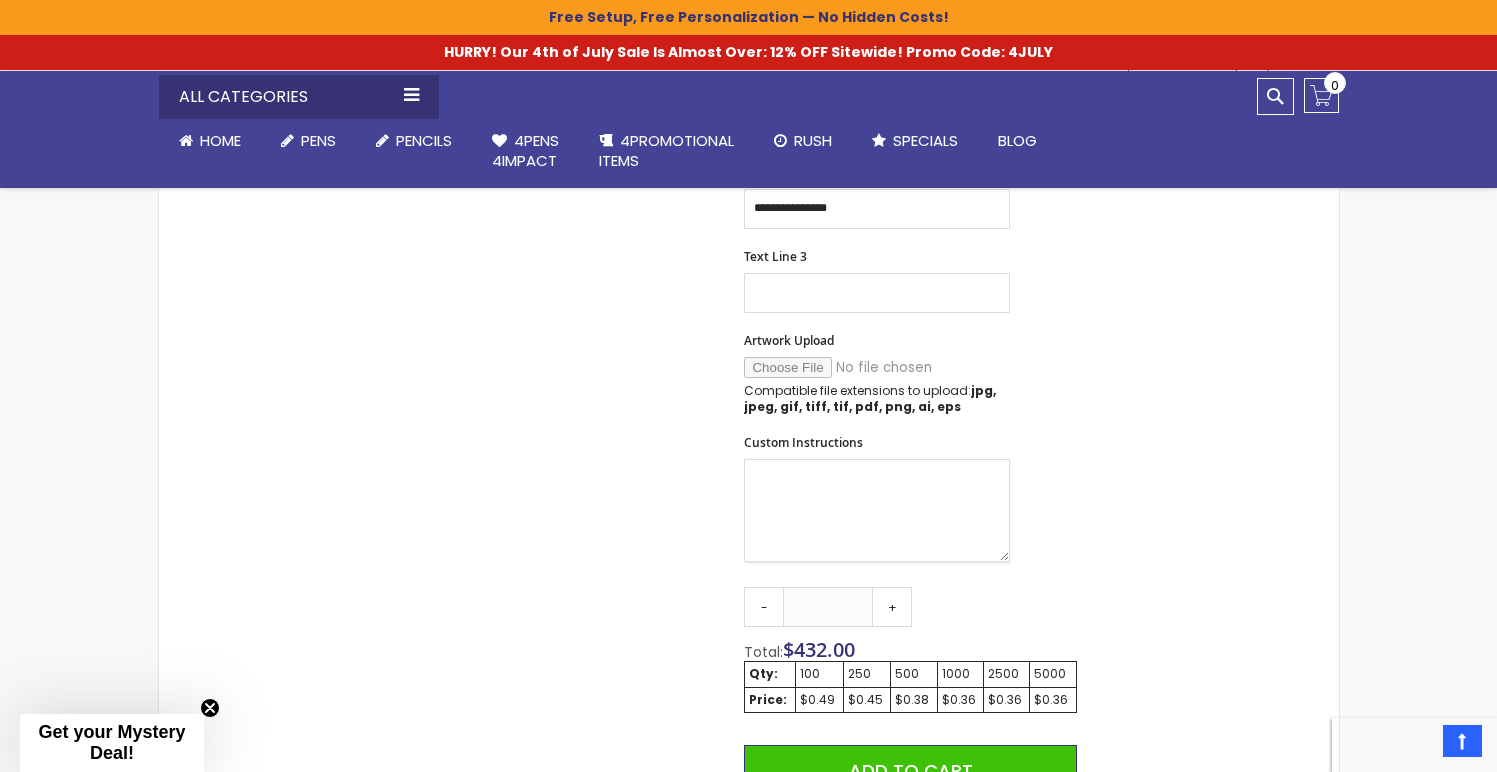 click on "Custom Instructions" at bounding box center (877, 510) 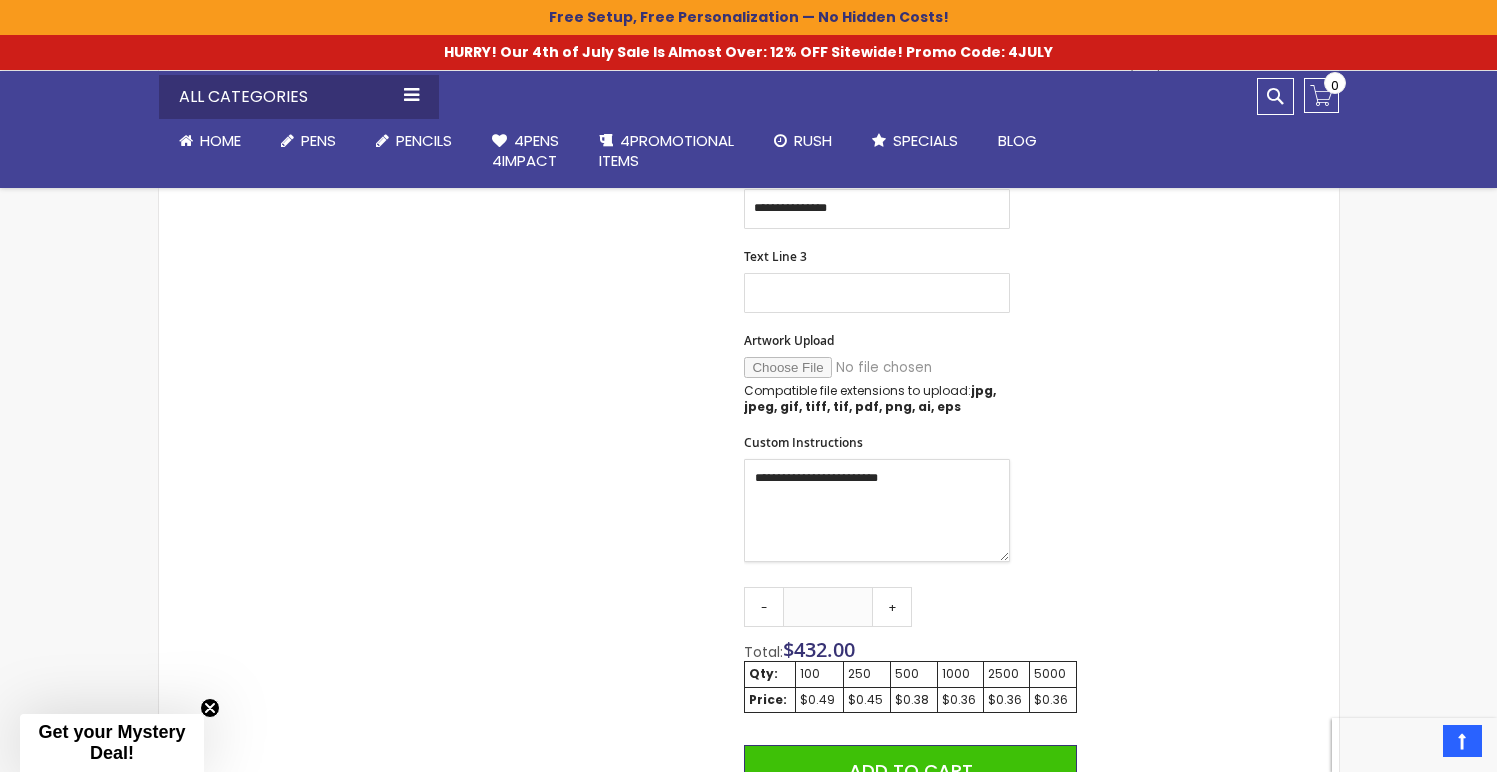 click on "**********" at bounding box center (877, 510) 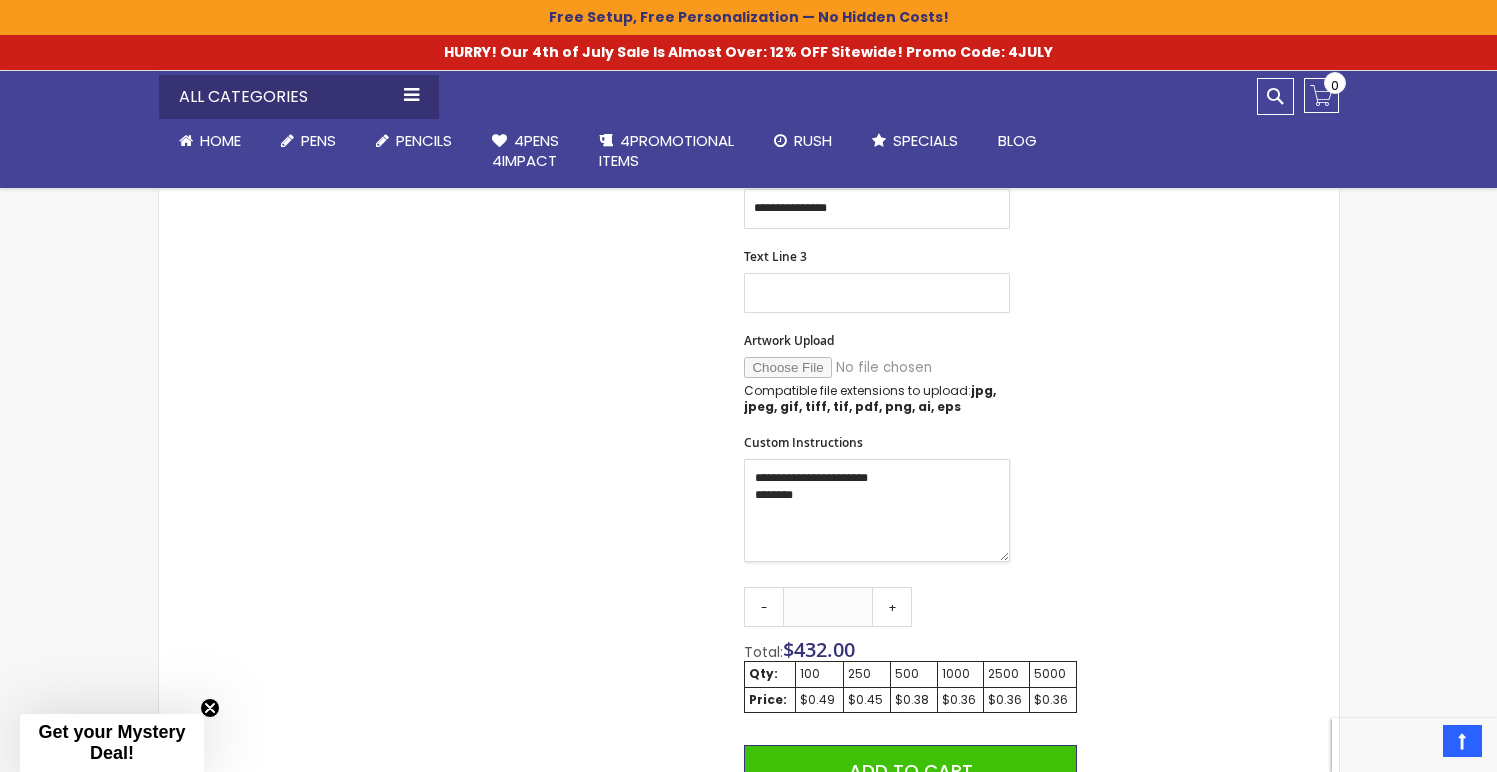click on "**********" at bounding box center [877, 510] 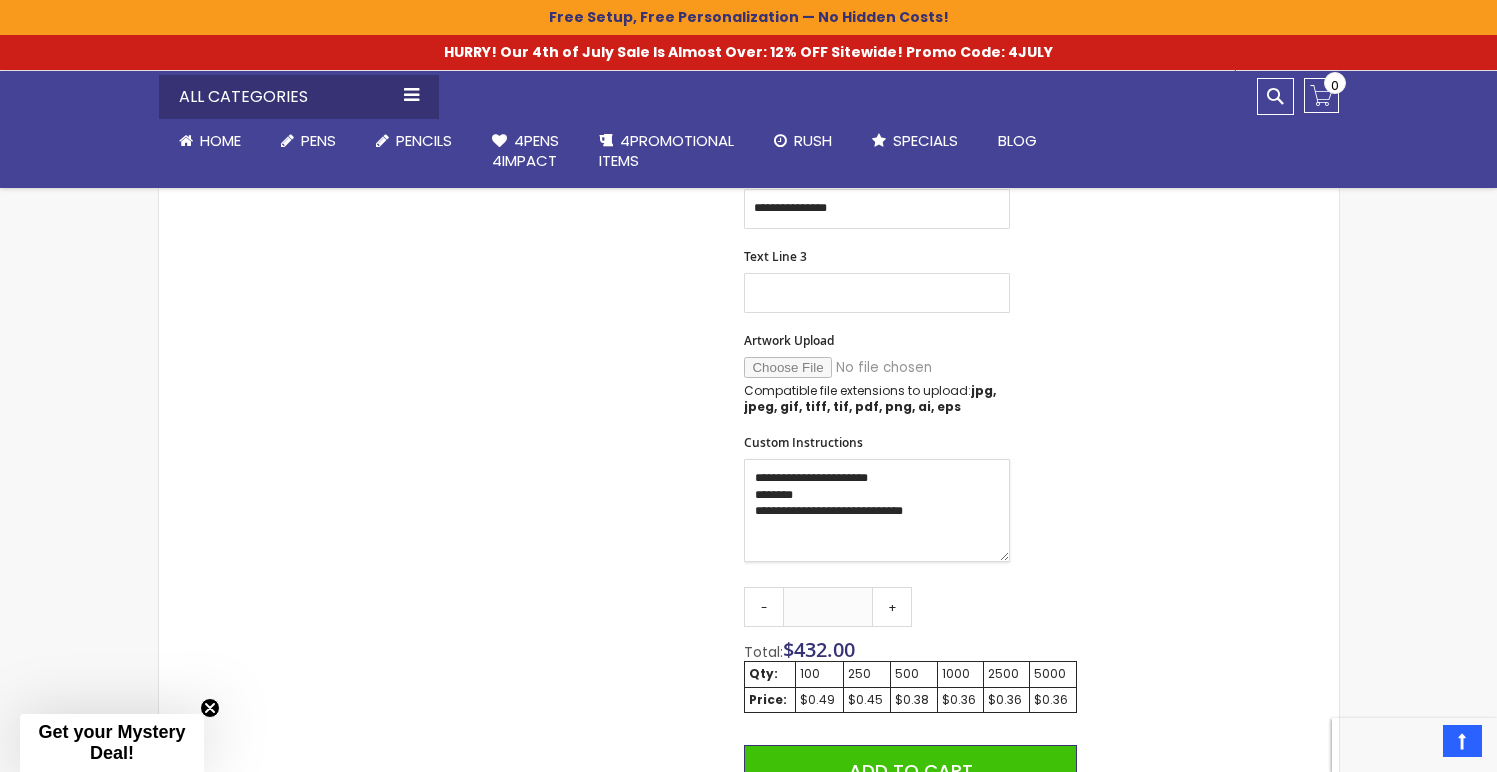 drag, startPoint x: 786, startPoint y: 511, endPoint x: 889, endPoint y: 513, distance: 103.01942 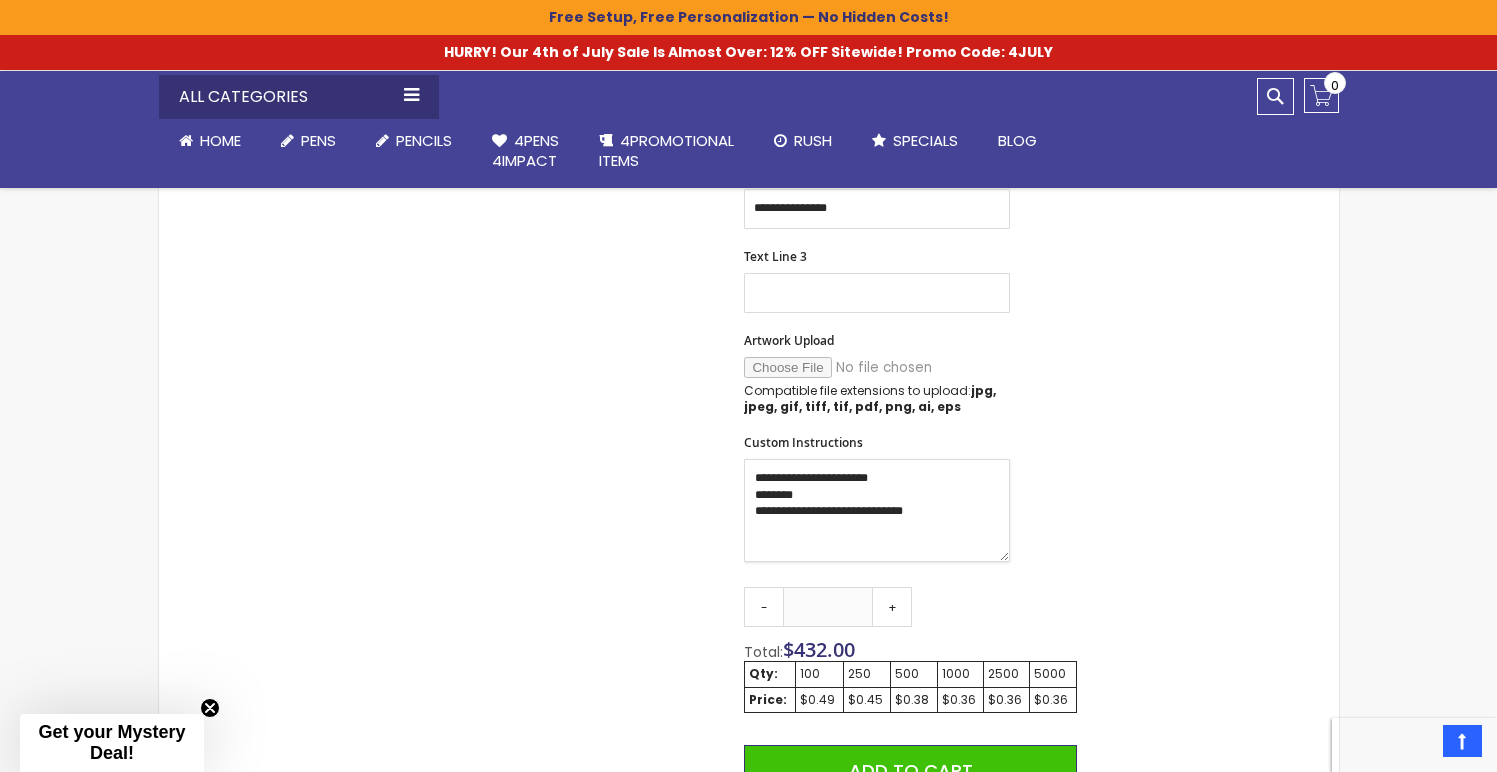 type on "**********" 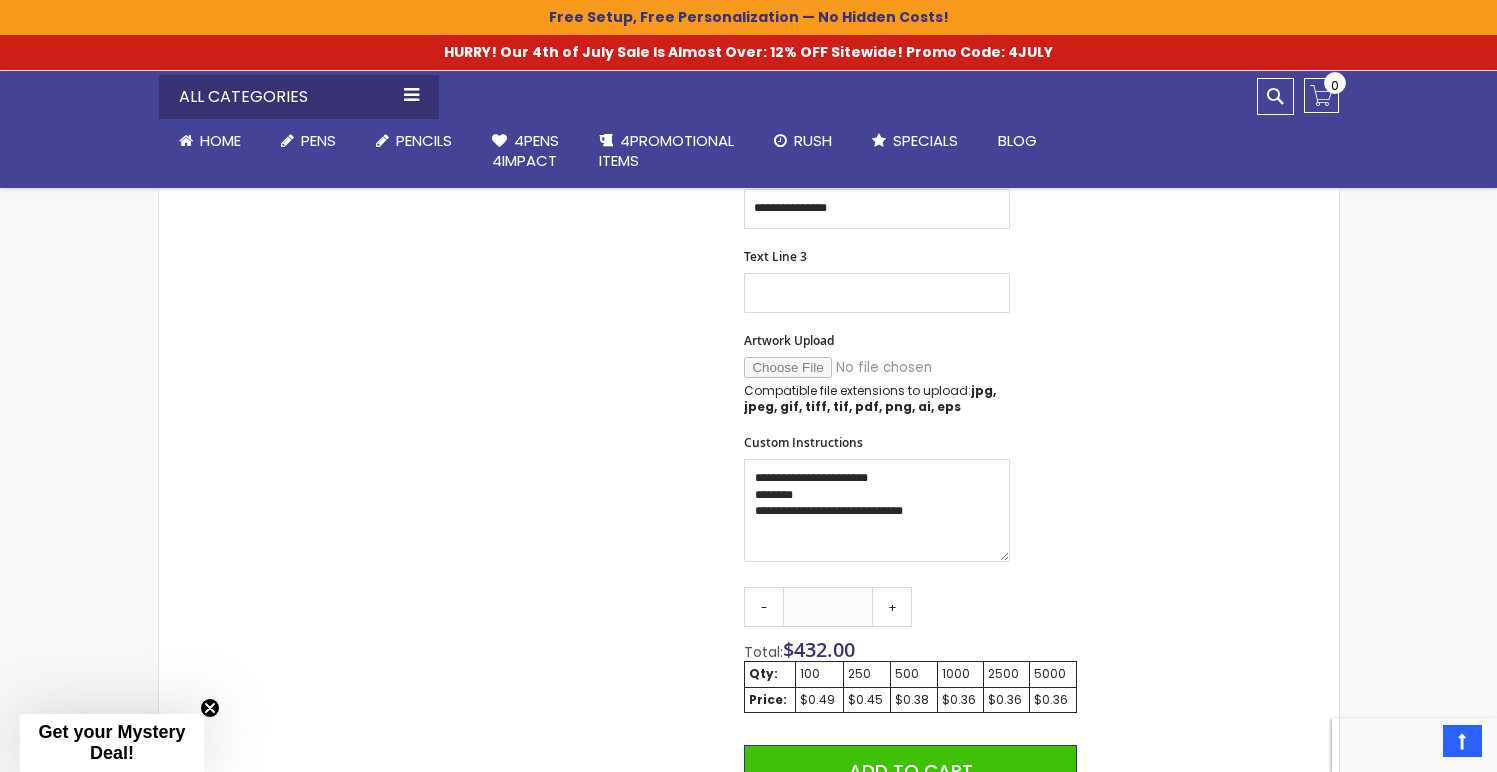 click on "Skip to the end of the images gallery
Skip to the beginning of the images gallery
Tropical Click  Pen
SKU
4PG-6202
Rating:
100                          % of  100
1" at bounding box center [628, 397] 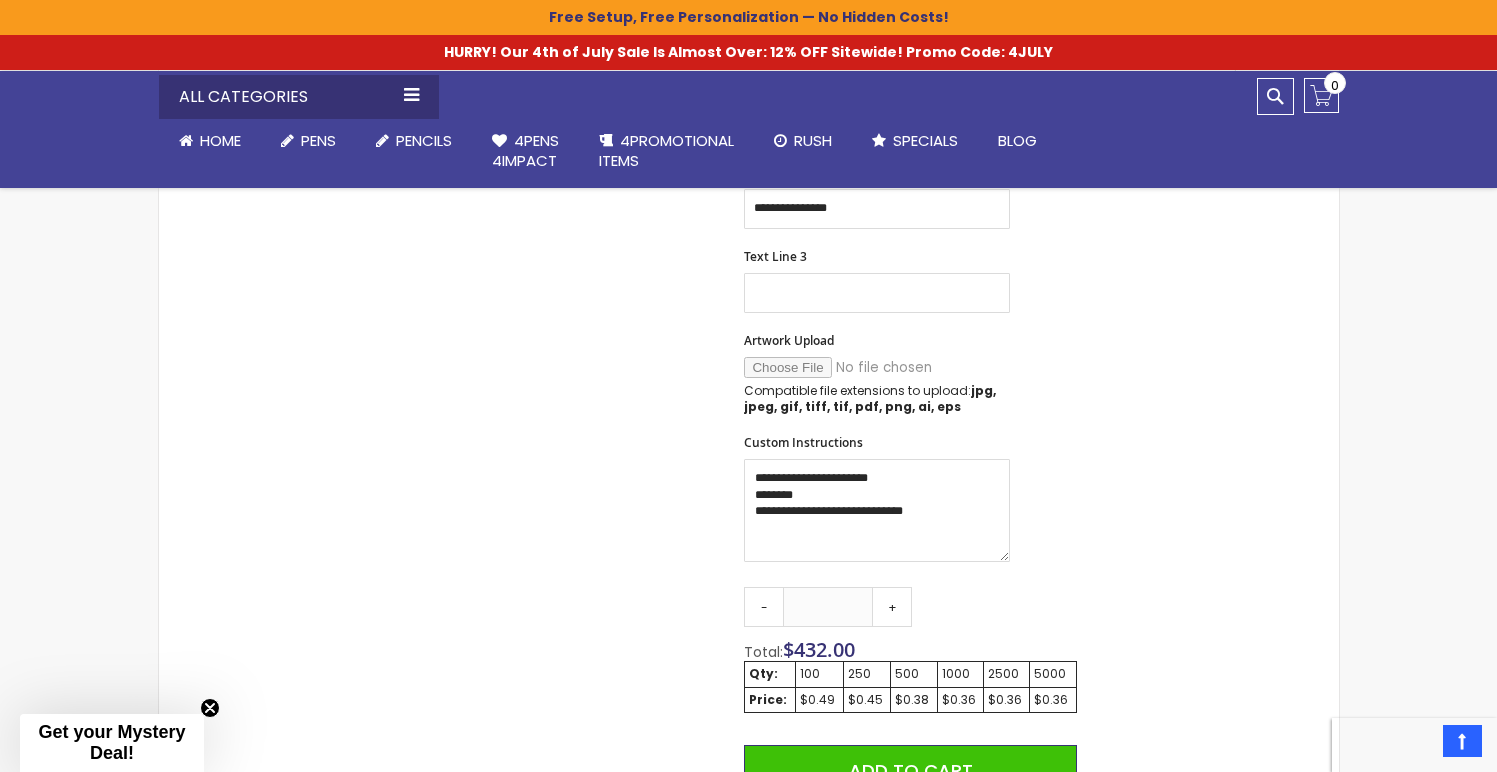 click on "Skip to the end of the images gallery
Skip to the beginning of the images gallery
Tropical Click  Pen
SKU
4PG-6202
Rating:
100                          % of  100
1" at bounding box center [749, 397] 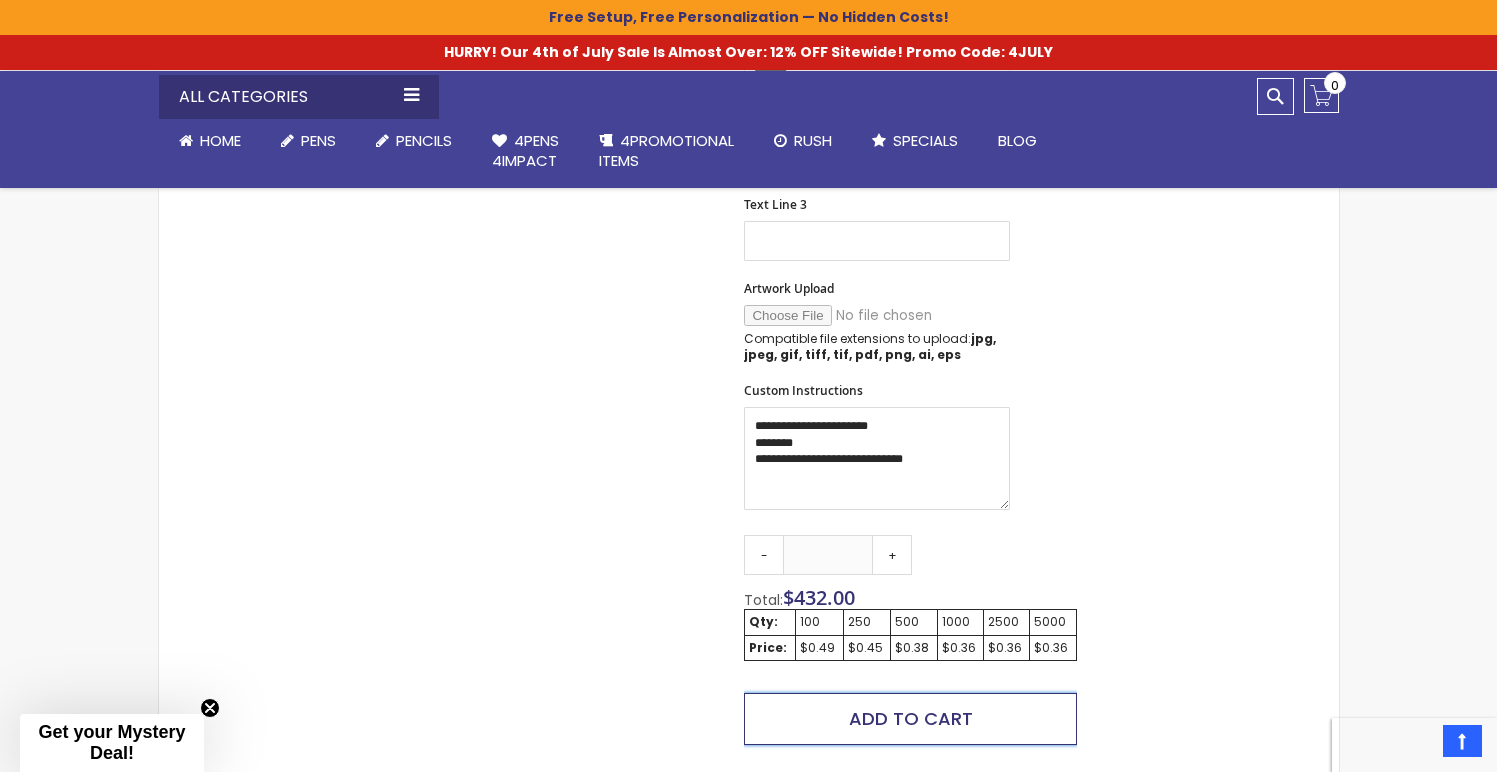 click on "Add to Cart" at bounding box center (911, 718) 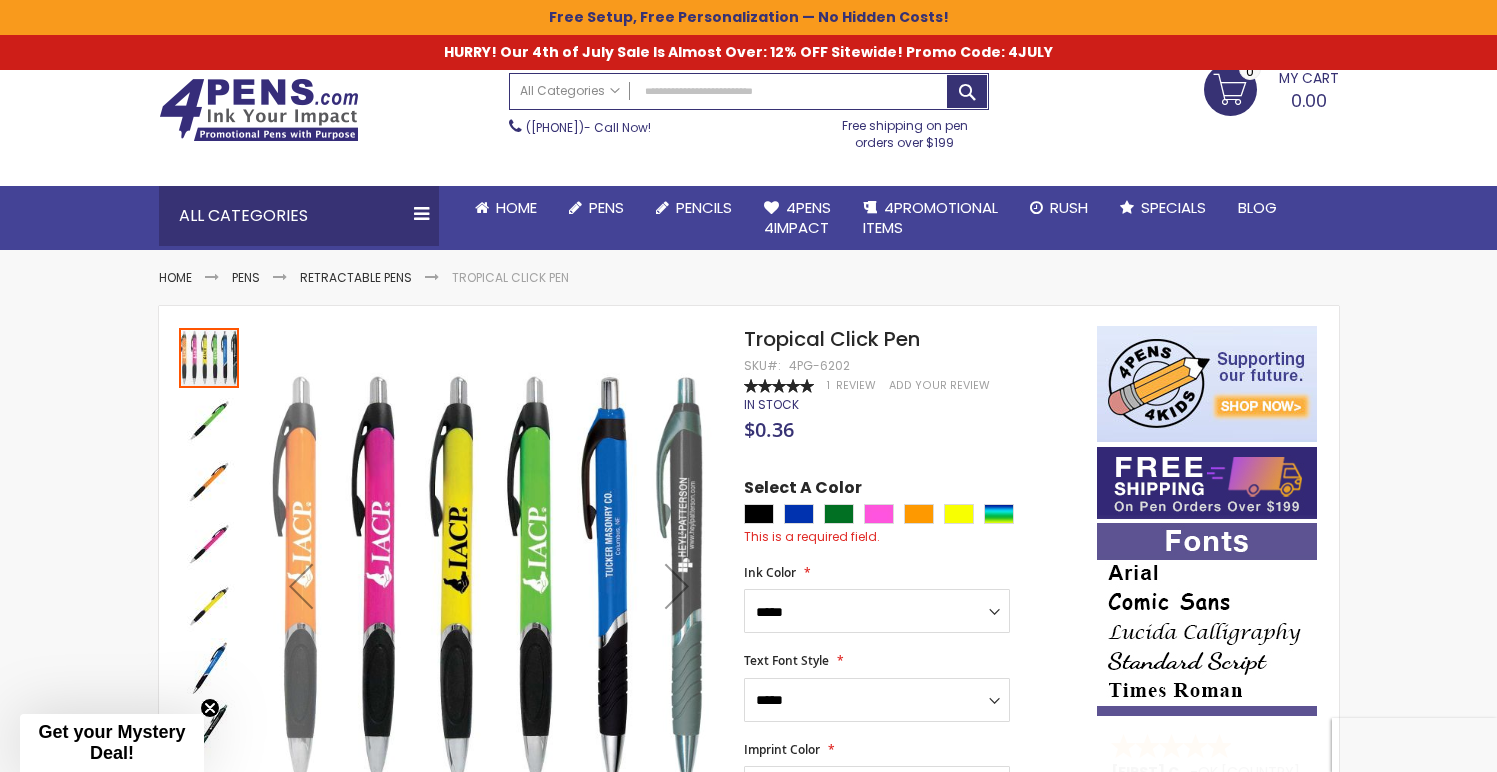 scroll, scrollTop: 0, scrollLeft: 0, axis: both 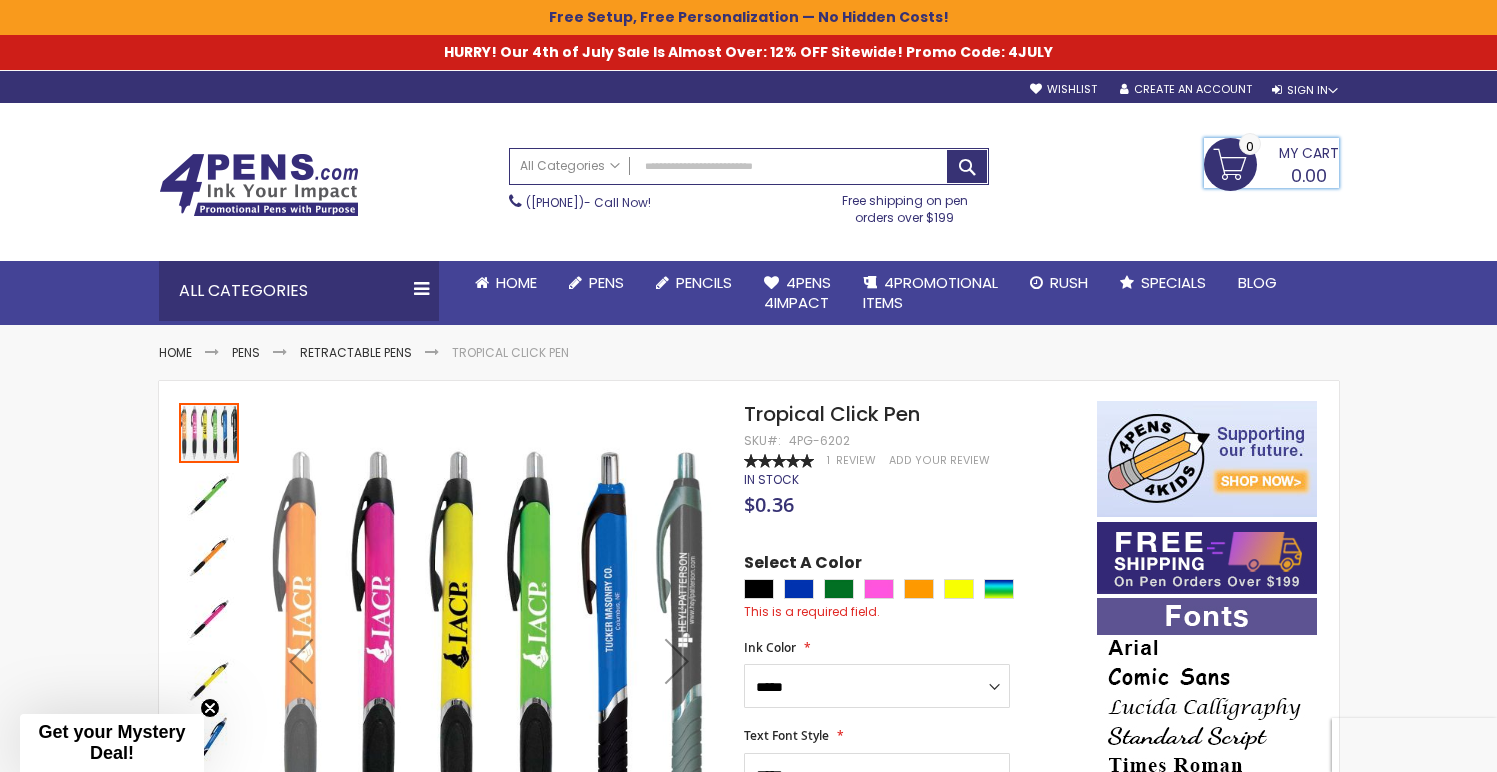 click on "My Cart
0.00
0" at bounding box center (1271, 163) 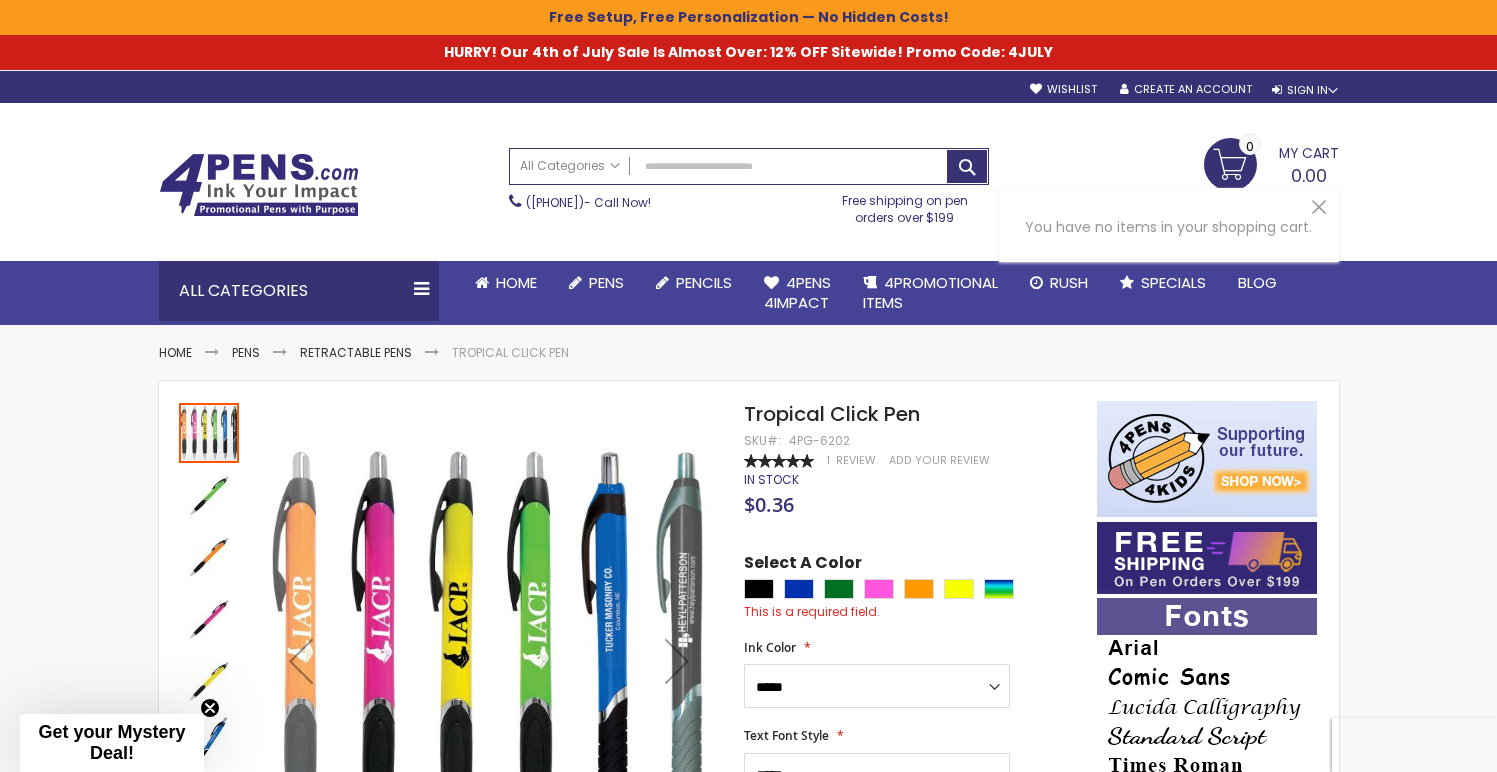 click on "Skip to Content
sample
Wishlist
Sign Out
Sign In
Sign In
Login
Forgot Your Password?
Create an Account
My Account
Toggle Nav
Search
All Categories
Pens" at bounding box center [748, 1244] 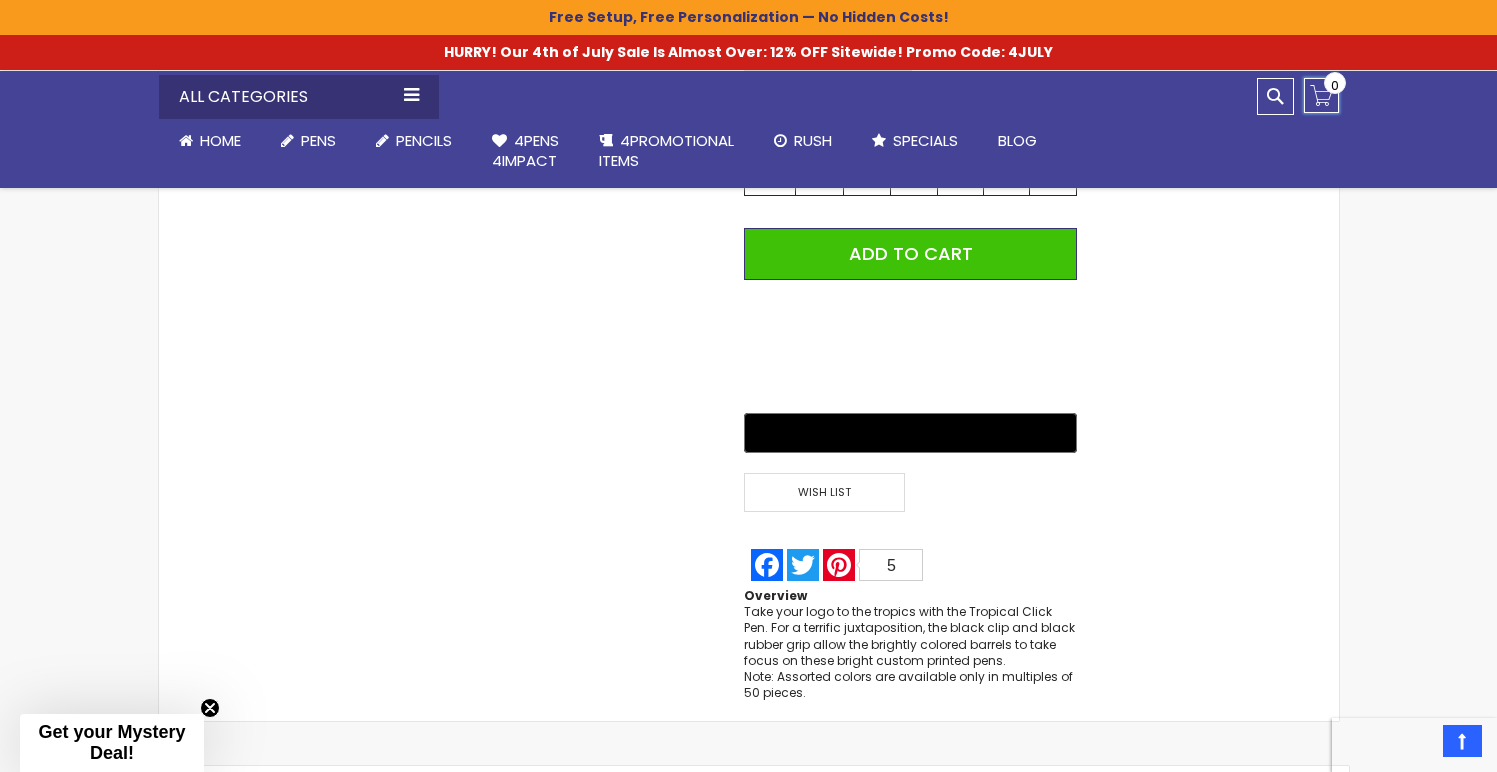 scroll, scrollTop: 1061, scrollLeft: 0, axis: vertical 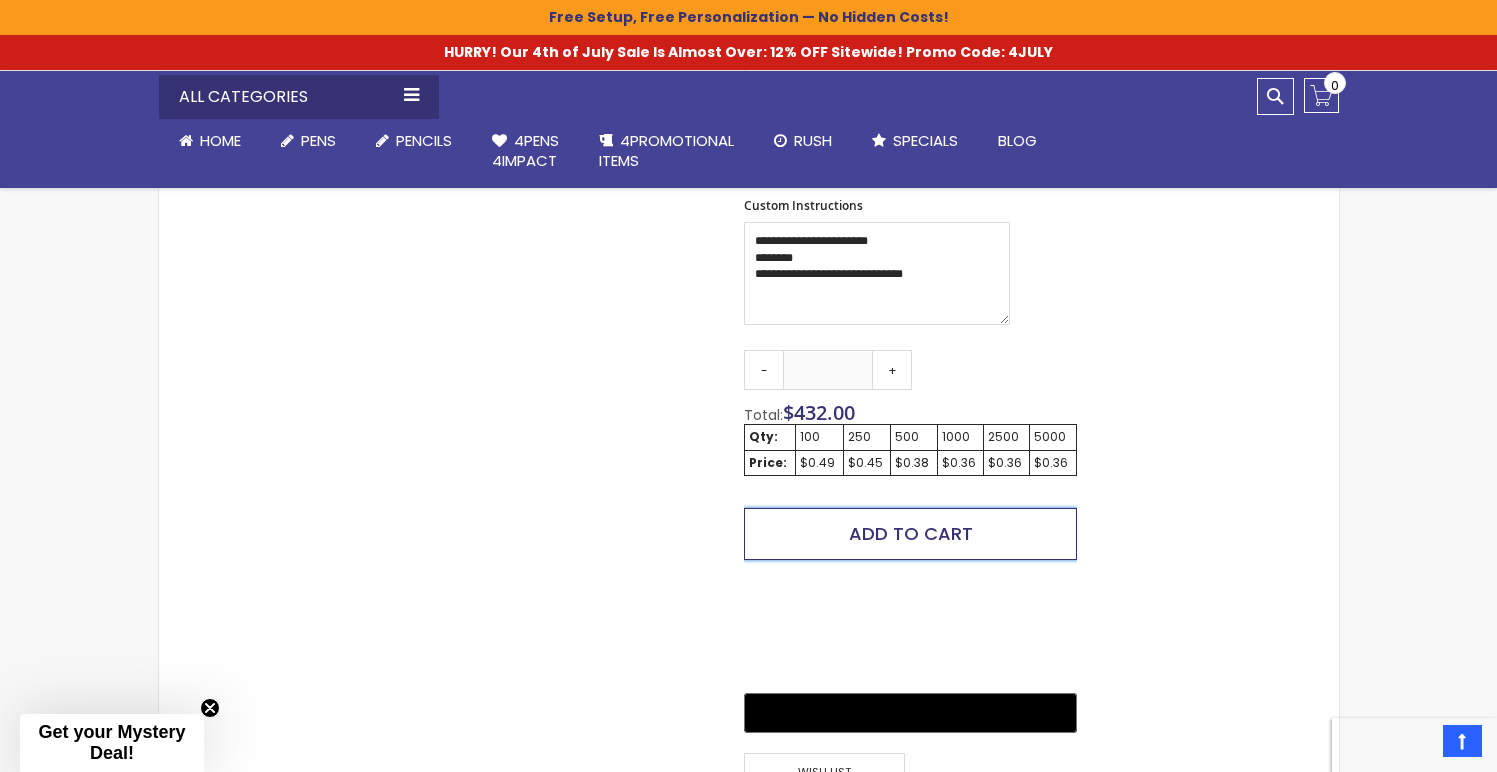 click on "Add to Cart" at bounding box center (911, 533) 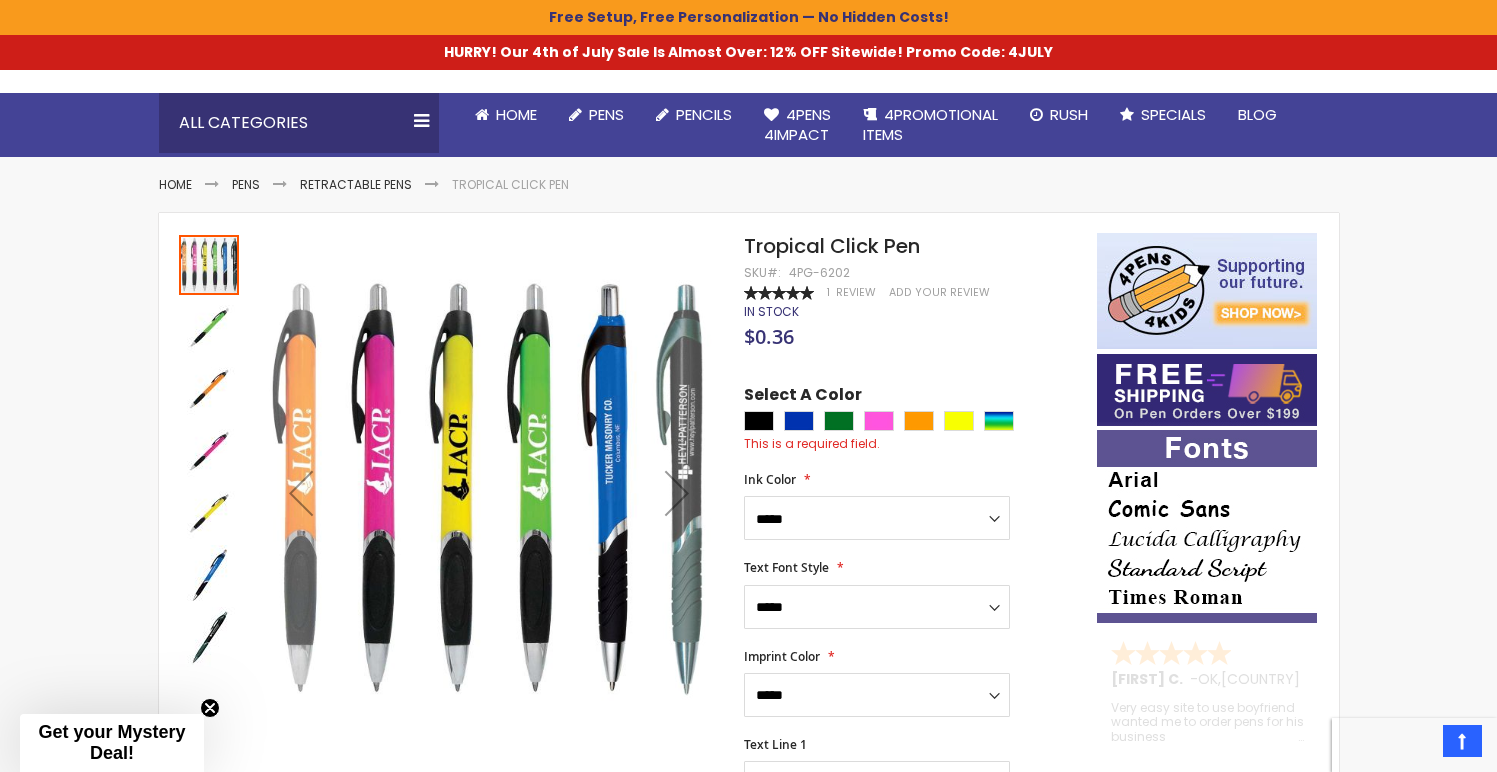scroll, scrollTop: 166, scrollLeft: 0, axis: vertical 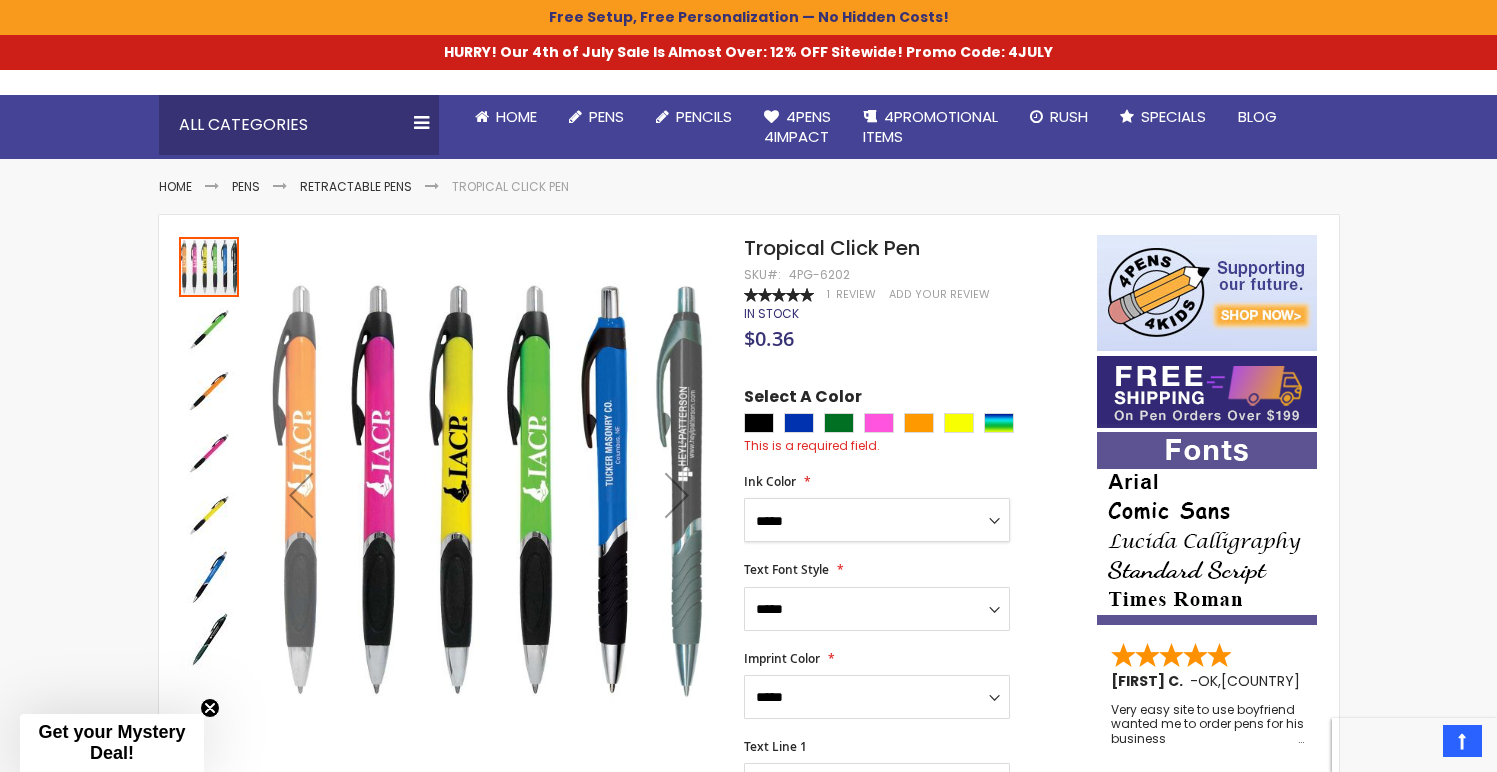 click on "**********" at bounding box center (877, 520) 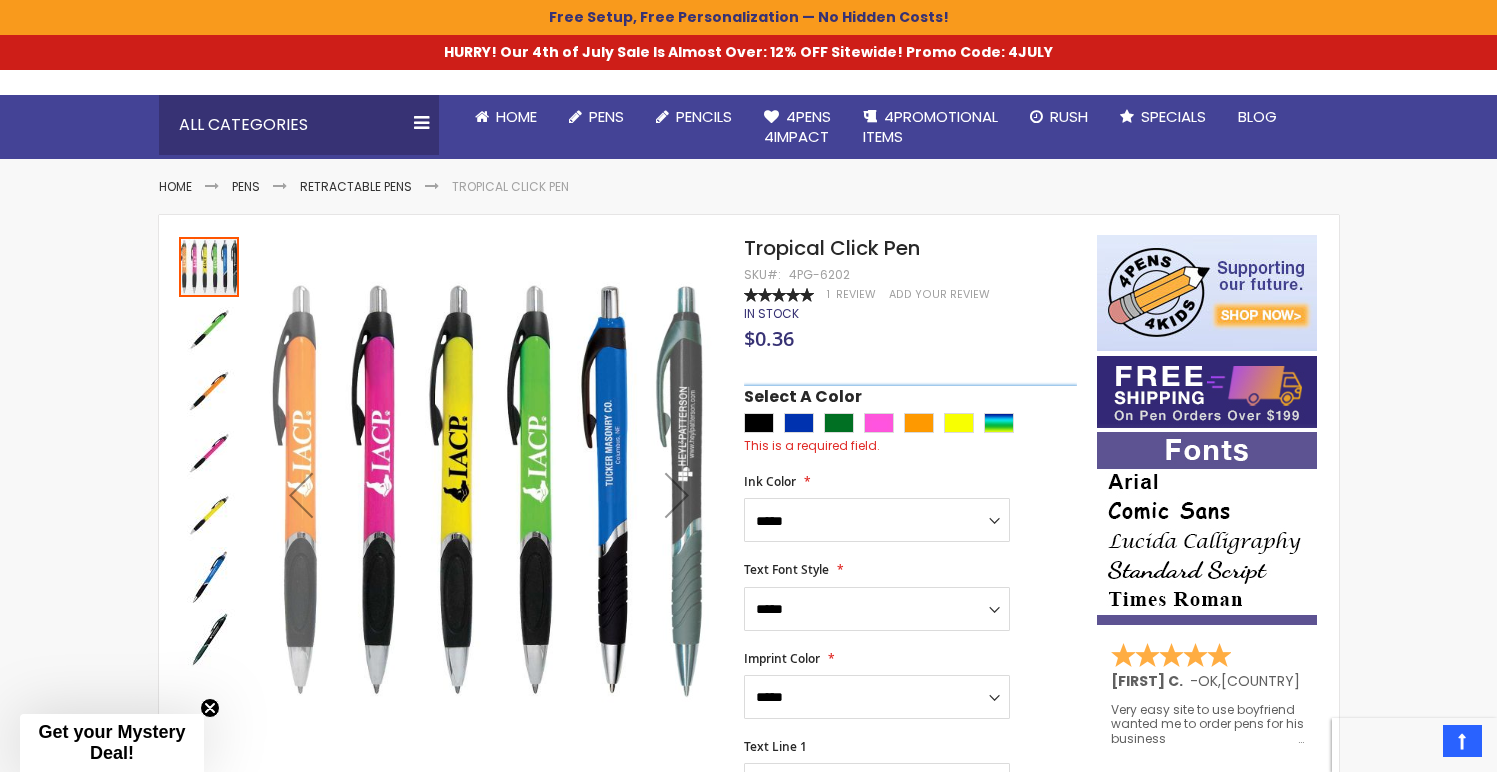 click on "**********" at bounding box center [910, 805] 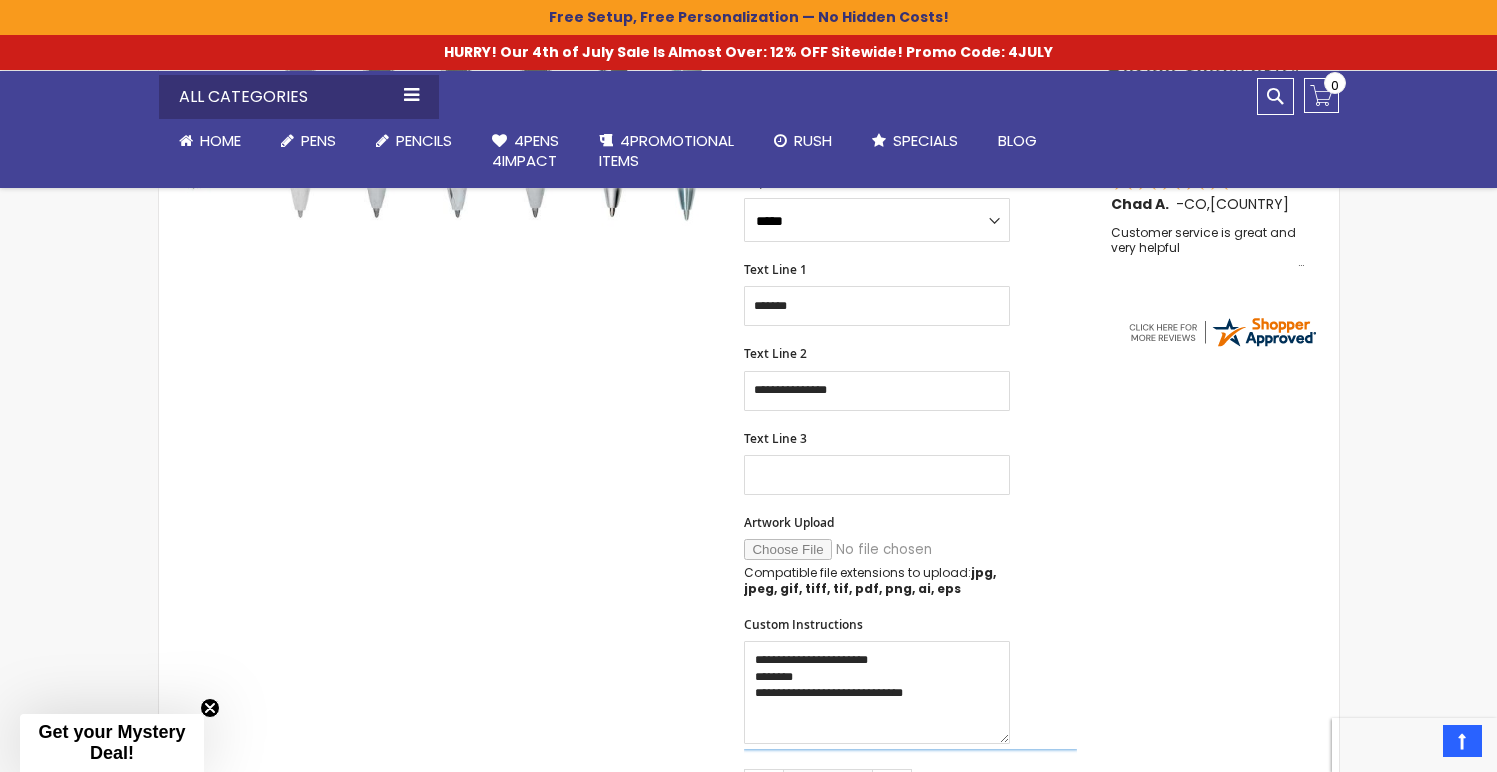 scroll, scrollTop: 712, scrollLeft: 0, axis: vertical 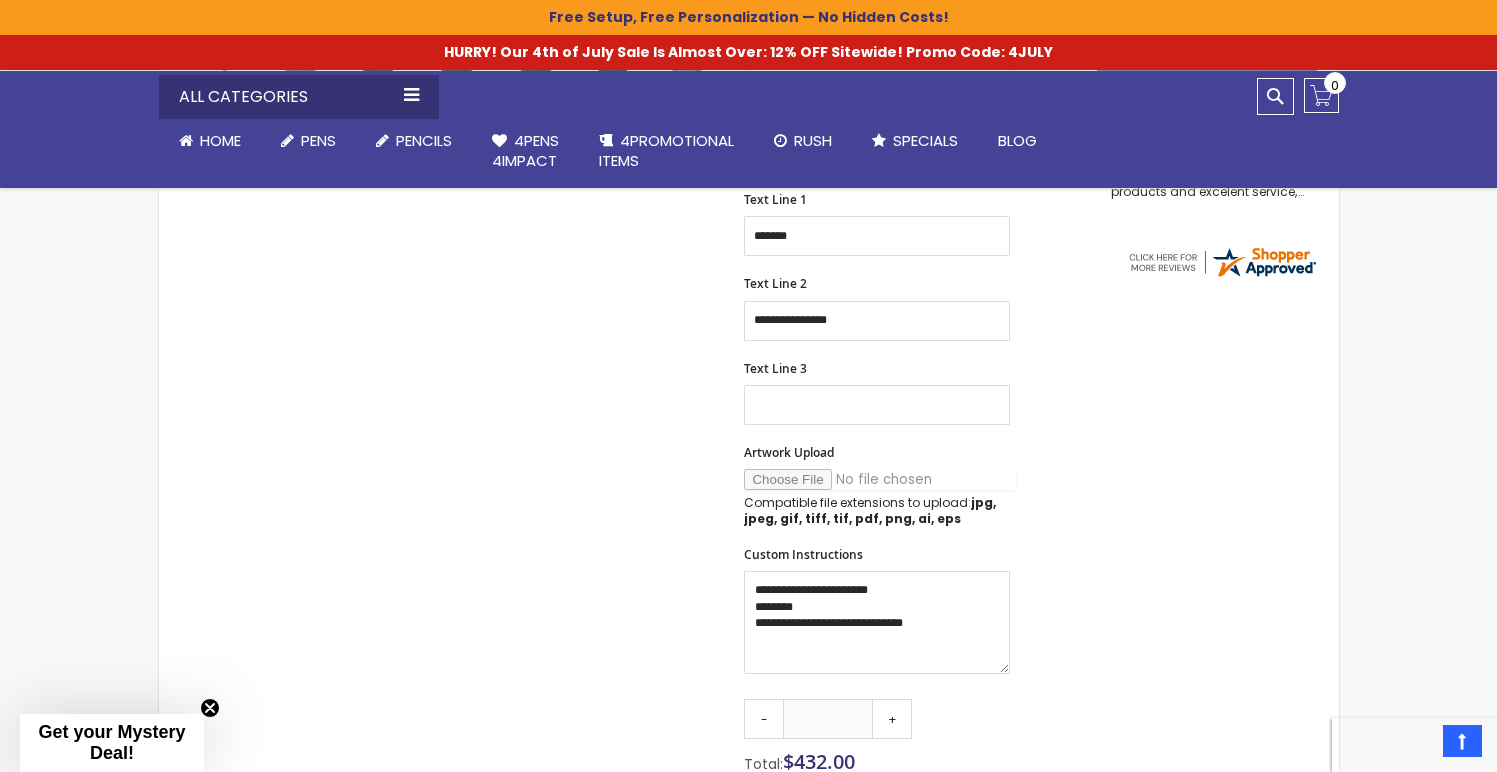 click on "Artwork Upload" at bounding box center (880, 479) 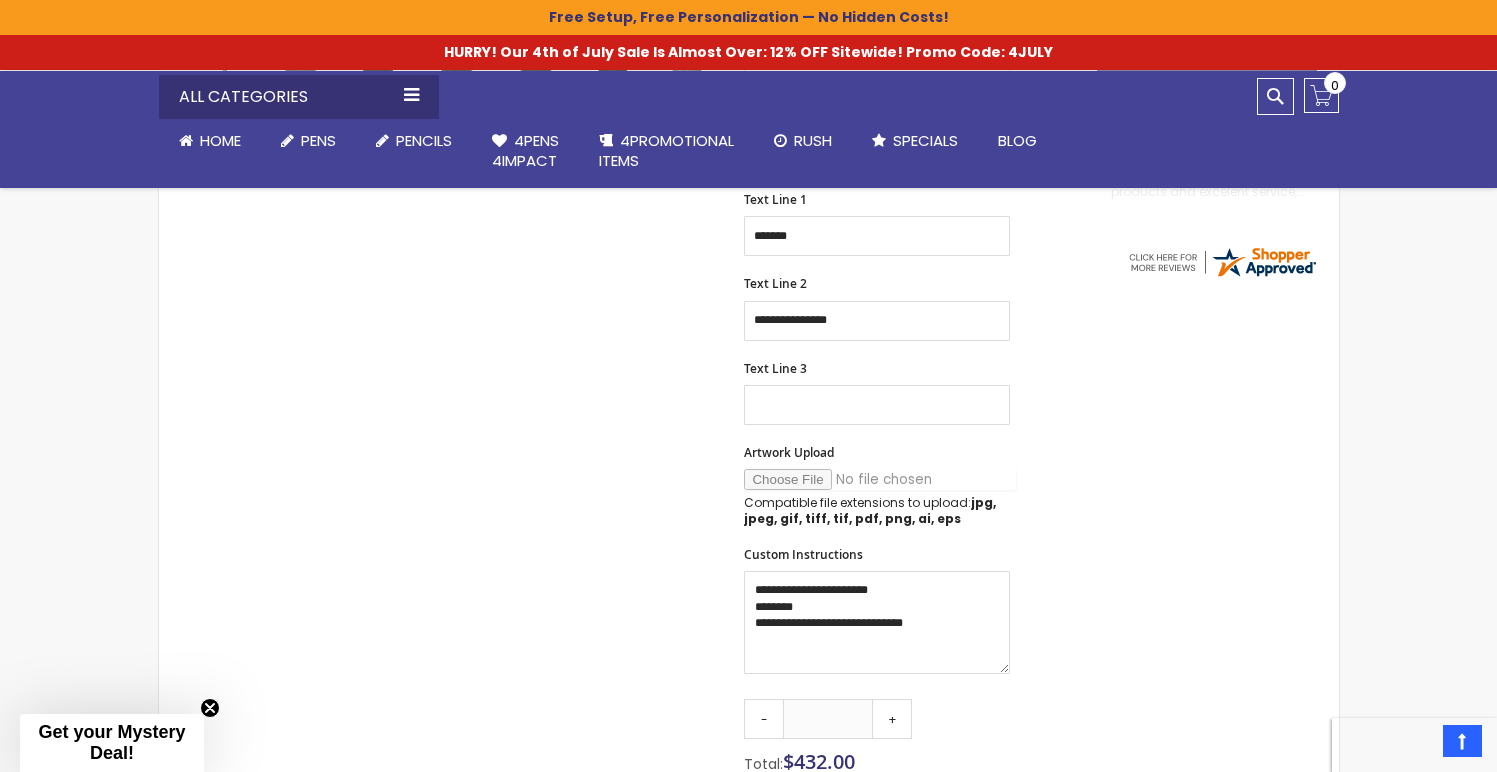 type on "**********" 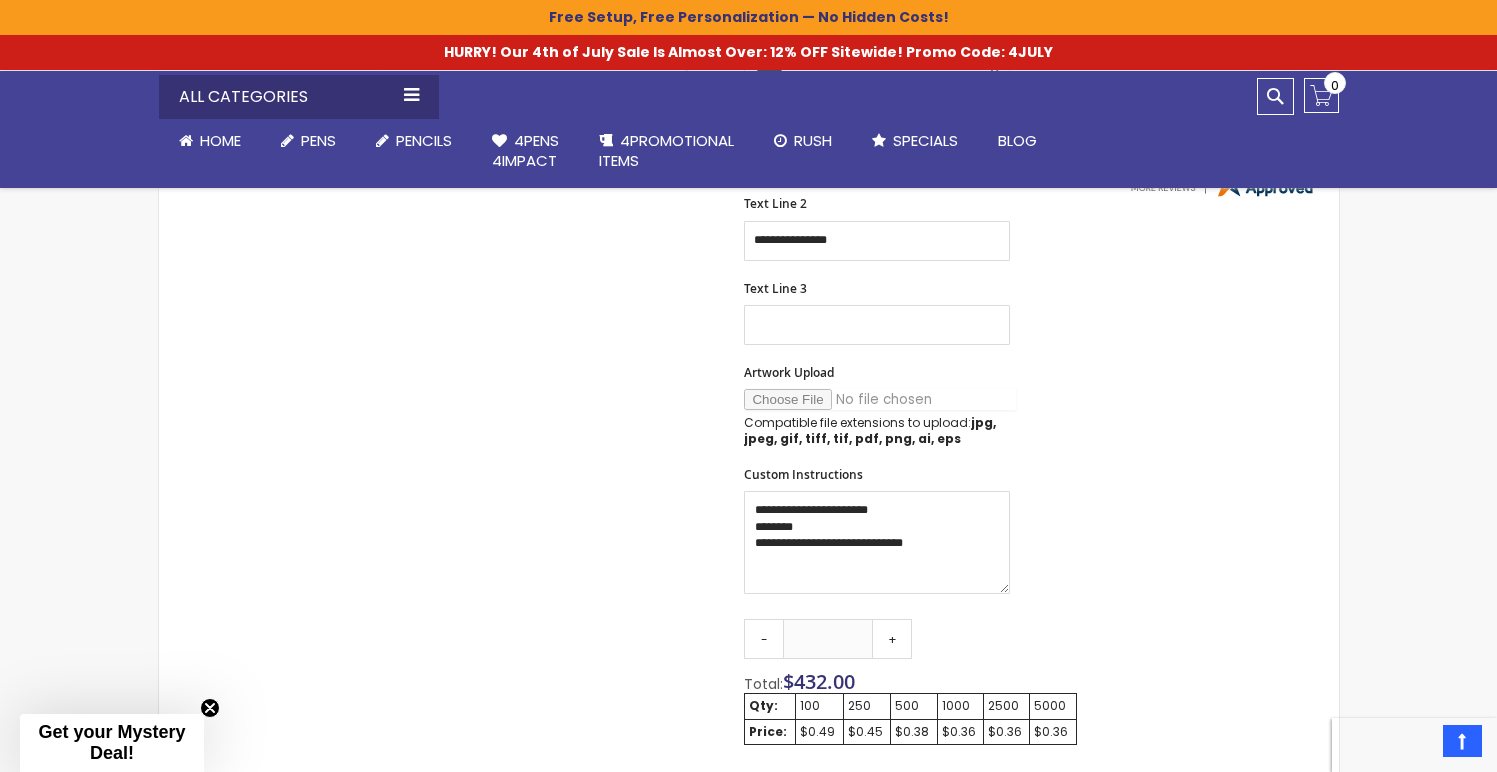 scroll, scrollTop: 961, scrollLeft: 0, axis: vertical 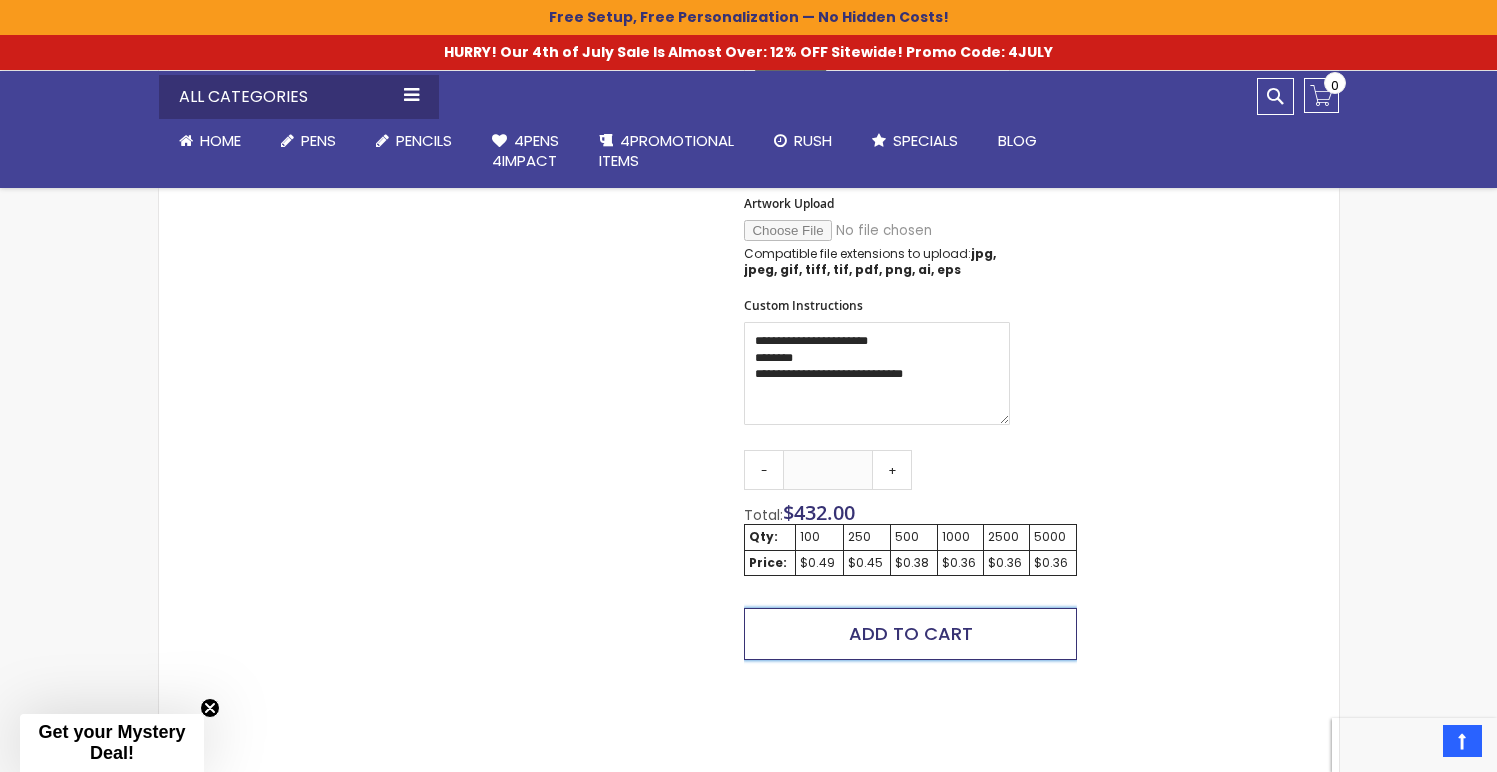 click on "Add to Cart" at bounding box center [911, 633] 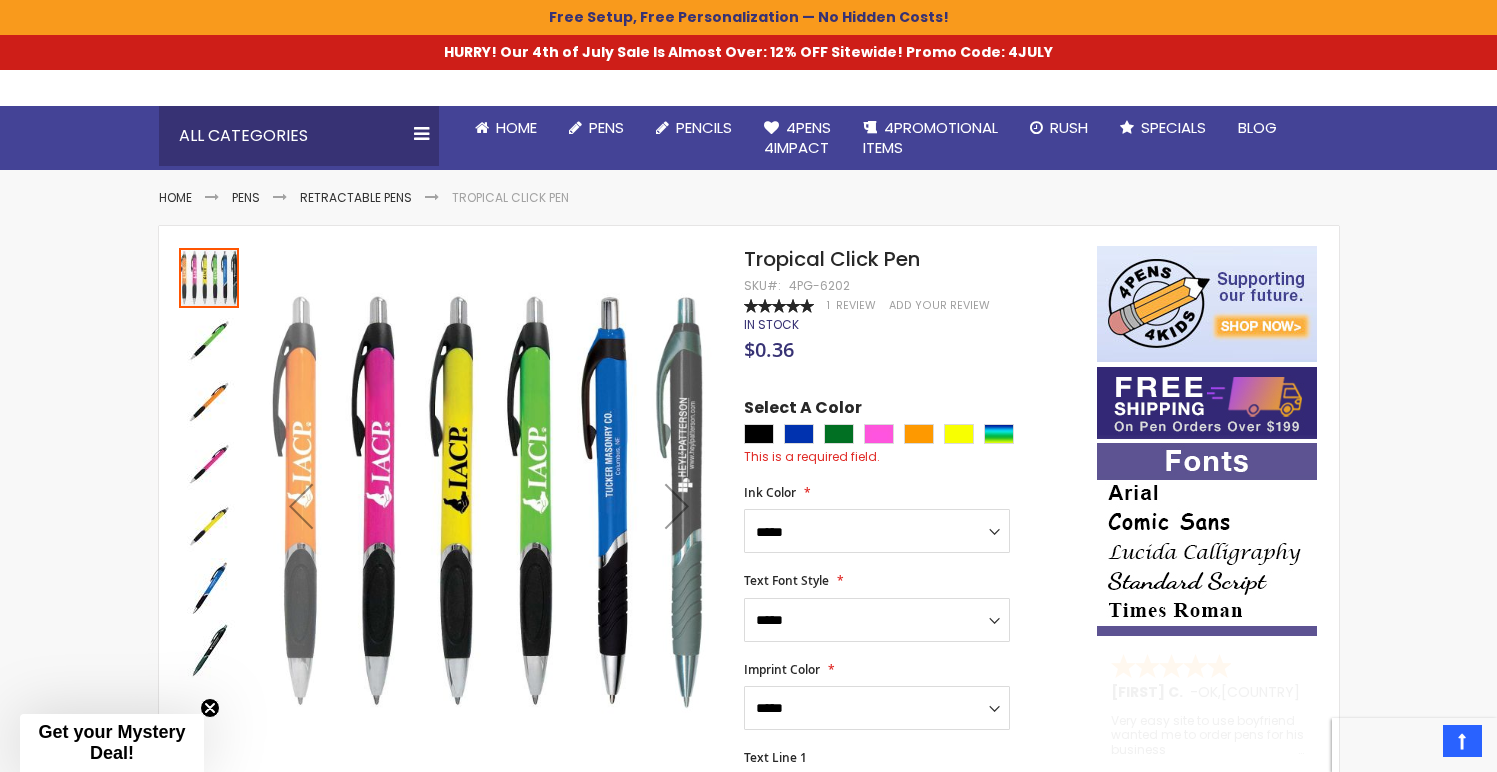 scroll, scrollTop: 194, scrollLeft: 0, axis: vertical 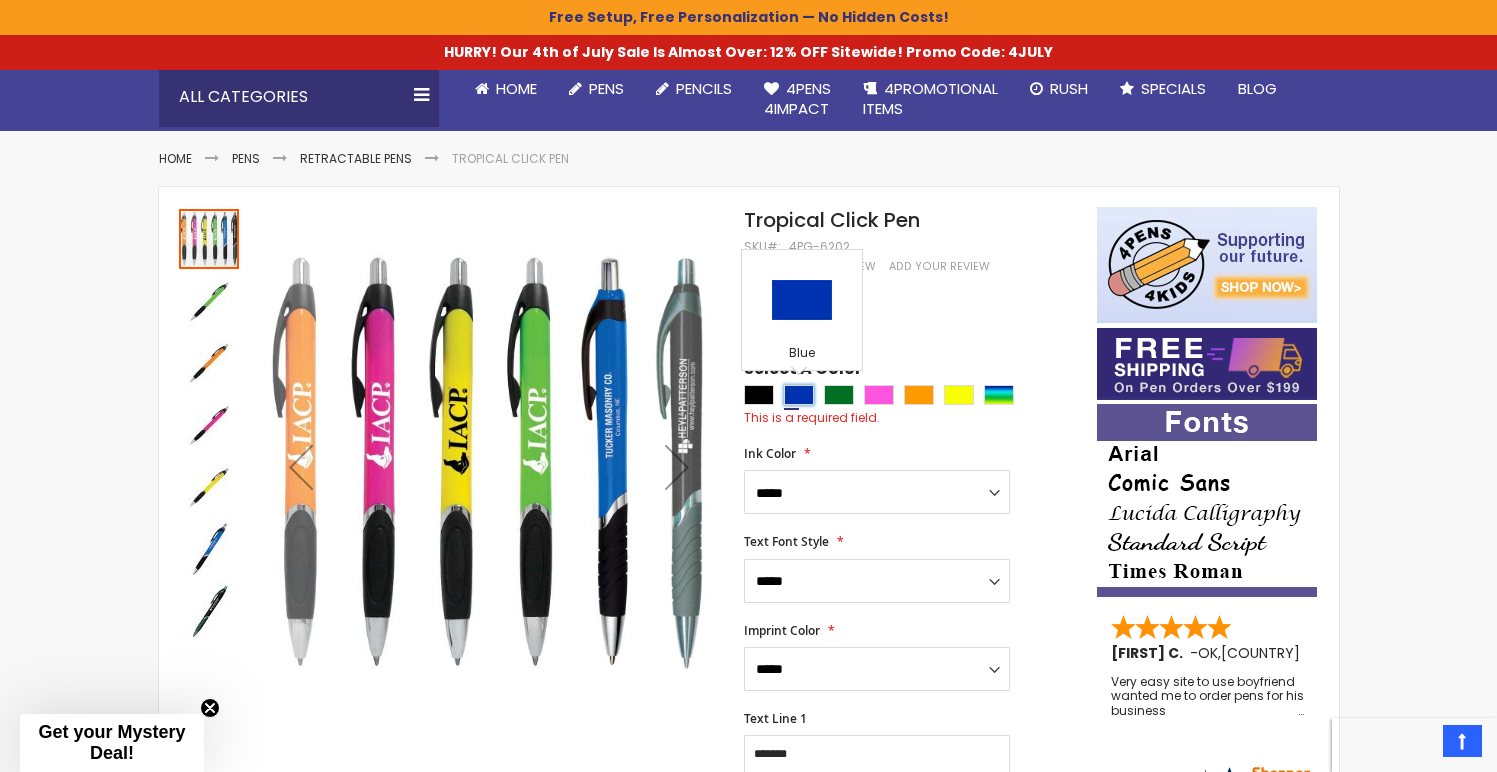 click at bounding box center (799, 395) 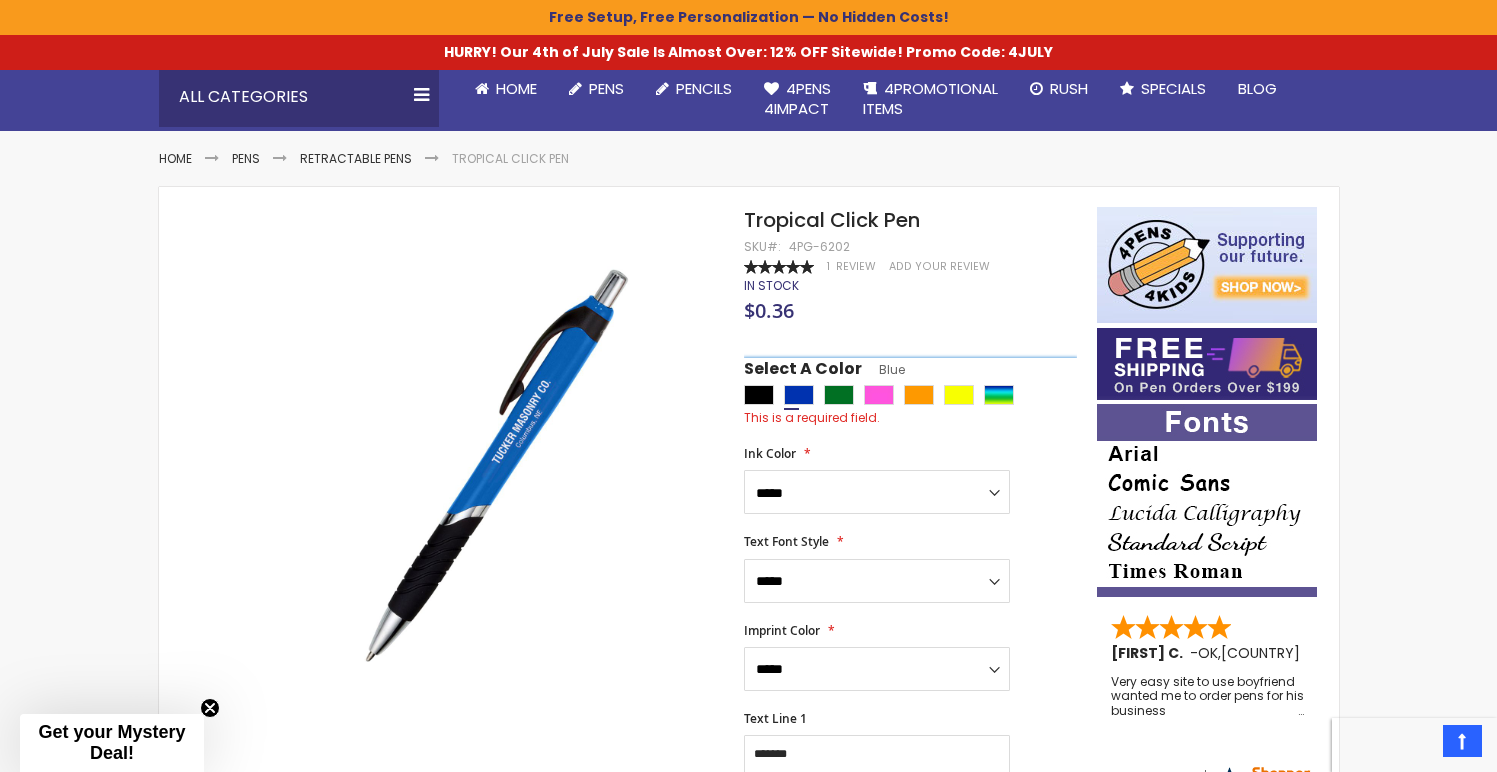click on "**********" at bounding box center (910, 480) 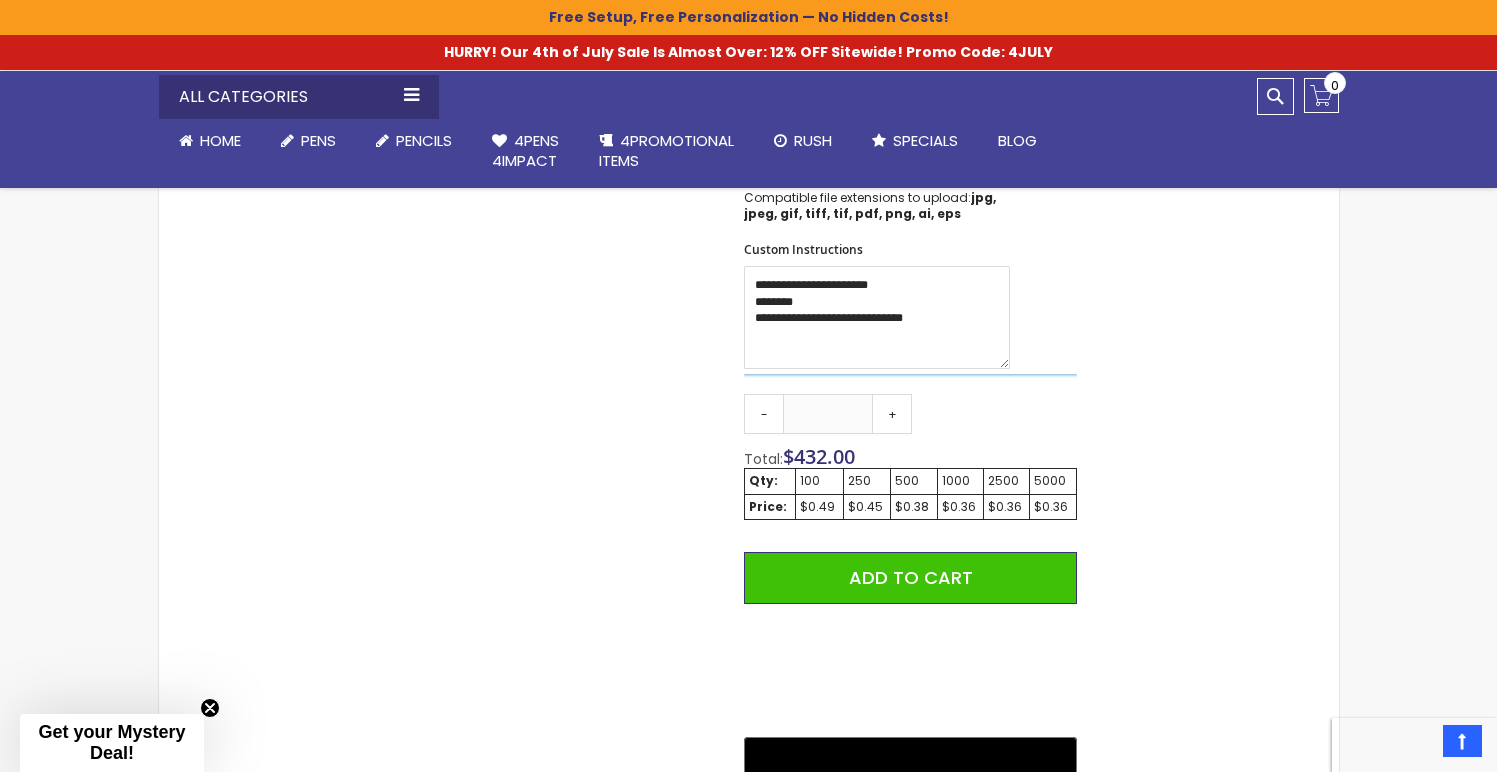 scroll, scrollTop: 1318, scrollLeft: 0, axis: vertical 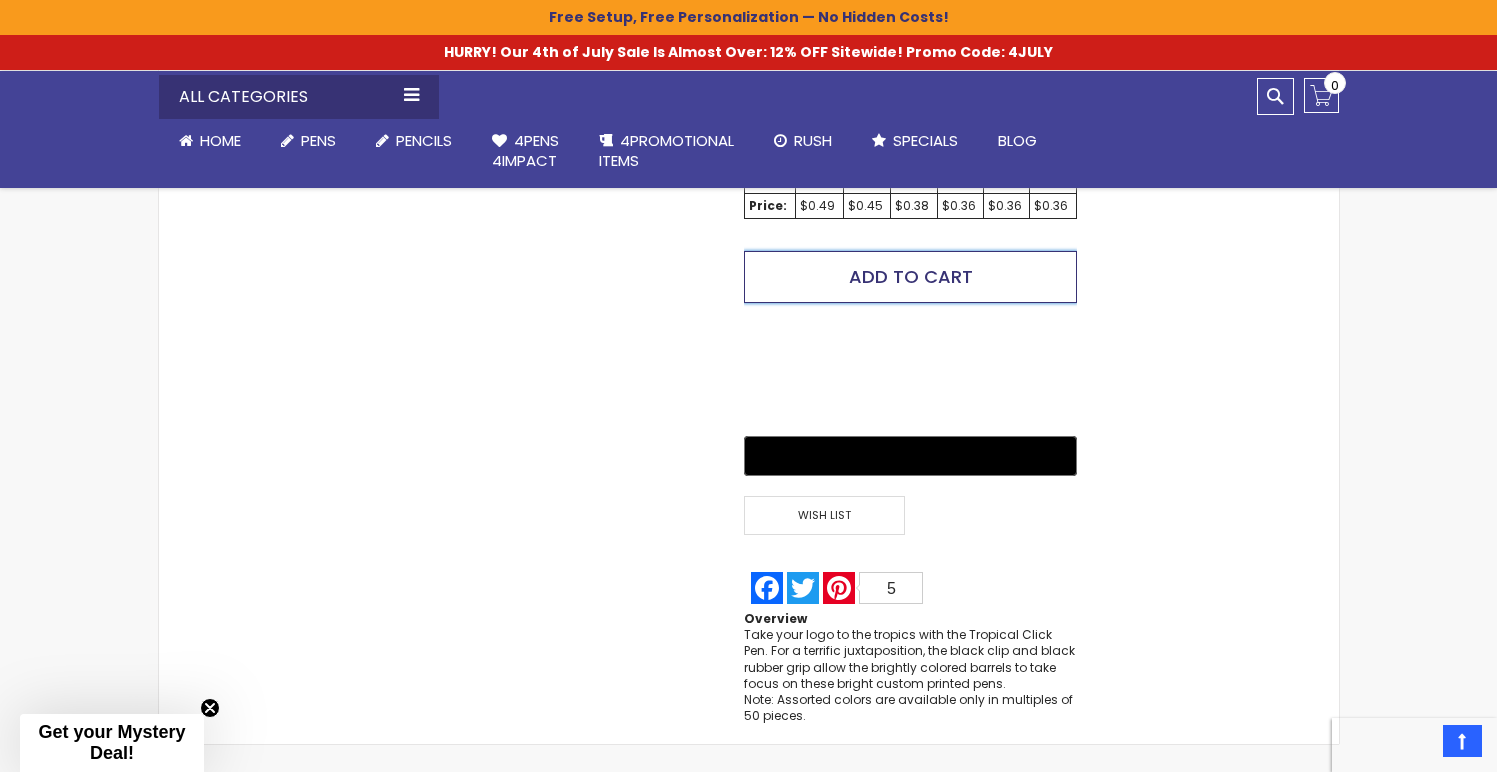 click on "Add to Cart" at bounding box center (911, 276) 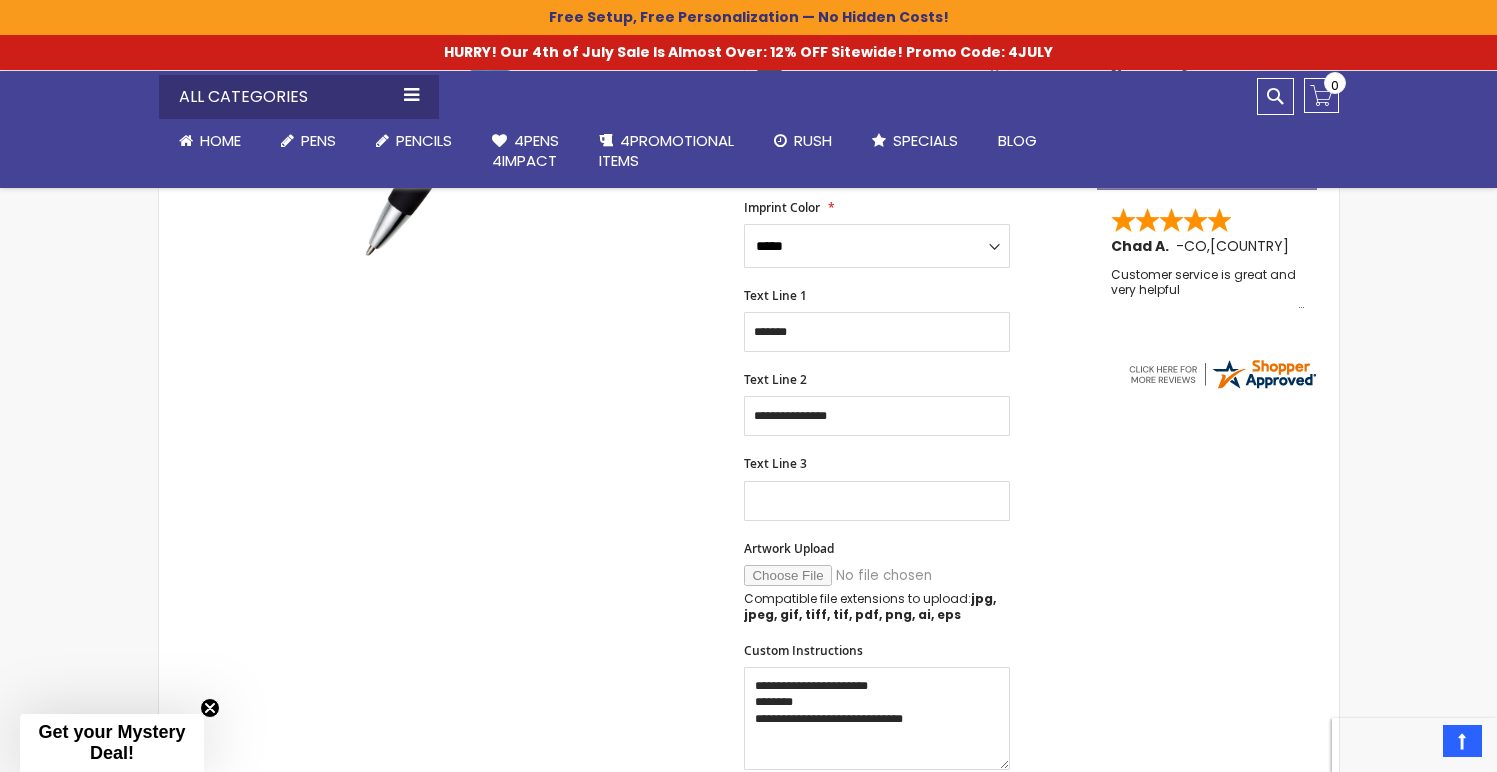 scroll, scrollTop: 532, scrollLeft: 0, axis: vertical 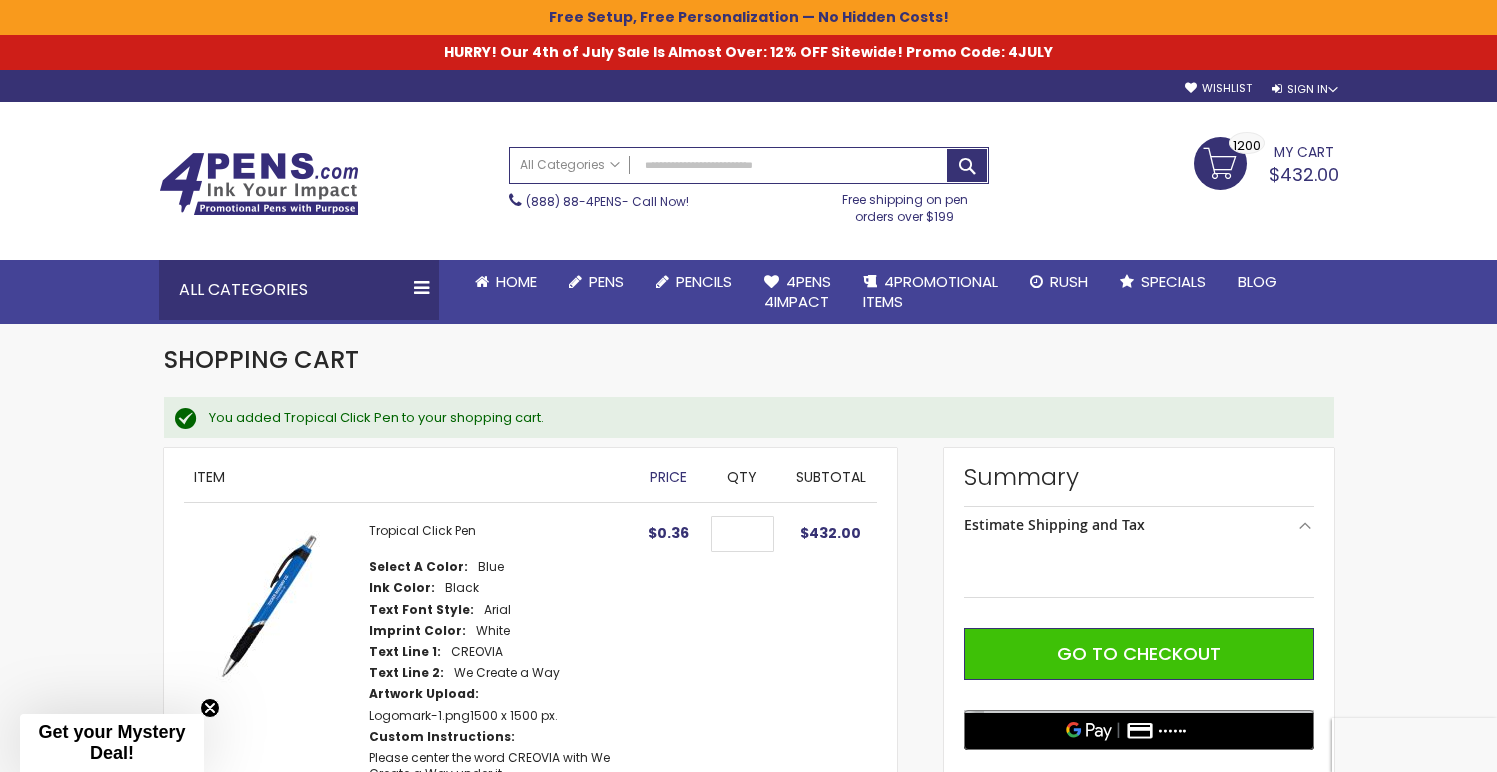 click on "Toggle Nav
Search
All Categories
Pens" at bounding box center (748, 946) 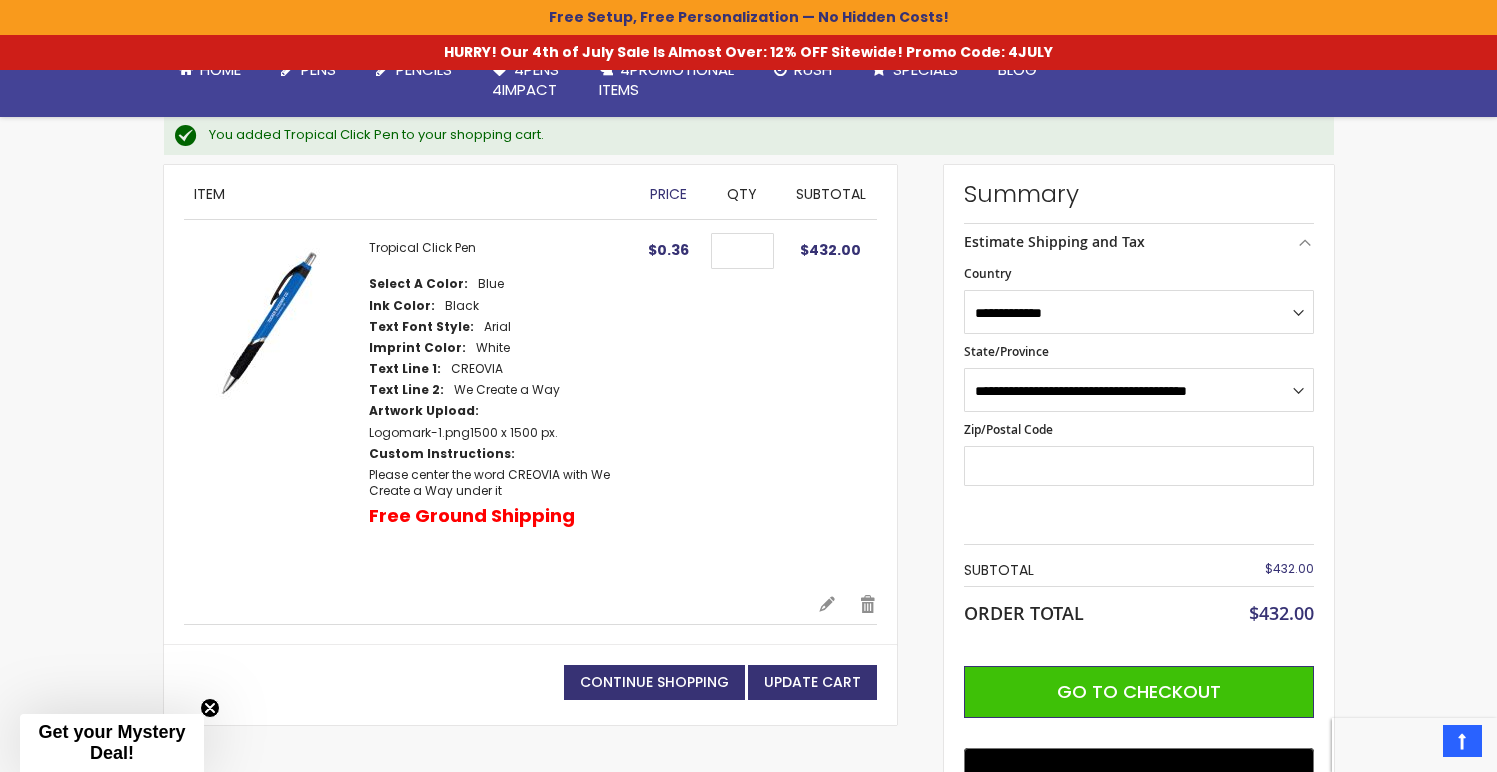 scroll, scrollTop: 212, scrollLeft: 0, axis: vertical 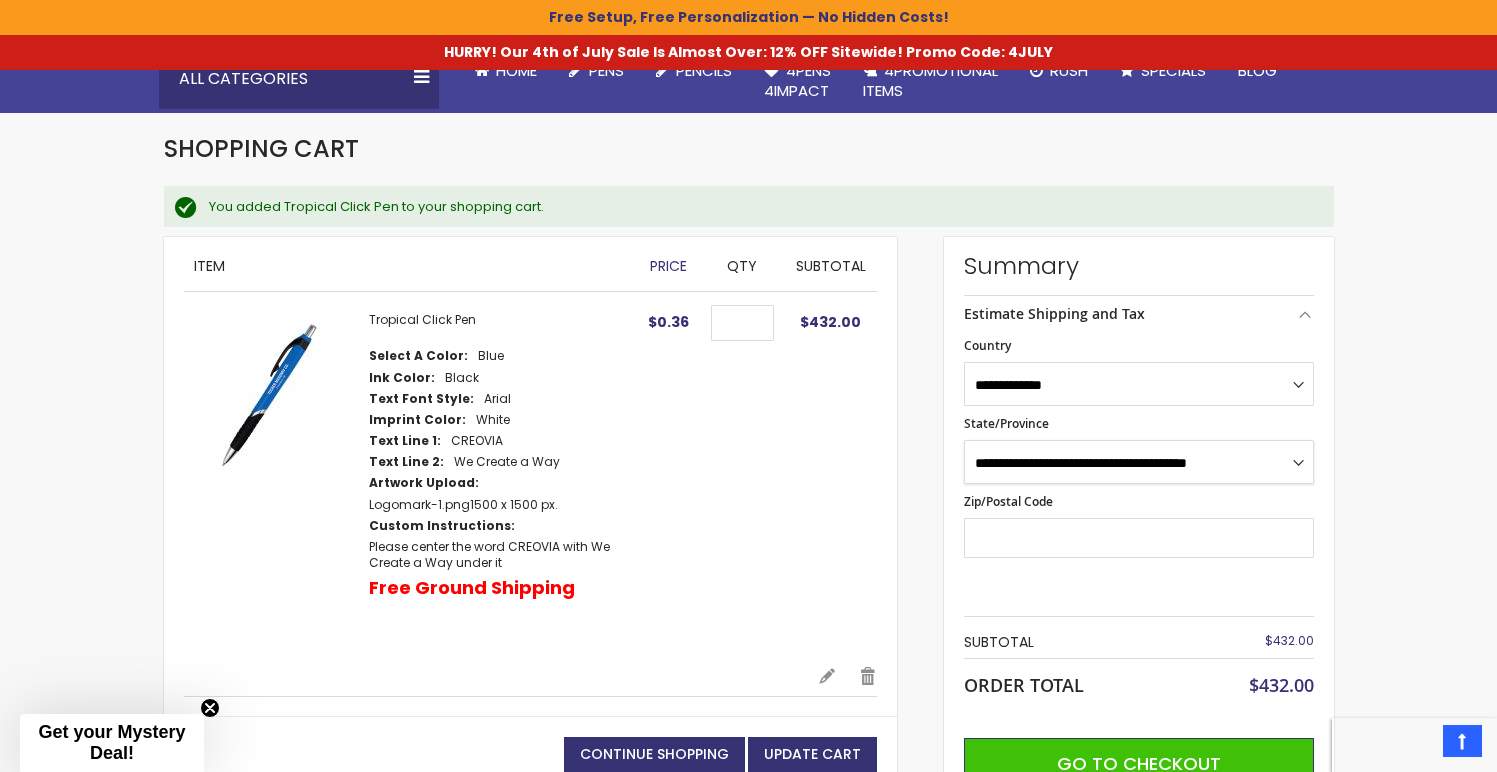 click on "**********" at bounding box center [1139, 462] 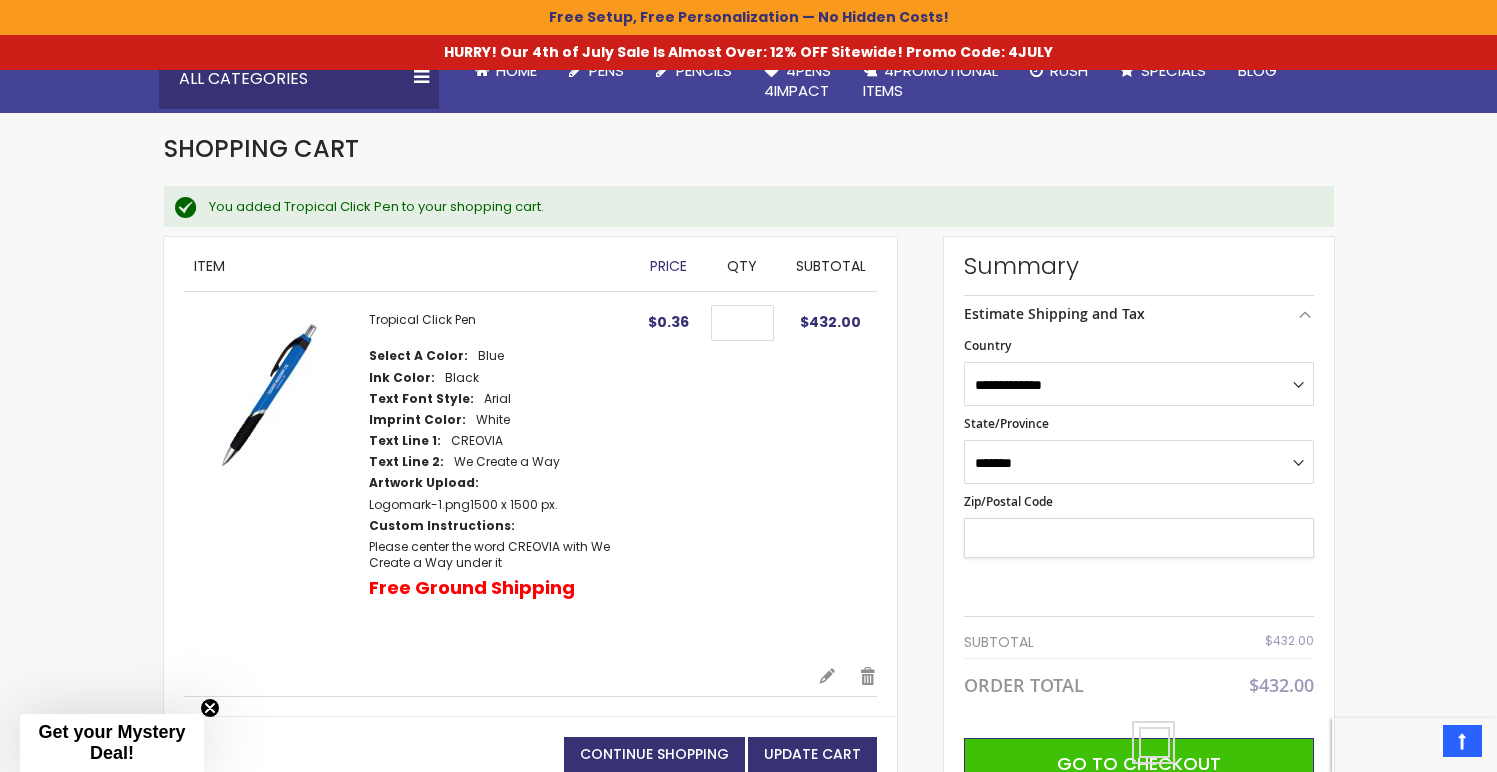 click on "Zip/Postal Code" at bounding box center (1139, 538) 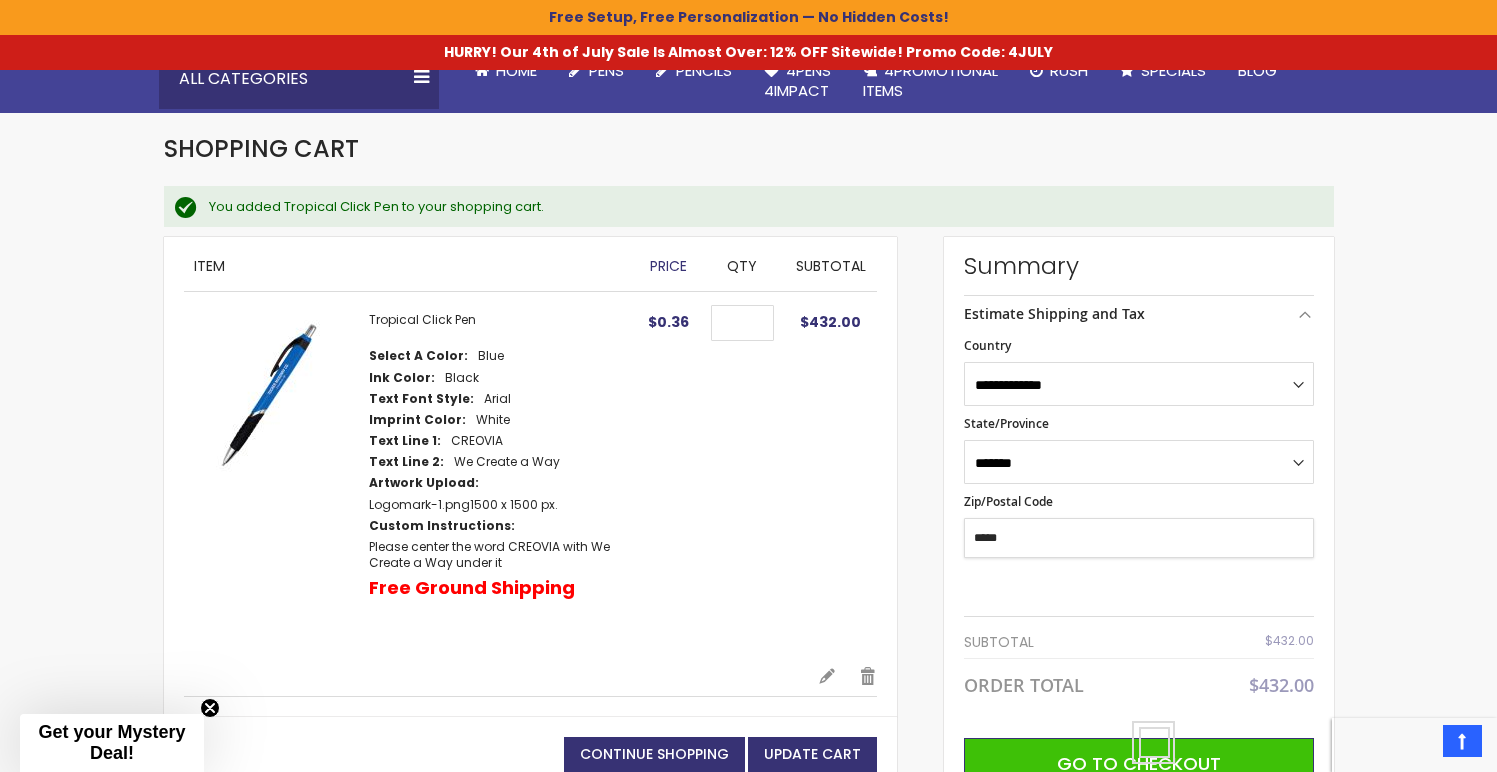 type on "*****" 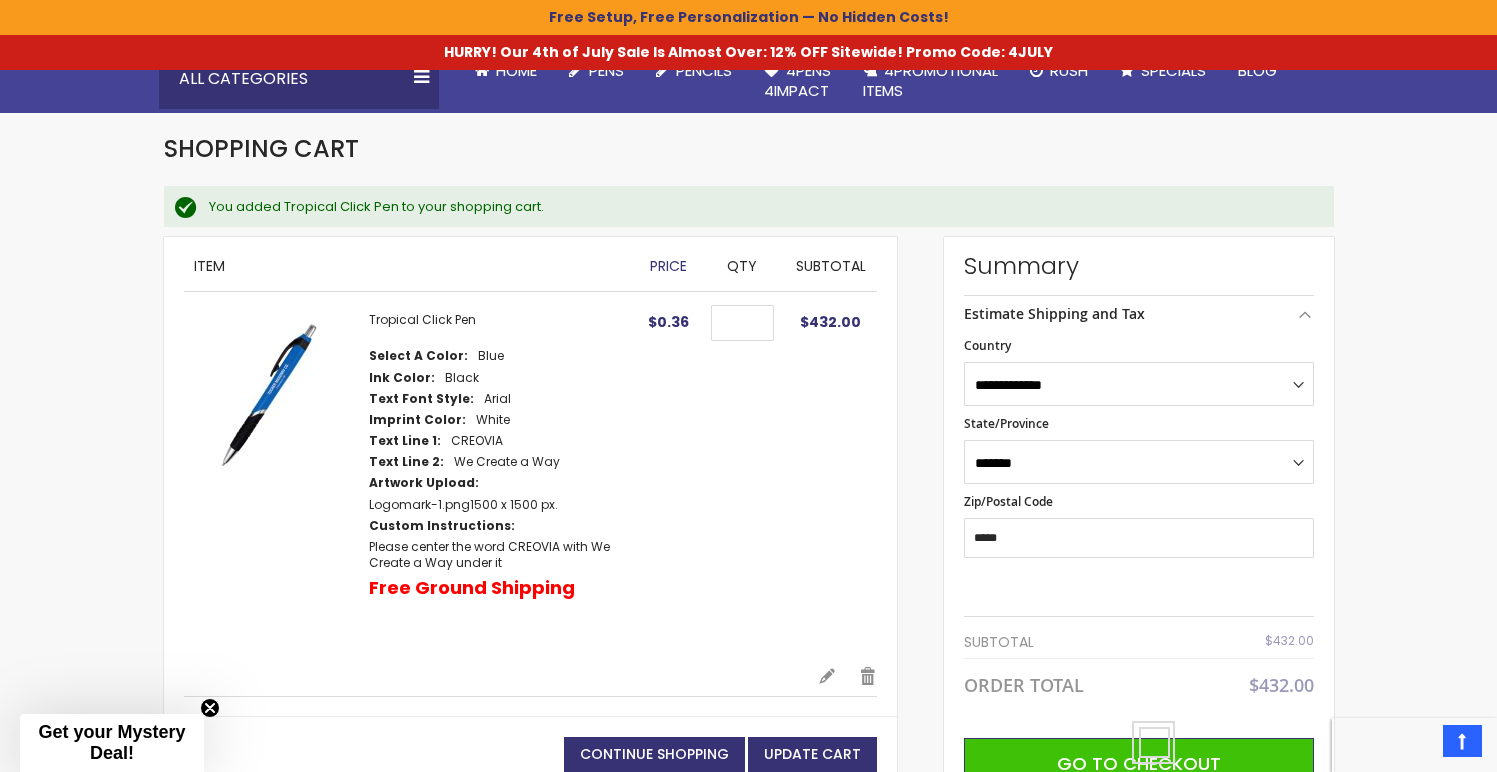 click on "Skip to Content
sample
Wishlist
Sign Out
Sign In
Sign In
Login
Forgot Your Password?
Create an Account
My Account
Toggle Nav
Search
All Categories
Pens" at bounding box center (748, 700) 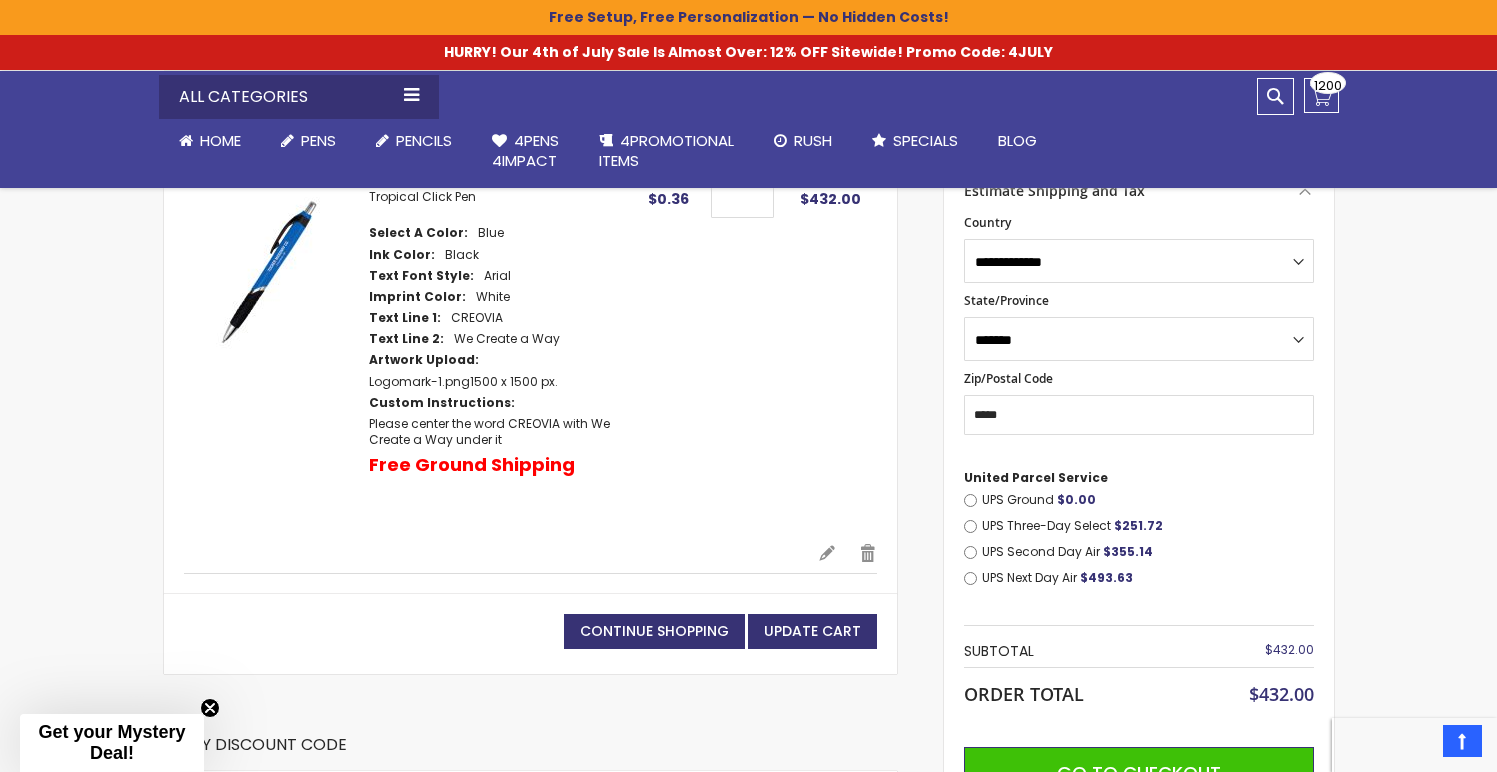 scroll, scrollTop: 348, scrollLeft: 0, axis: vertical 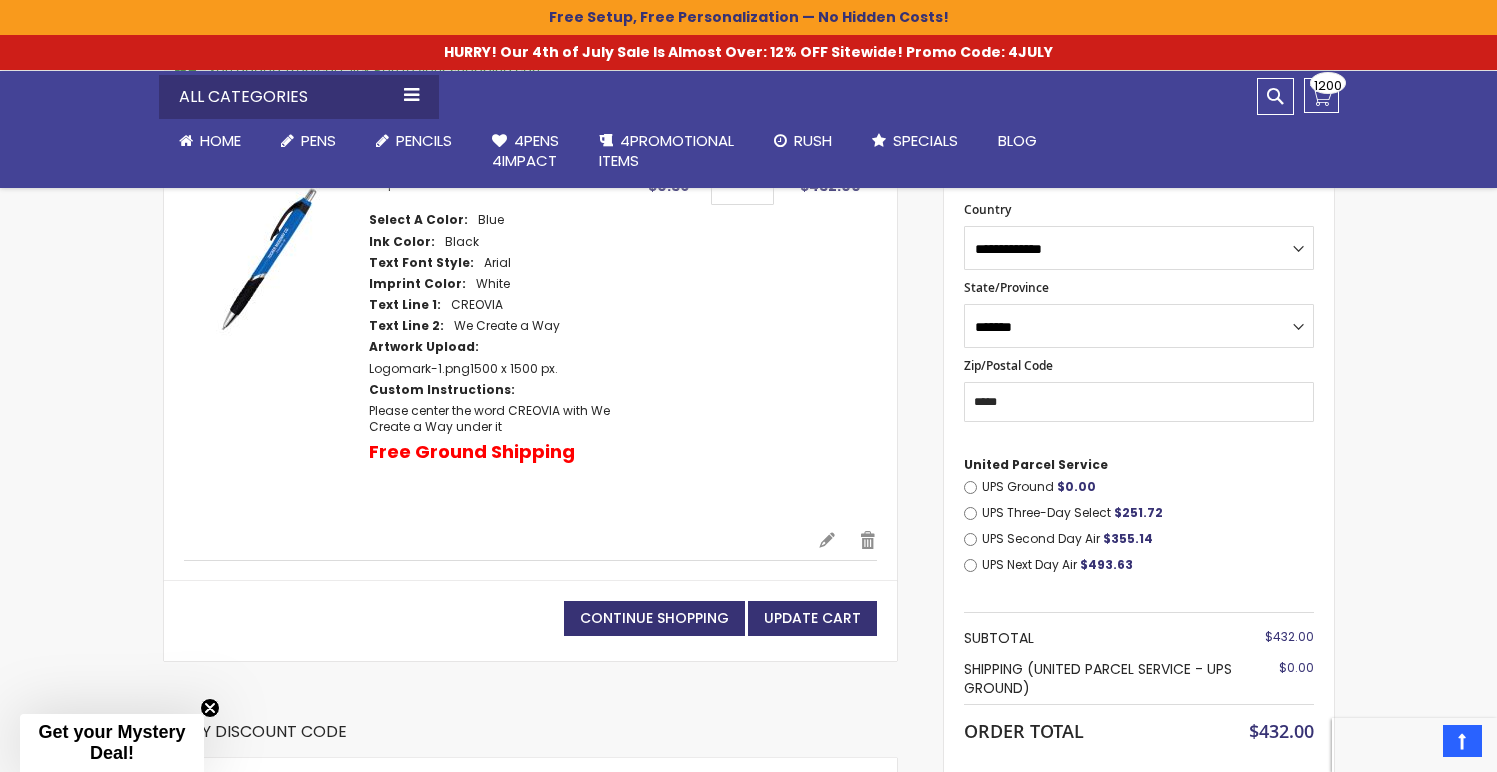 click on "Skip to Content
sample
Wishlist
Sign Out
Sign In
Sign In
Login
Forgot Your Password?
Create an Account
My Account
Toggle Nav
Search
All Categories
Pens" at bounding box center (748, 602) 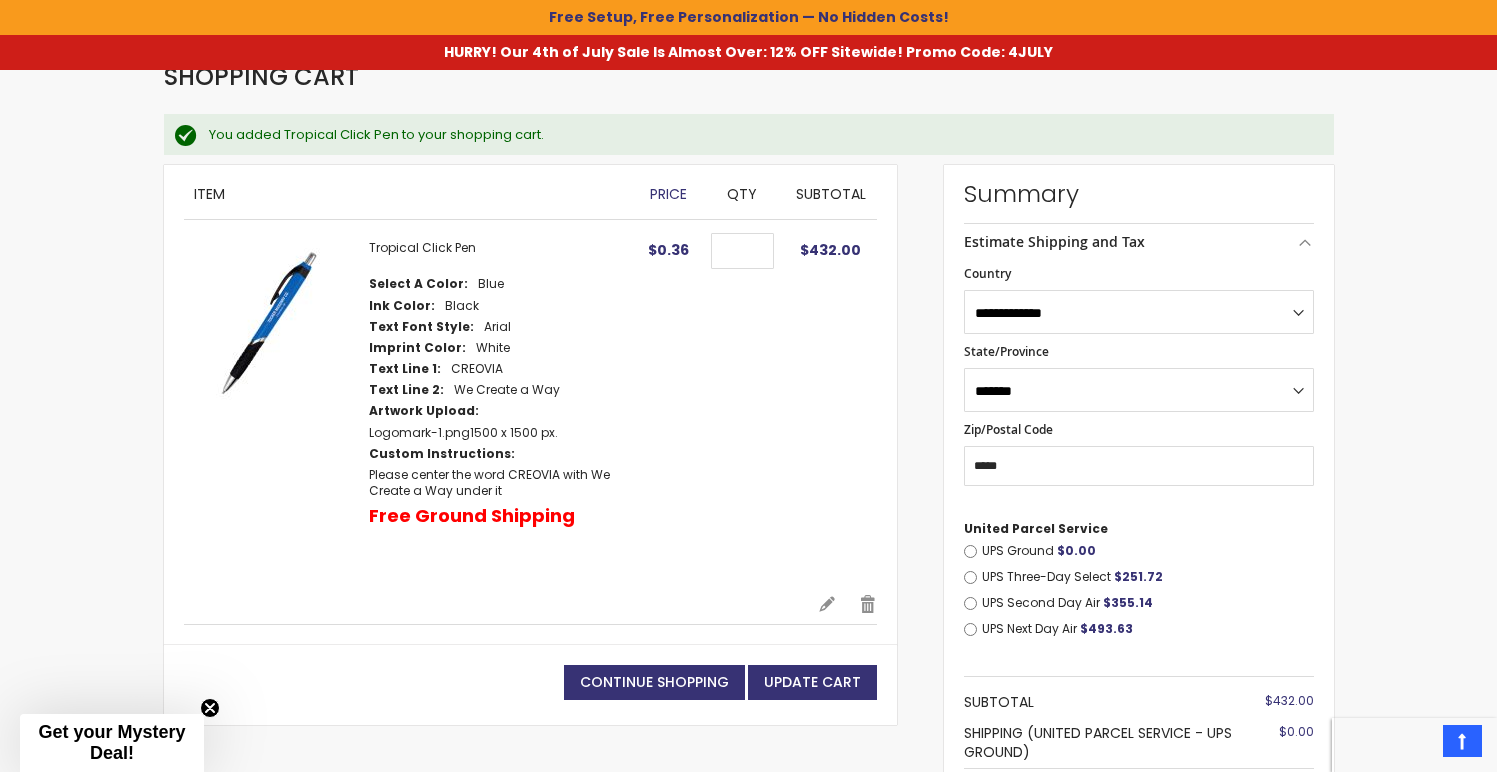 scroll, scrollTop: 308, scrollLeft: 0, axis: vertical 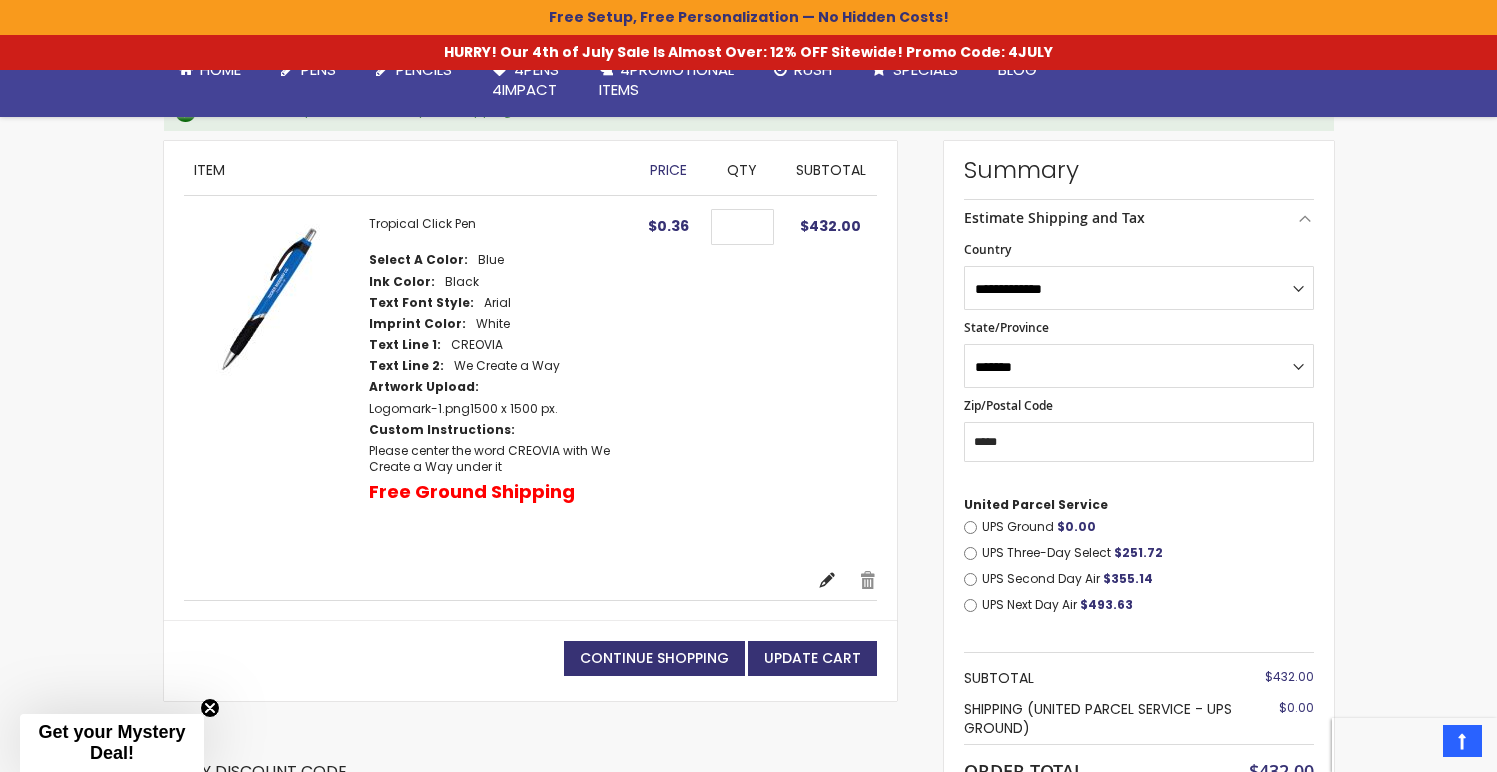 click on "Edit" at bounding box center (827, 580) 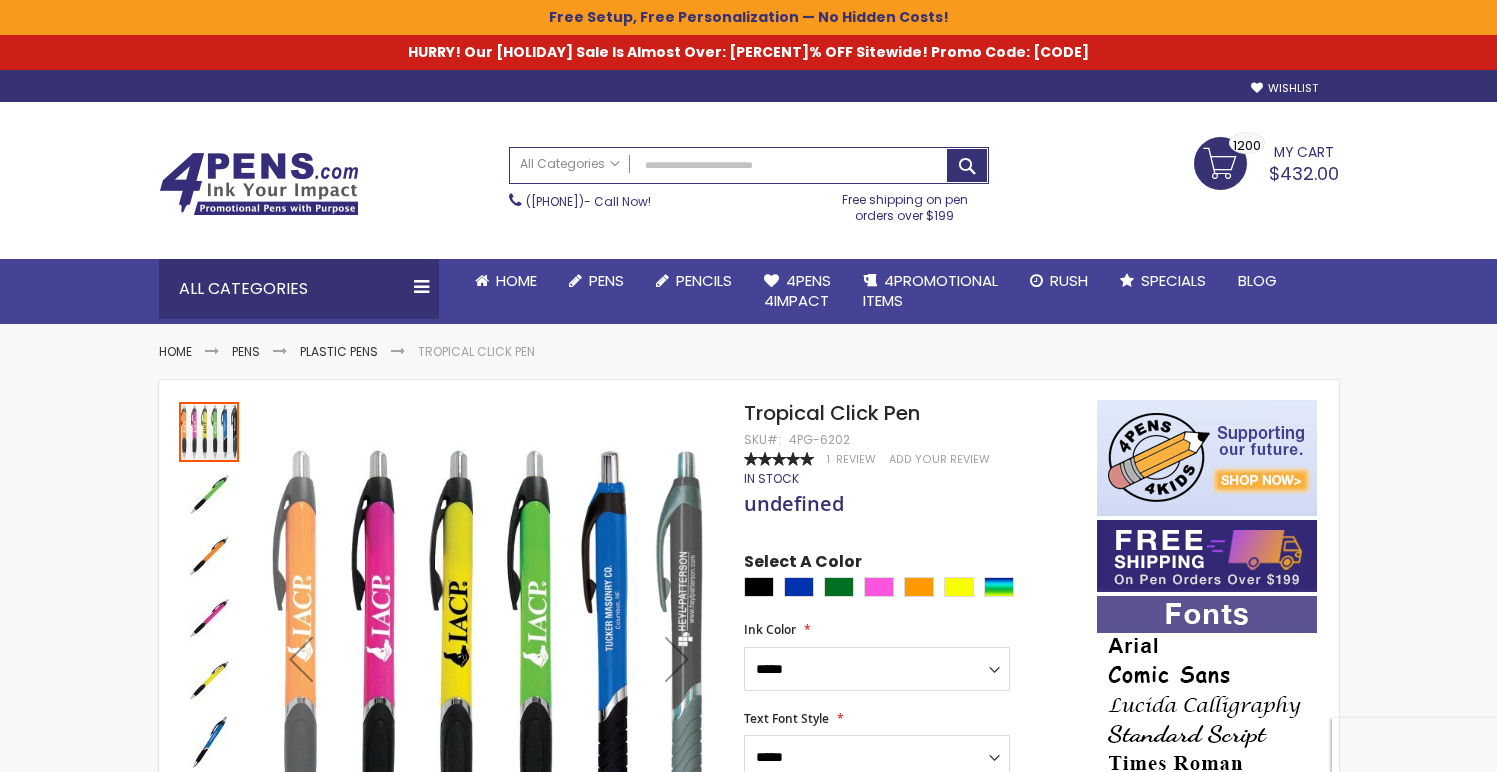 scroll, scrollTop: 0, scrollLeft: 0, axis: both 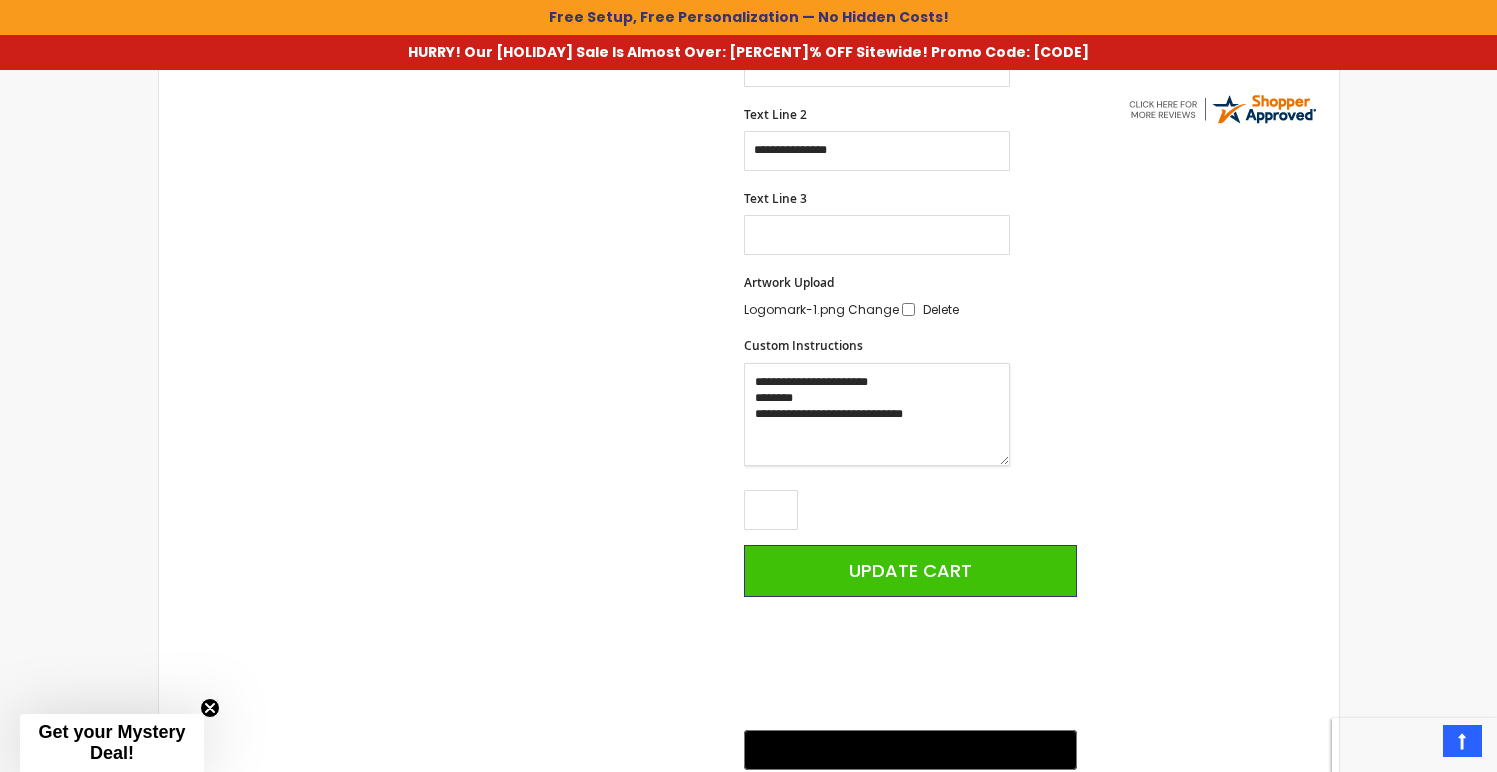 click on "**********" at bounding box center [877, 414] 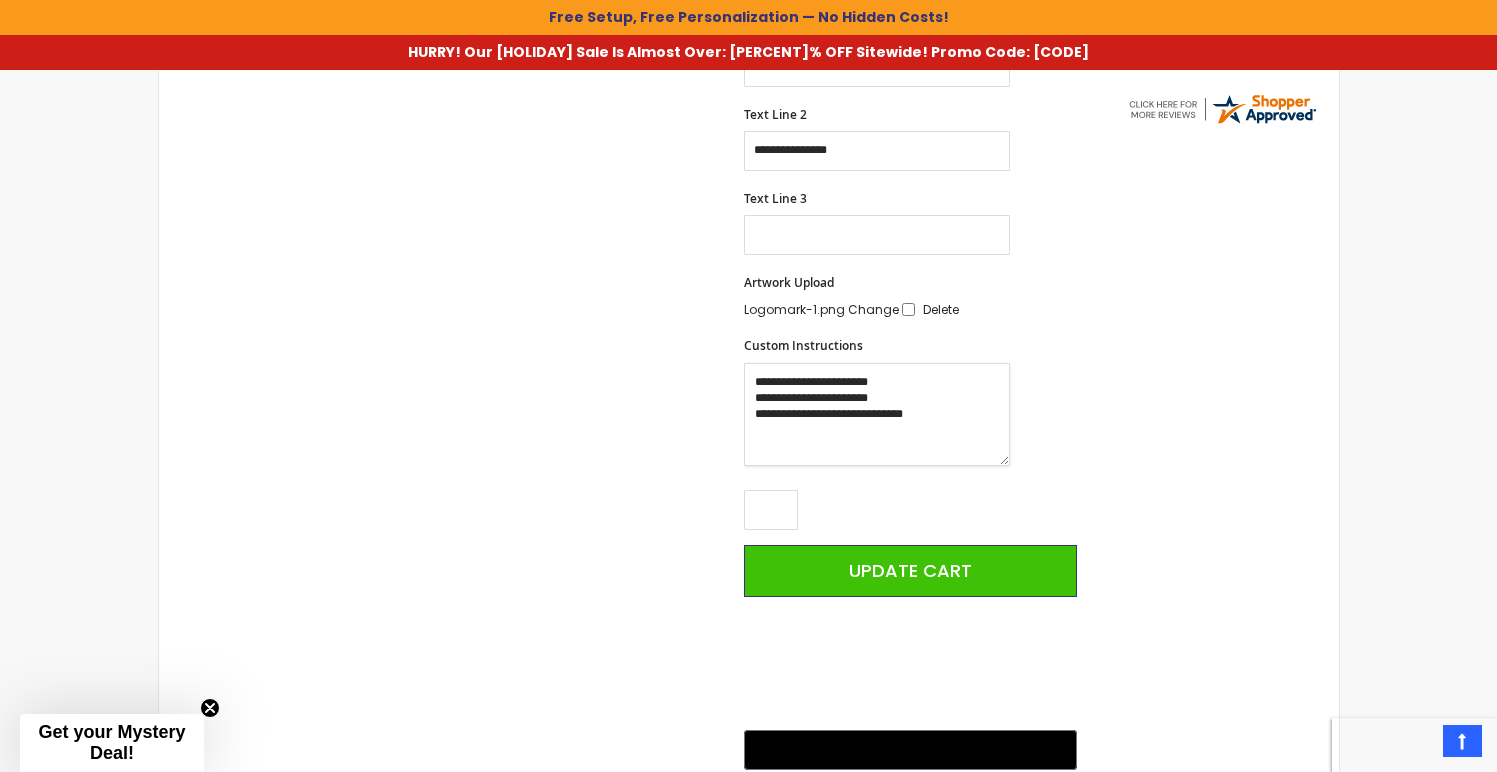 drag, startPoint x: 780, startPoint y: 415, endPoint x: 757, endPoint y: 413, distance: 23.086792 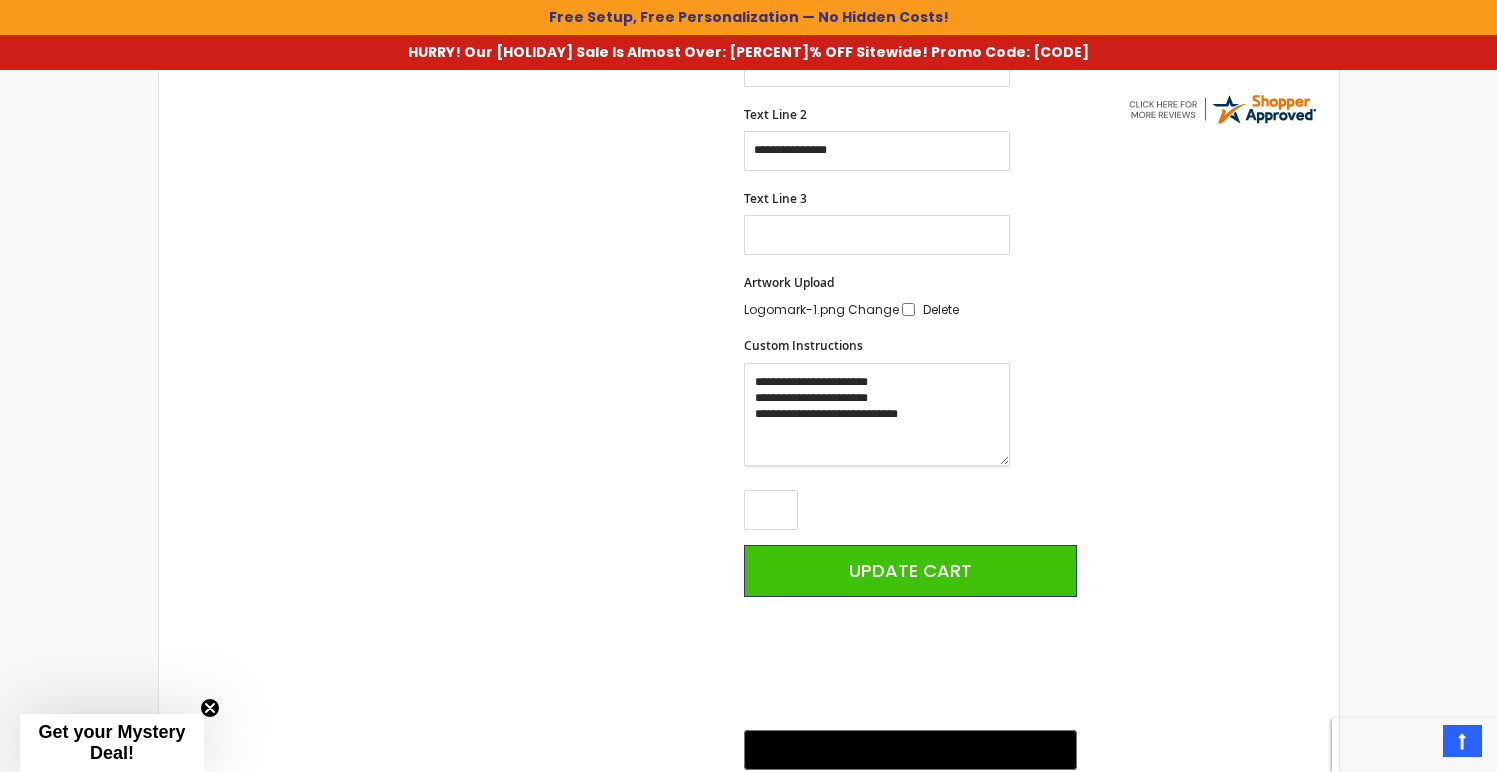 click on "**********" at bounding box center (877, 414) 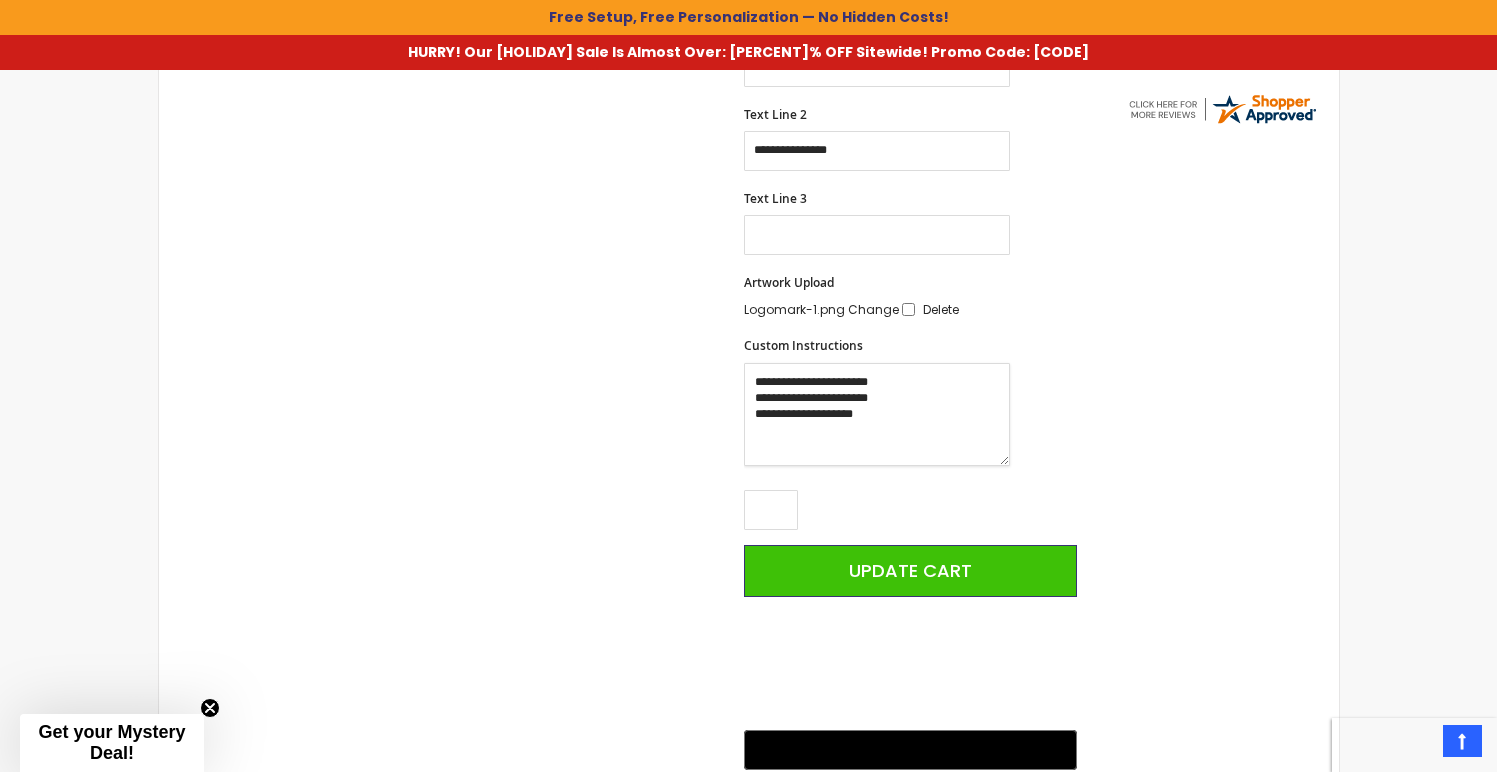 click on "**********" at bounding box center [877, 414] 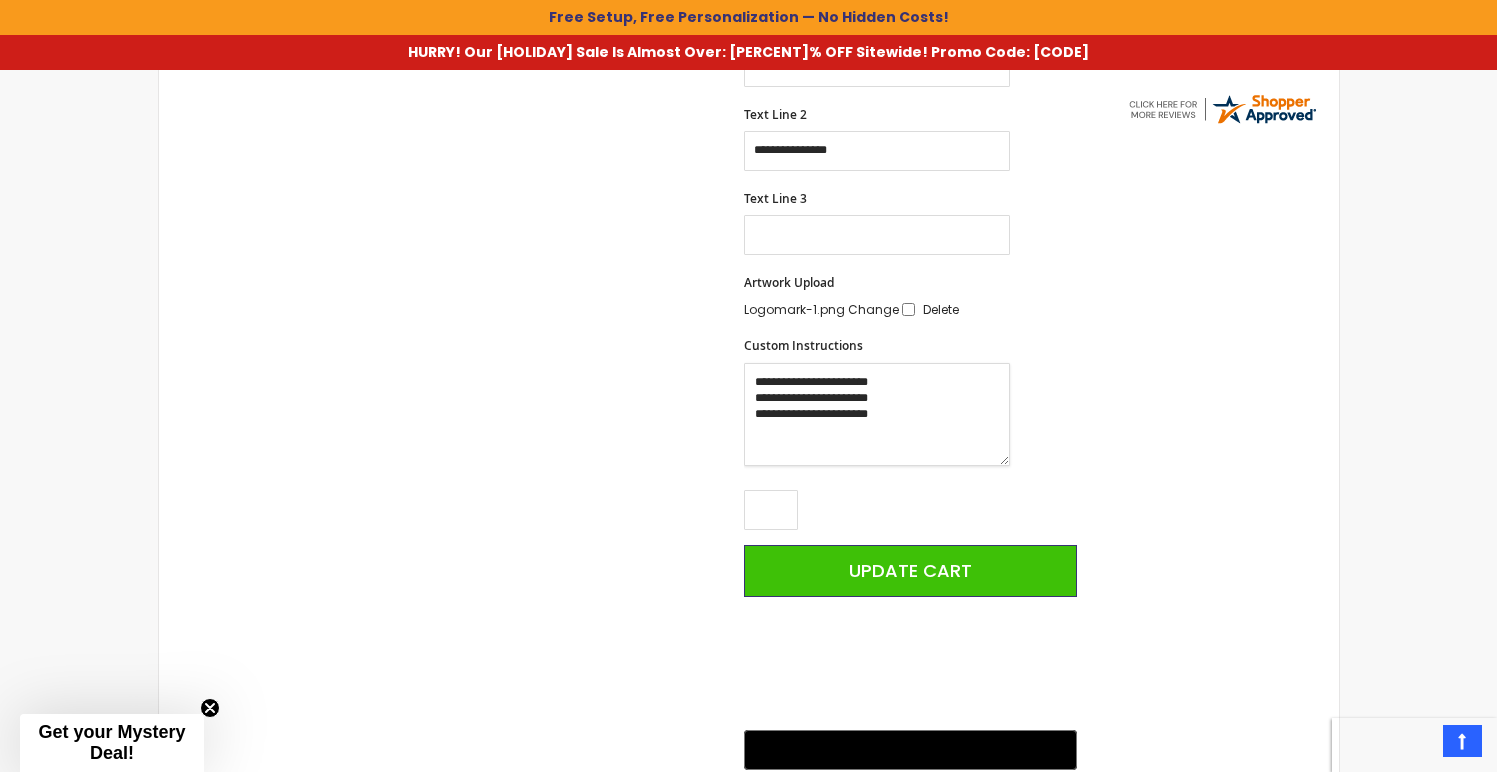 click on "**********" at bounding box center (877, 414) 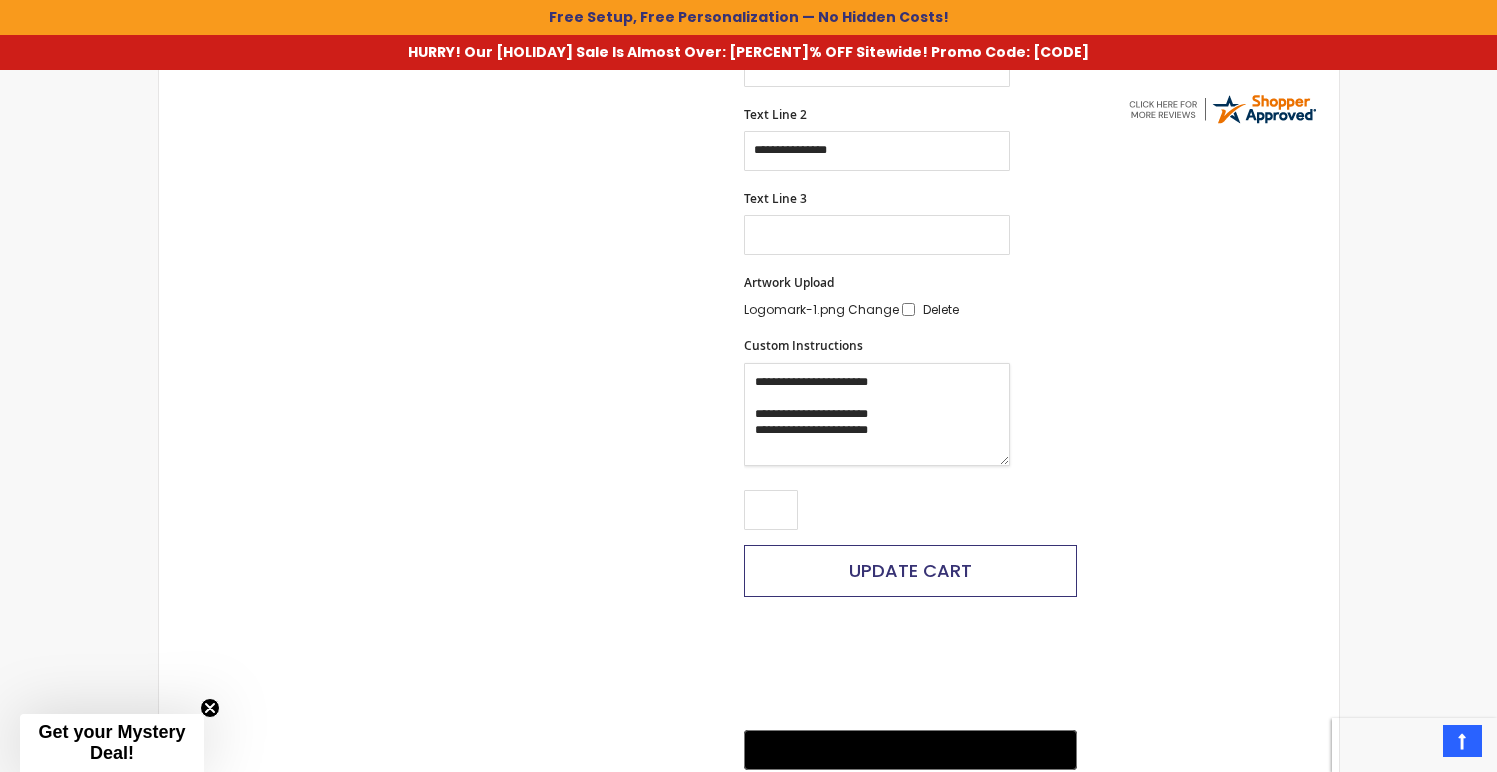 type on "**********" 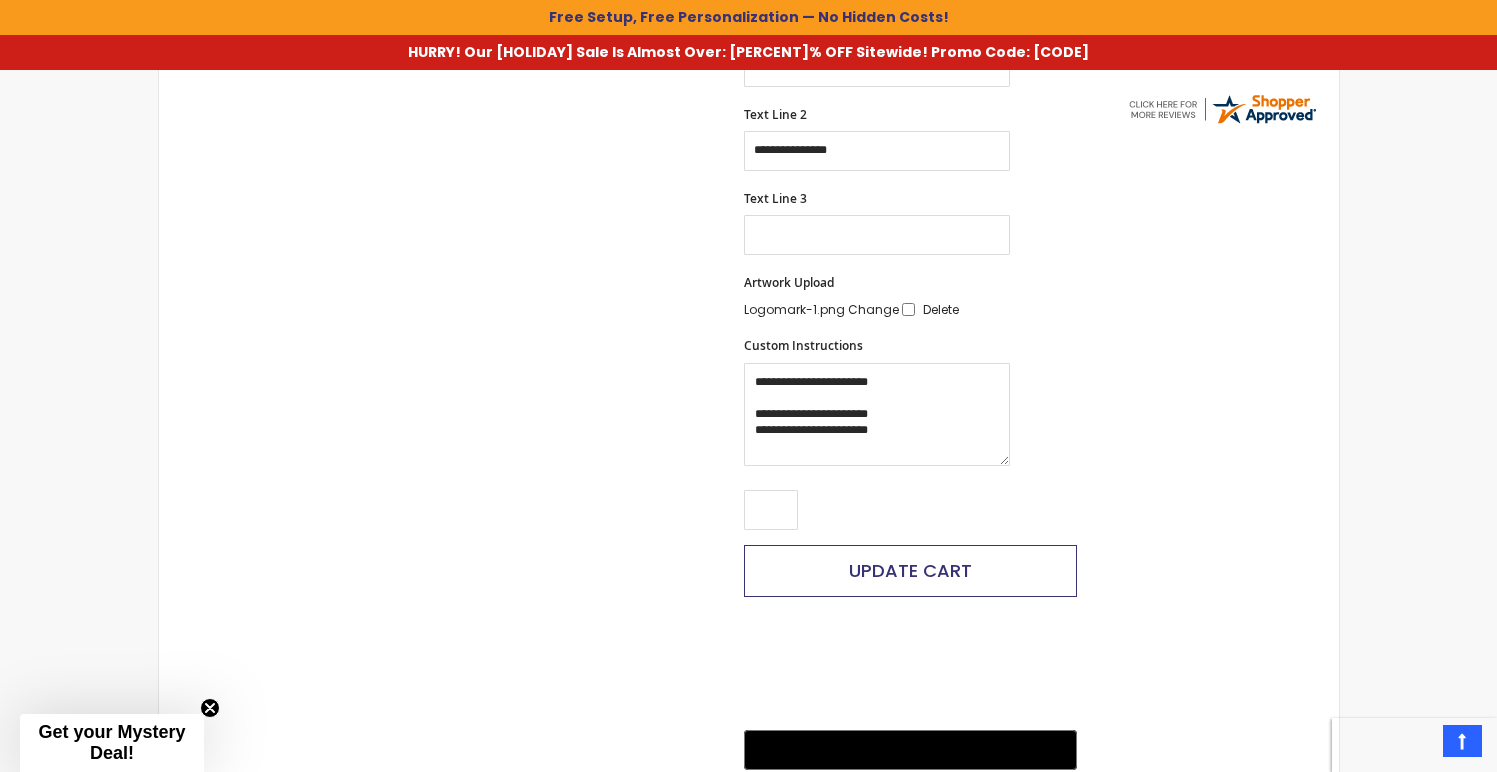 click on "Update Cart" at bounding box center [910, 570] 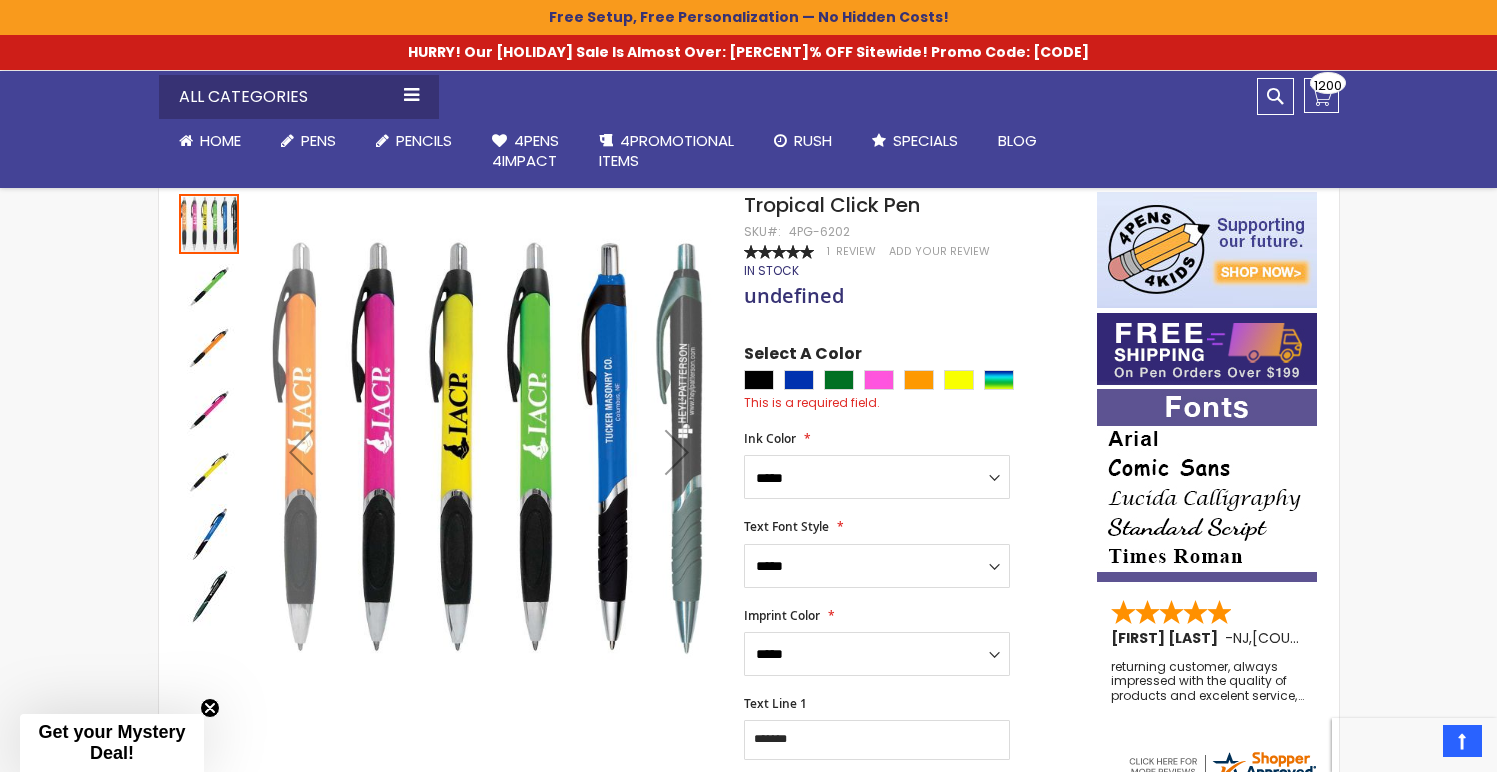 scroll, scrollTop: 167, scrollLeft: 0, axis: vertical 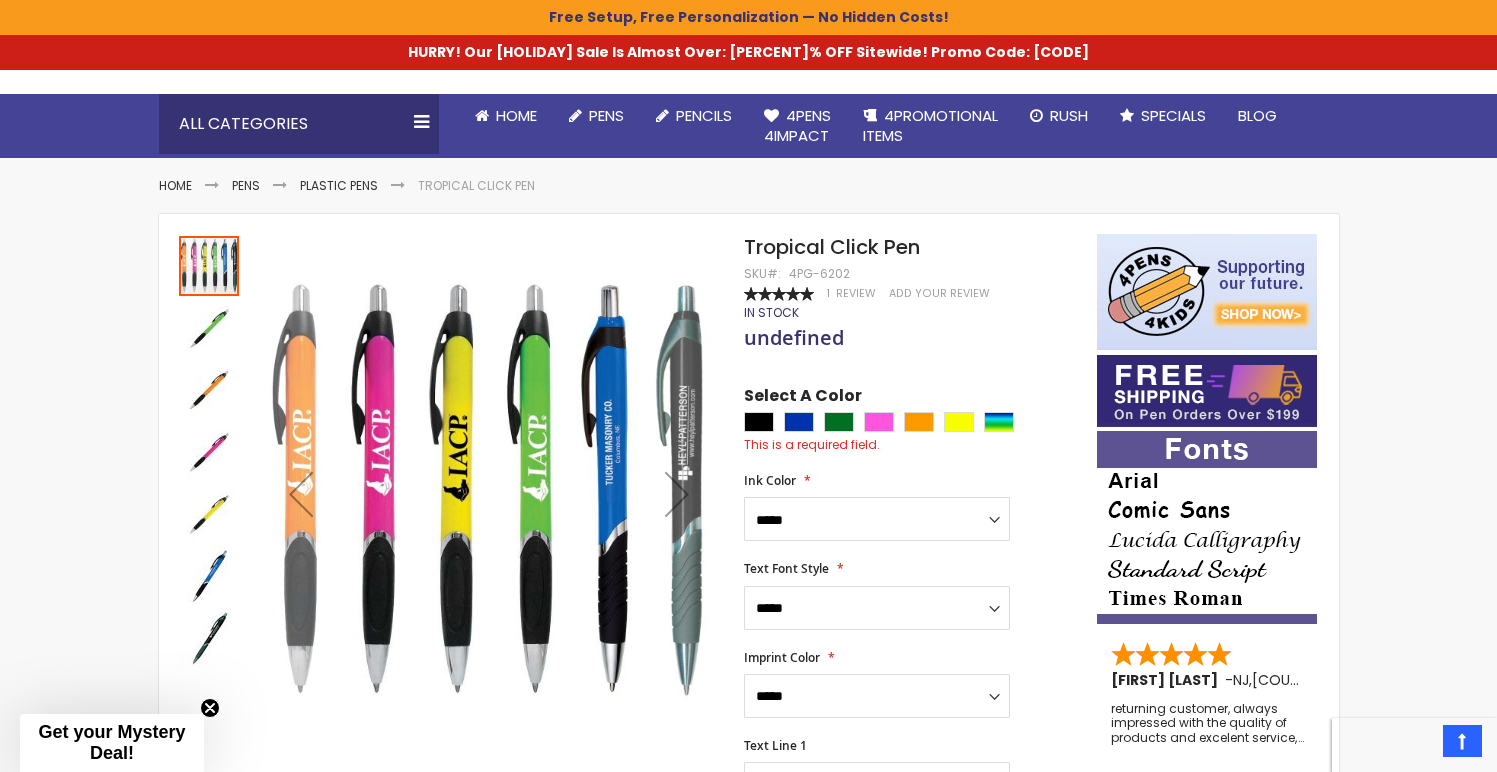 click at bounding box center (915, 424) 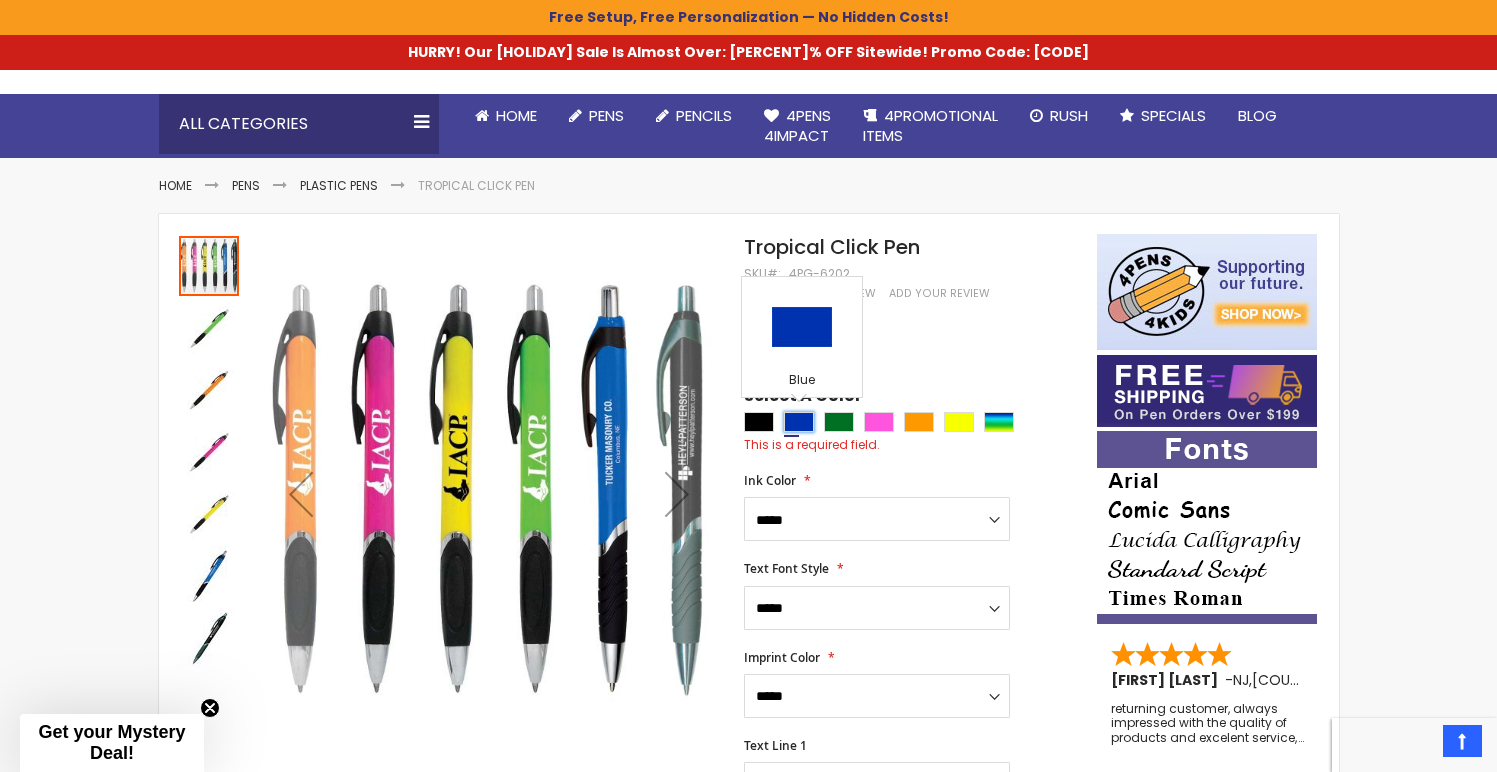 click at bounding box center (799, 422) 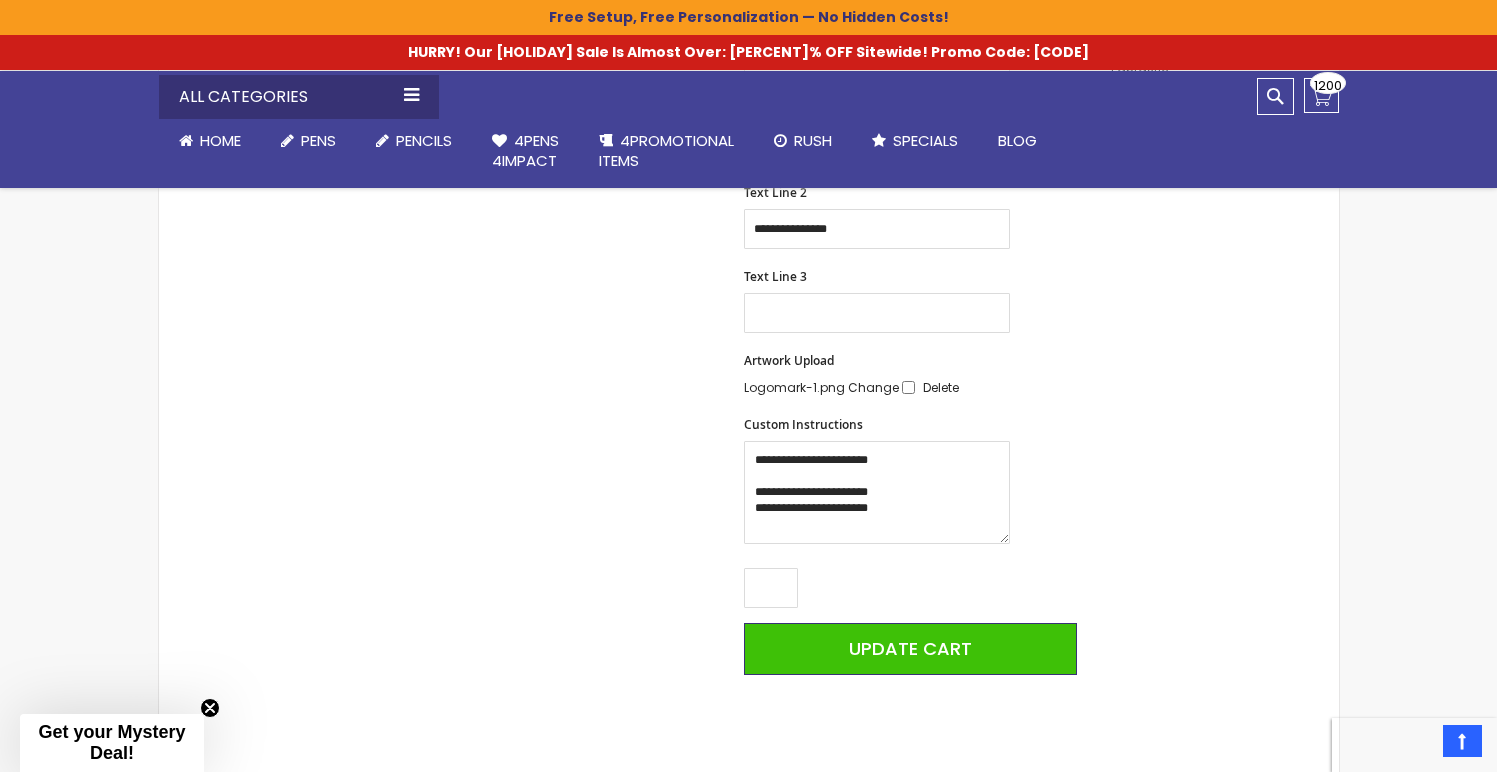 scroll, scrollTop: 829, scrollLeft: 0, axis: vertical 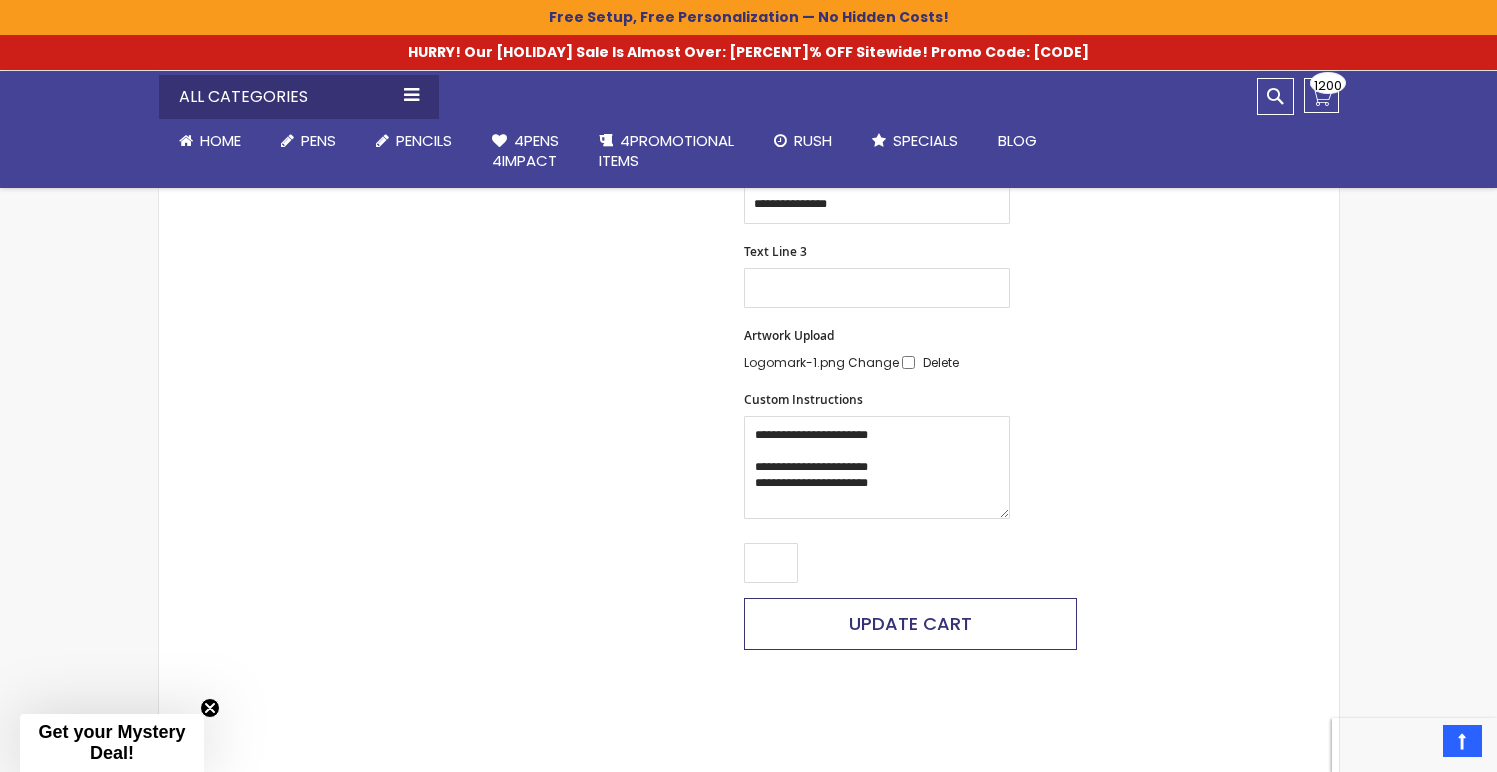 click on "Update Cart" at bounding box center (910, 623) 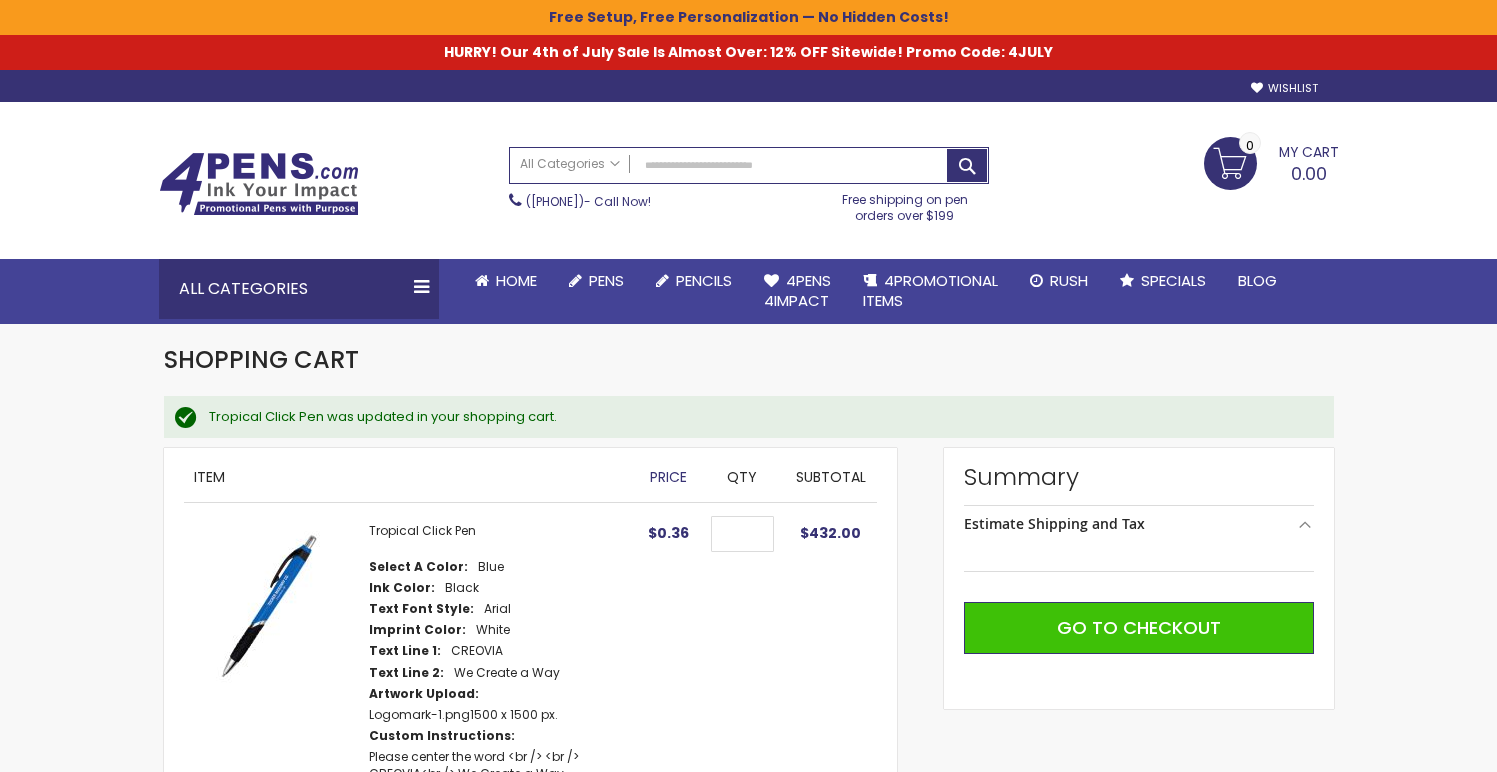 scroll, scrollTop: 0, scrollLeft: 0, axis: both 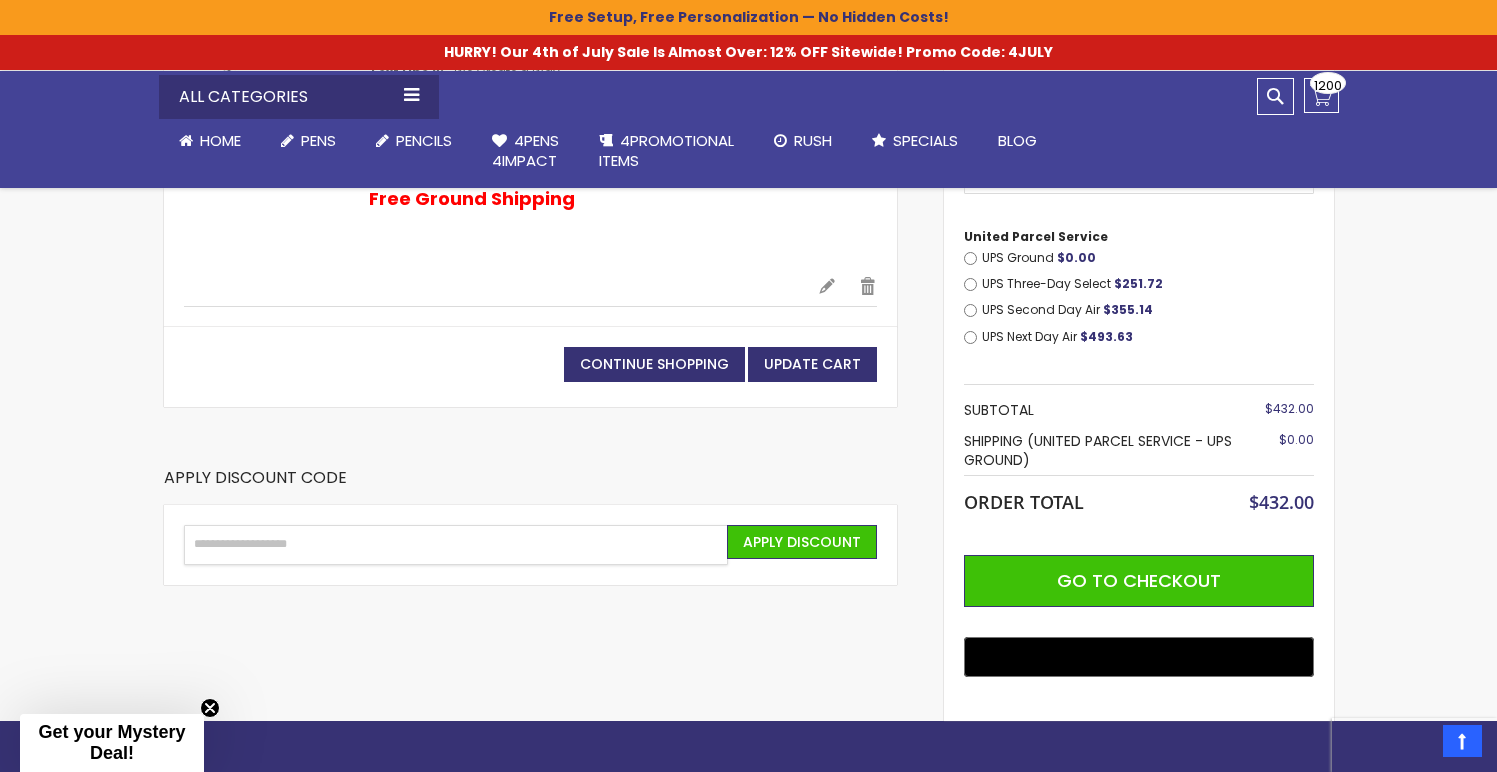 click on "Enter discount code" at bounding box center (456, 545) 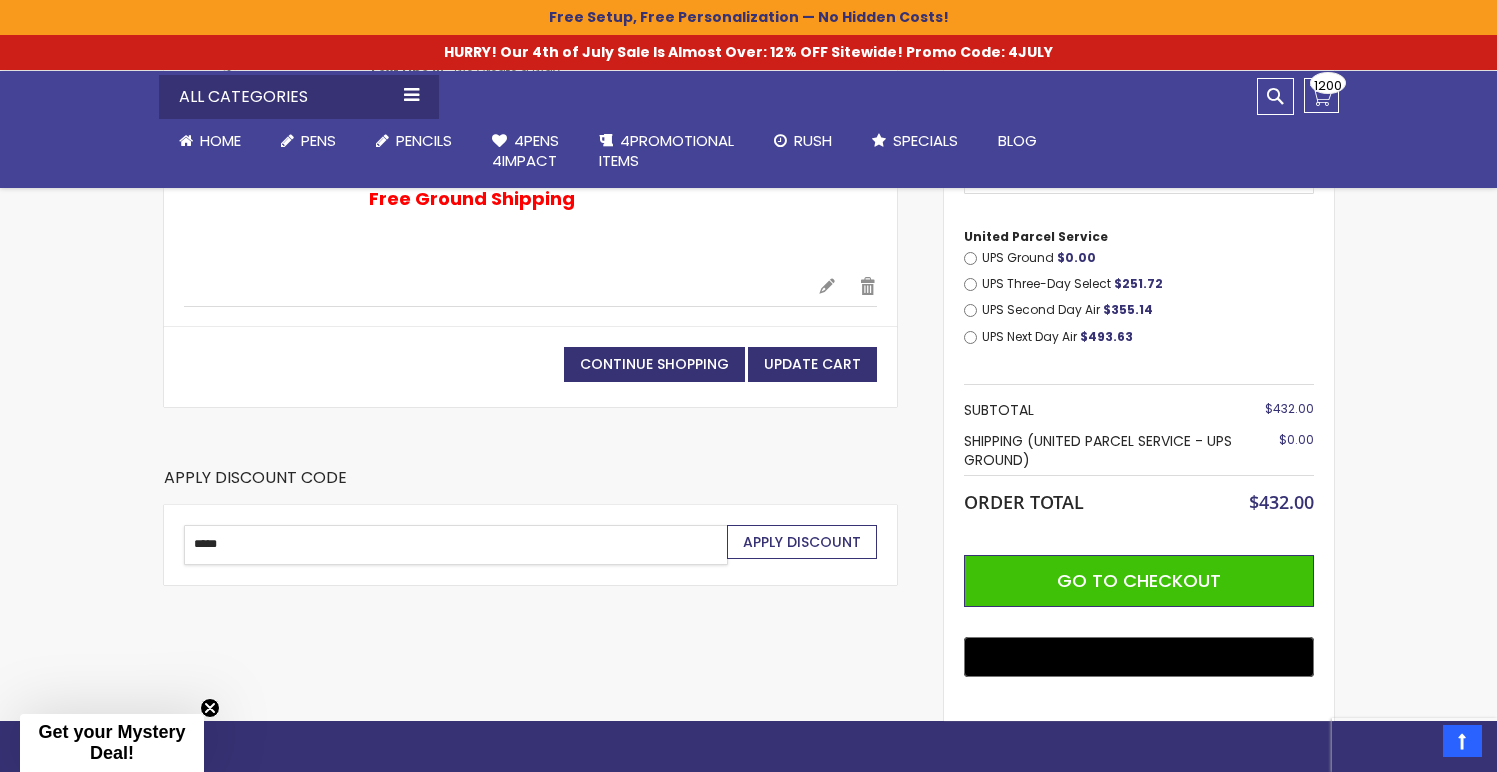 type on "*****" 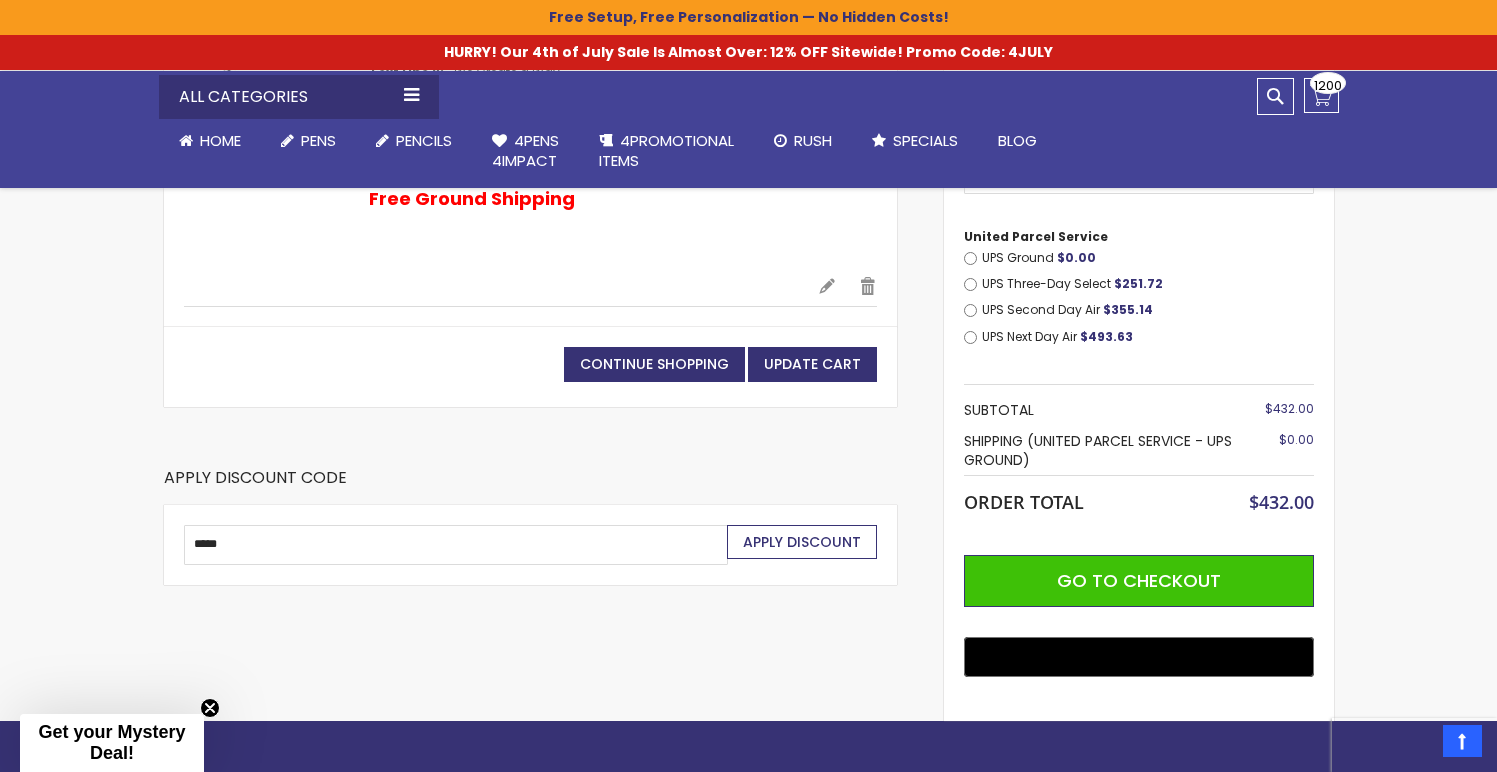 click on "Apply Discount" at bounding box center (802, 542) 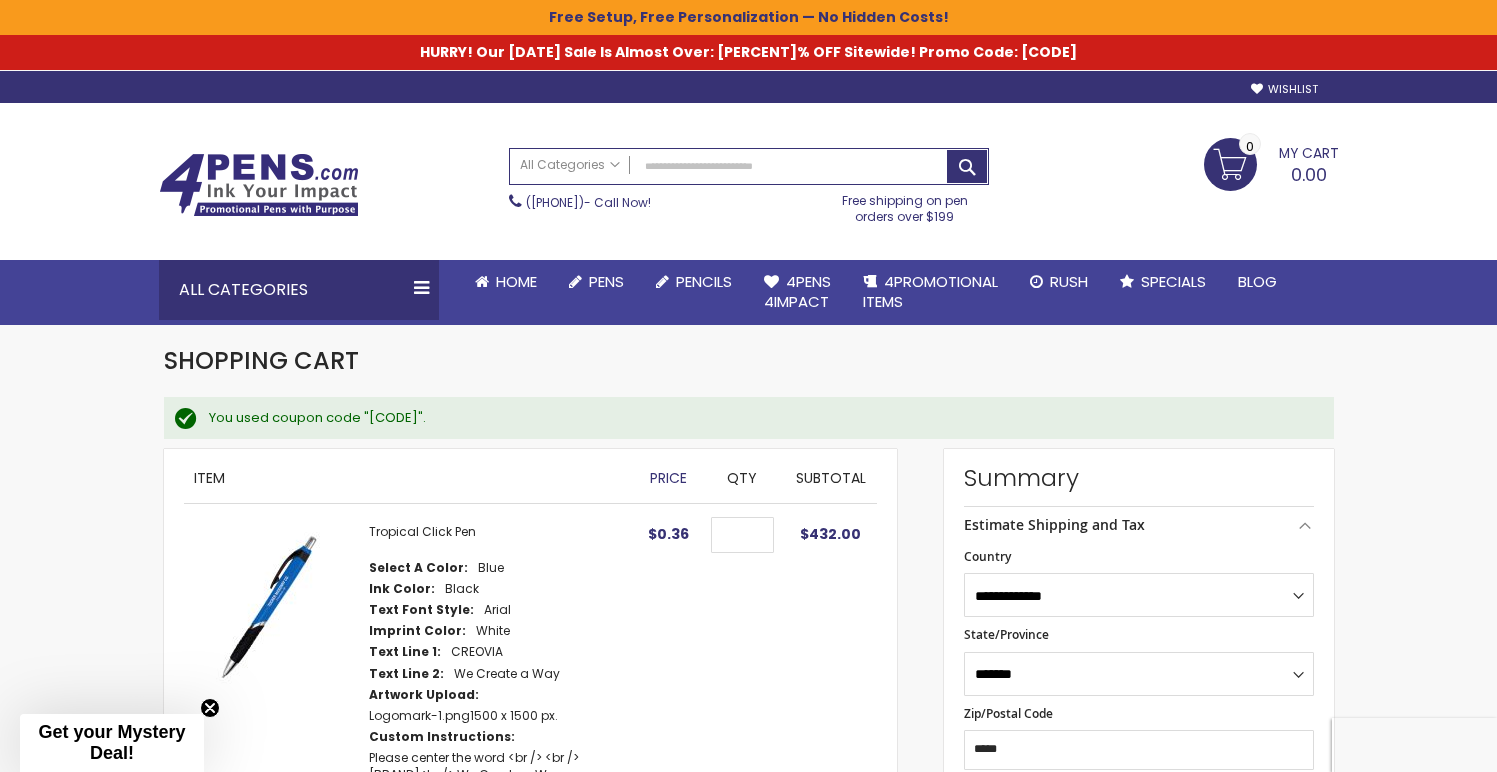 scroll, scrollTop: 0, scrollLeft: 0, axis: both 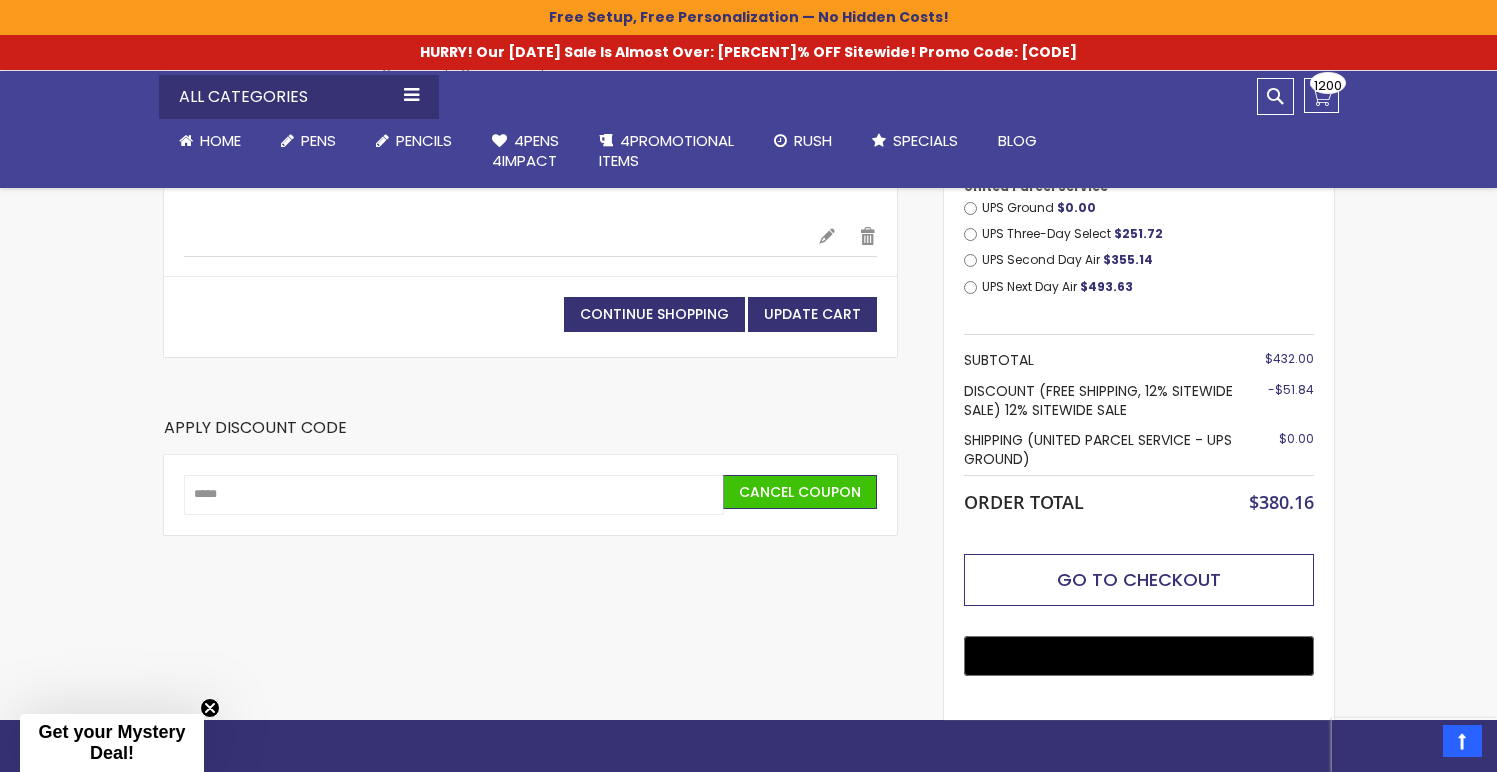 click on "Go to Checkout" at bounding box center (1139, 579) 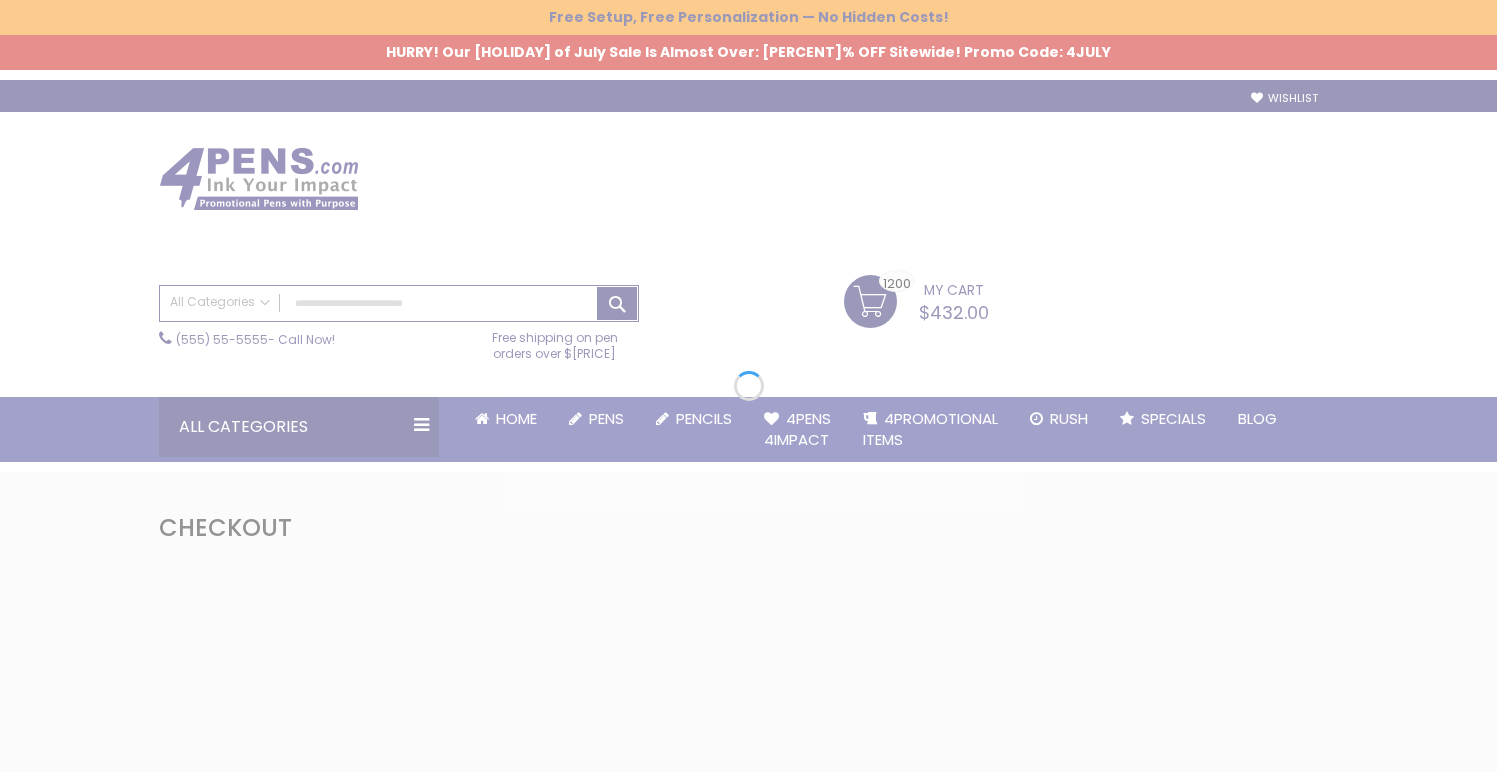 scroll, scrollTop: 0, scrollLeft: 0, axis: both 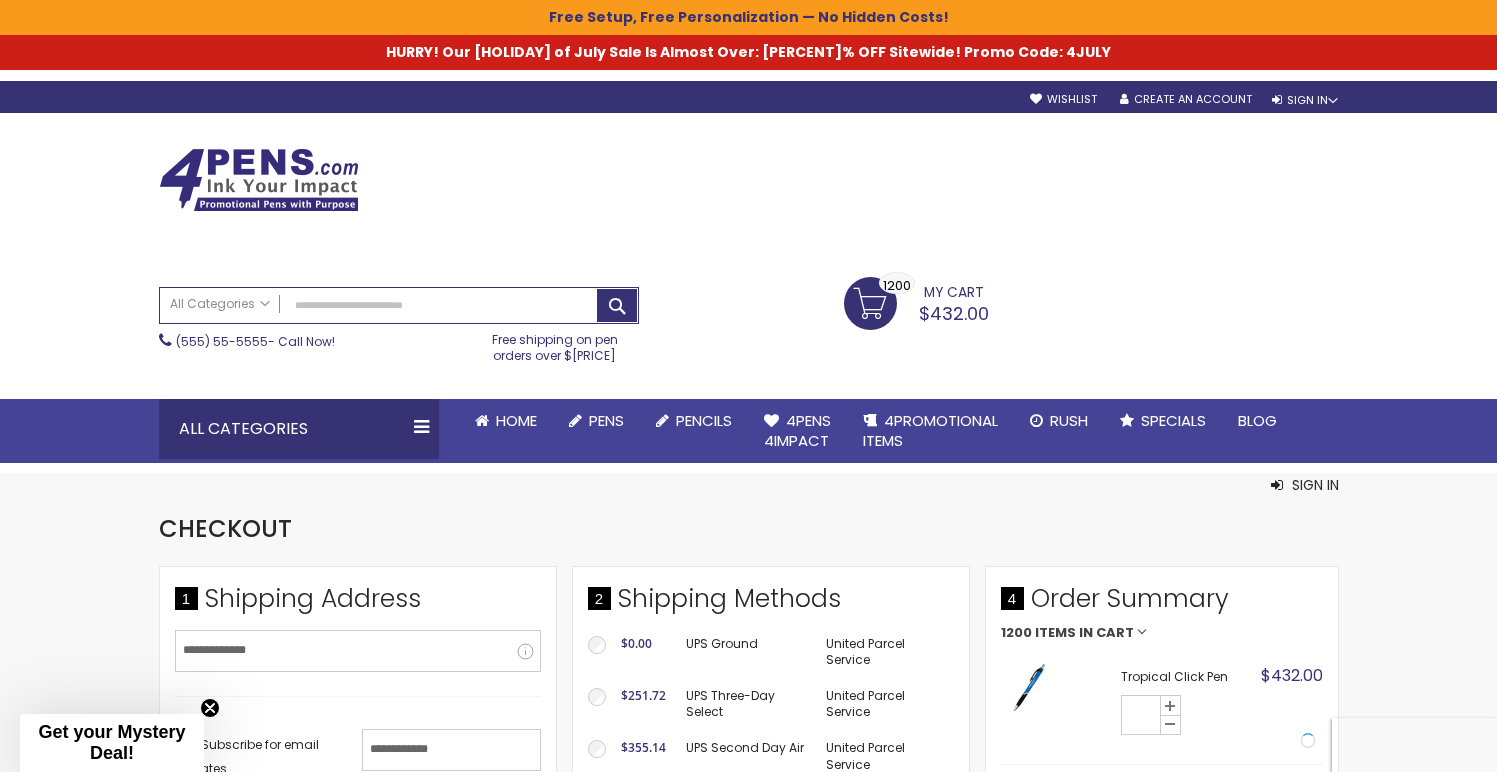 click on "Toggle Nav
Search
All Categories
Pens" at bounding box center [748, 1190] 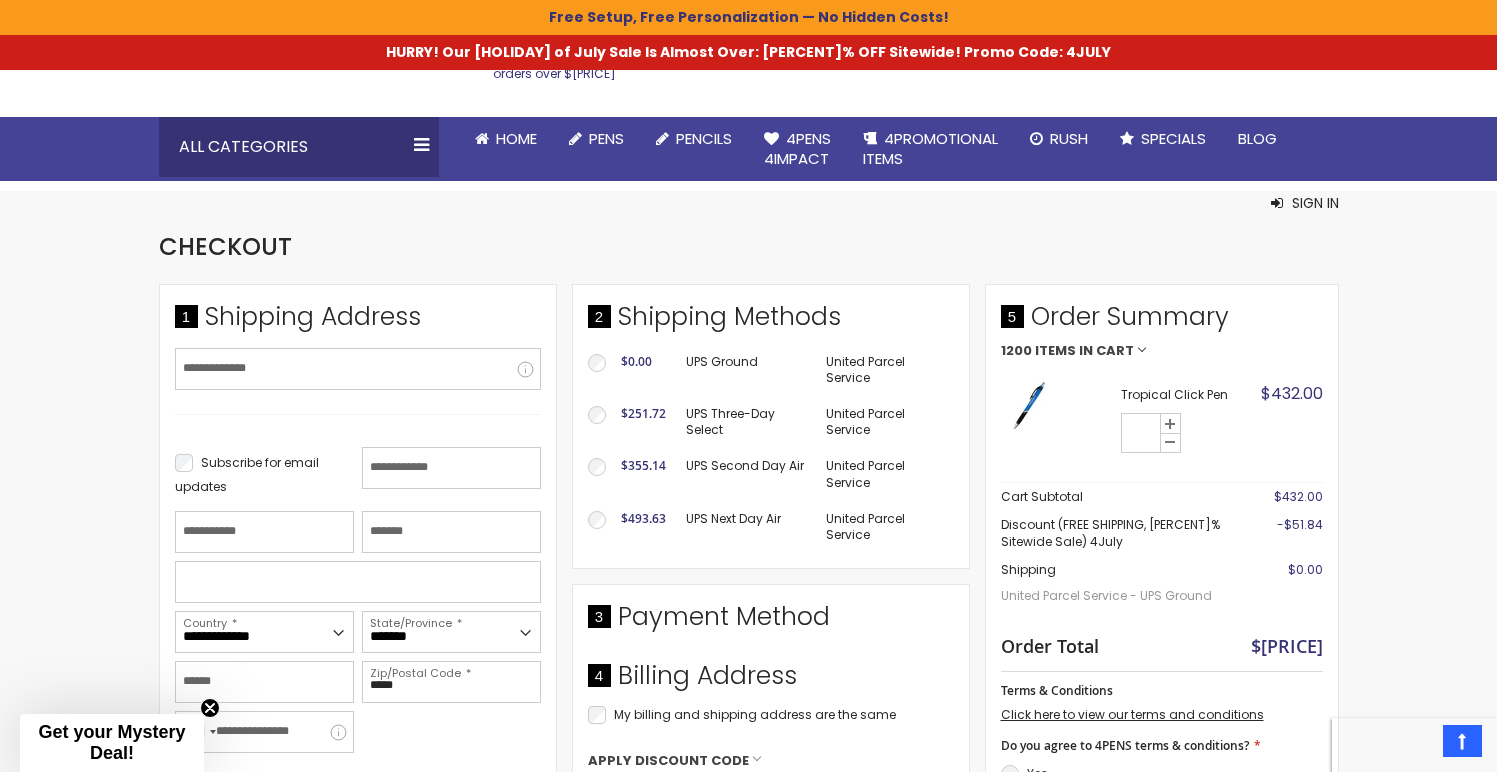 scroll, scrollTop: 316, scrollLeft: 0, axis: vertical 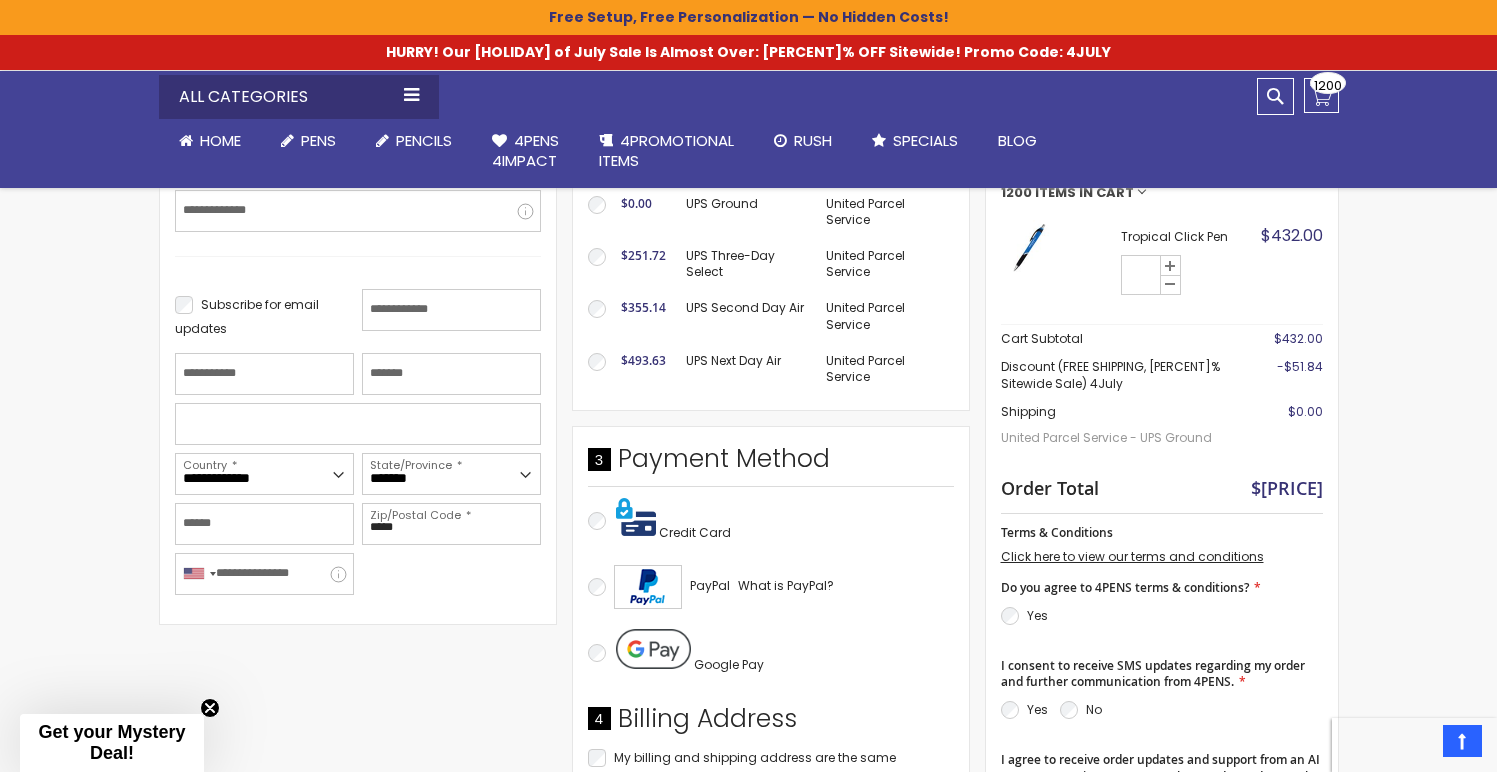 click on "Skip to Content
sample
Wishlist
Sign Out
Sign In
Sign In
Login
Forgot Your Password?
Create an Account
My Account
Toggle Nav
Search
All Categories
Pens" at bounding box center [748, 760] 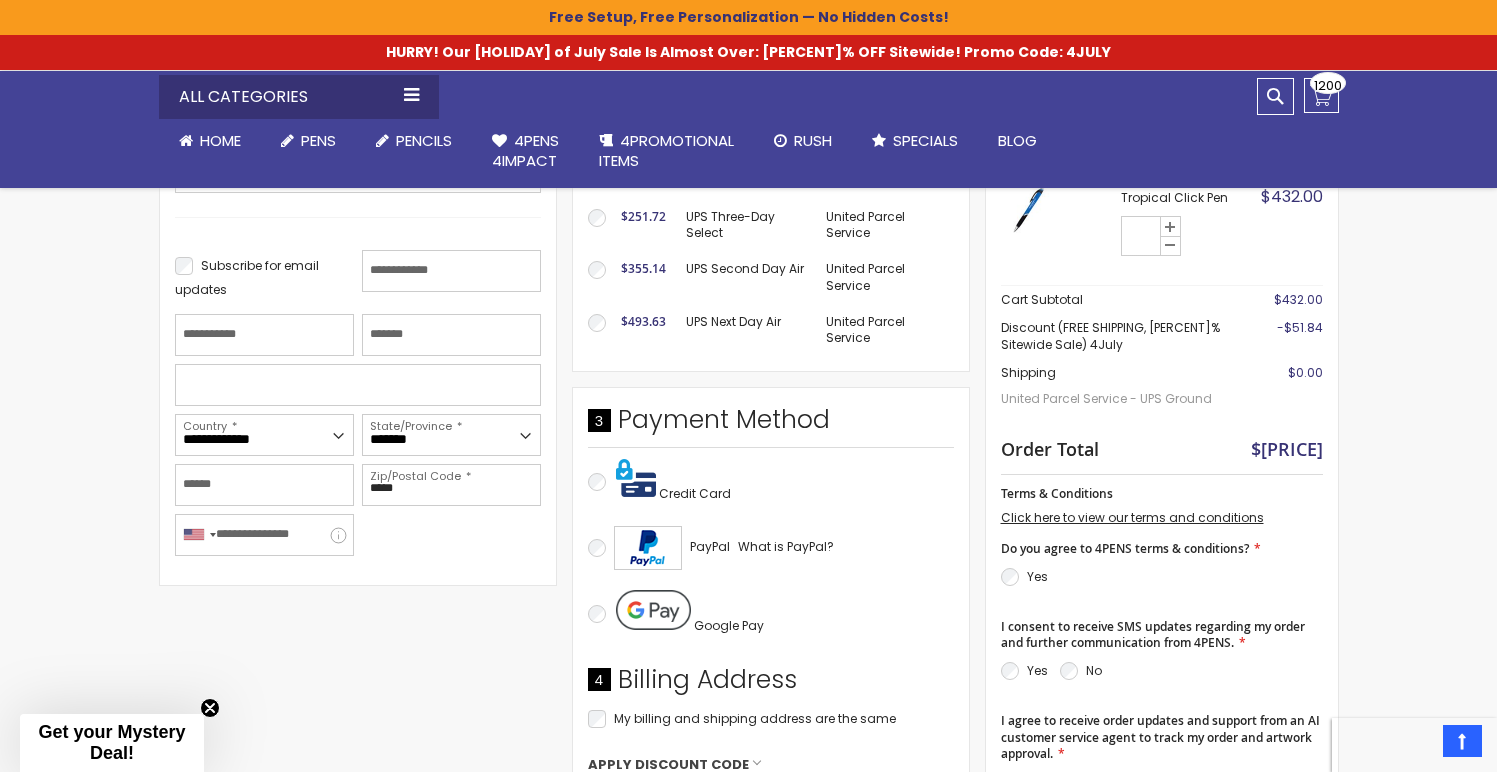 scroll, scrollTop: 553, scrollLeft: 0, axis: vertical 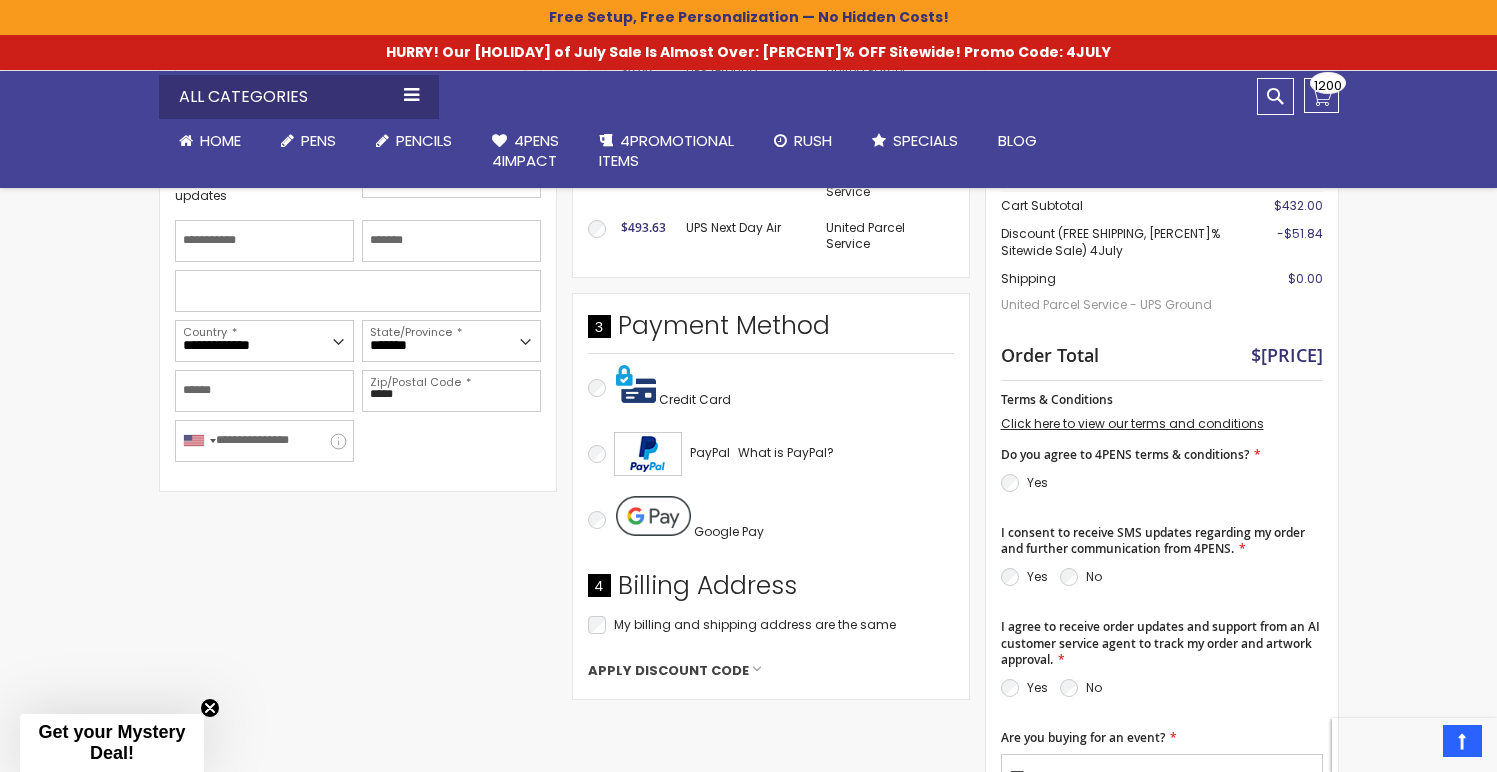 click on "Skip to Content
sample
Wishlist
Sign Out
Sign In
Sign In
Login
Forgot Your Password?
Create an Account
My Account
Toggle Nav
Search
All Categories
Pens" at bounding box center [748, 627] 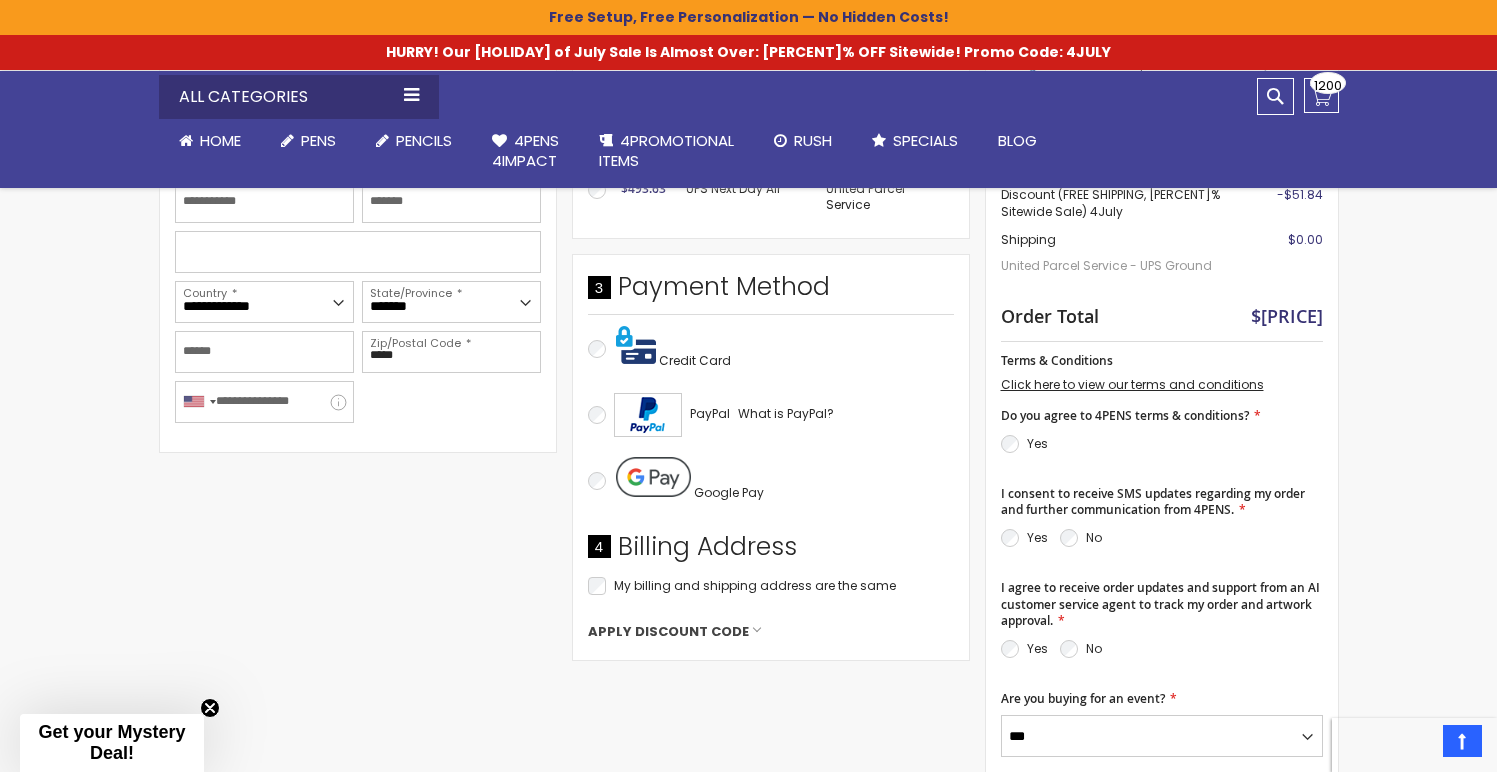 scroll, scrollTop: 618, scrollLeft: 0, axis: vertical 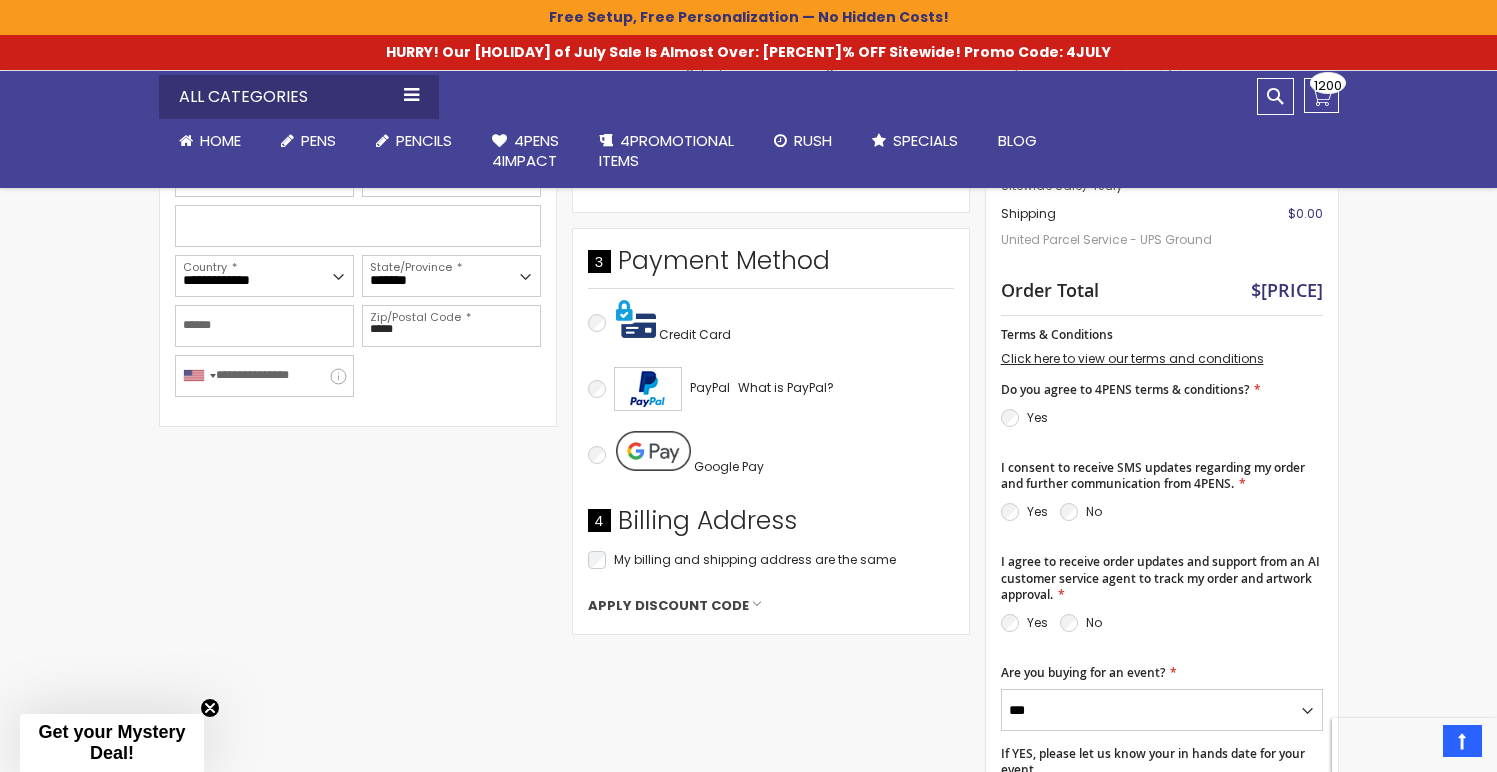 click on "Skip to Content
sample
Wishlist
Sign Out
Sign In
Sign In
Login
Forgot Your Password?
Create an Account
My Account
Toggle Nav
Search
All Categories
Pens" at bounding box center [748, 562] 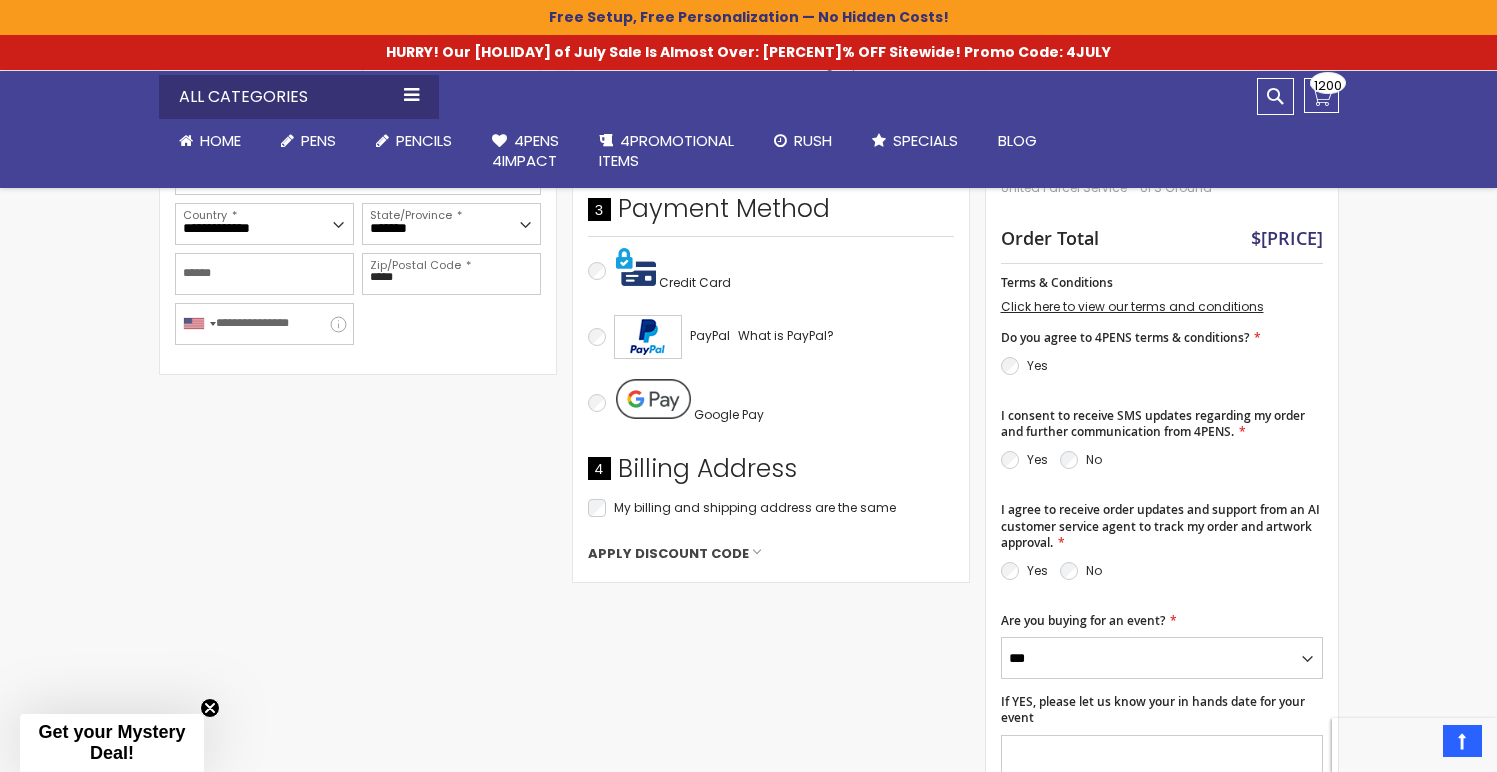 scroll, scrollTop: 696, scrollLeft: 0, axis: vertical 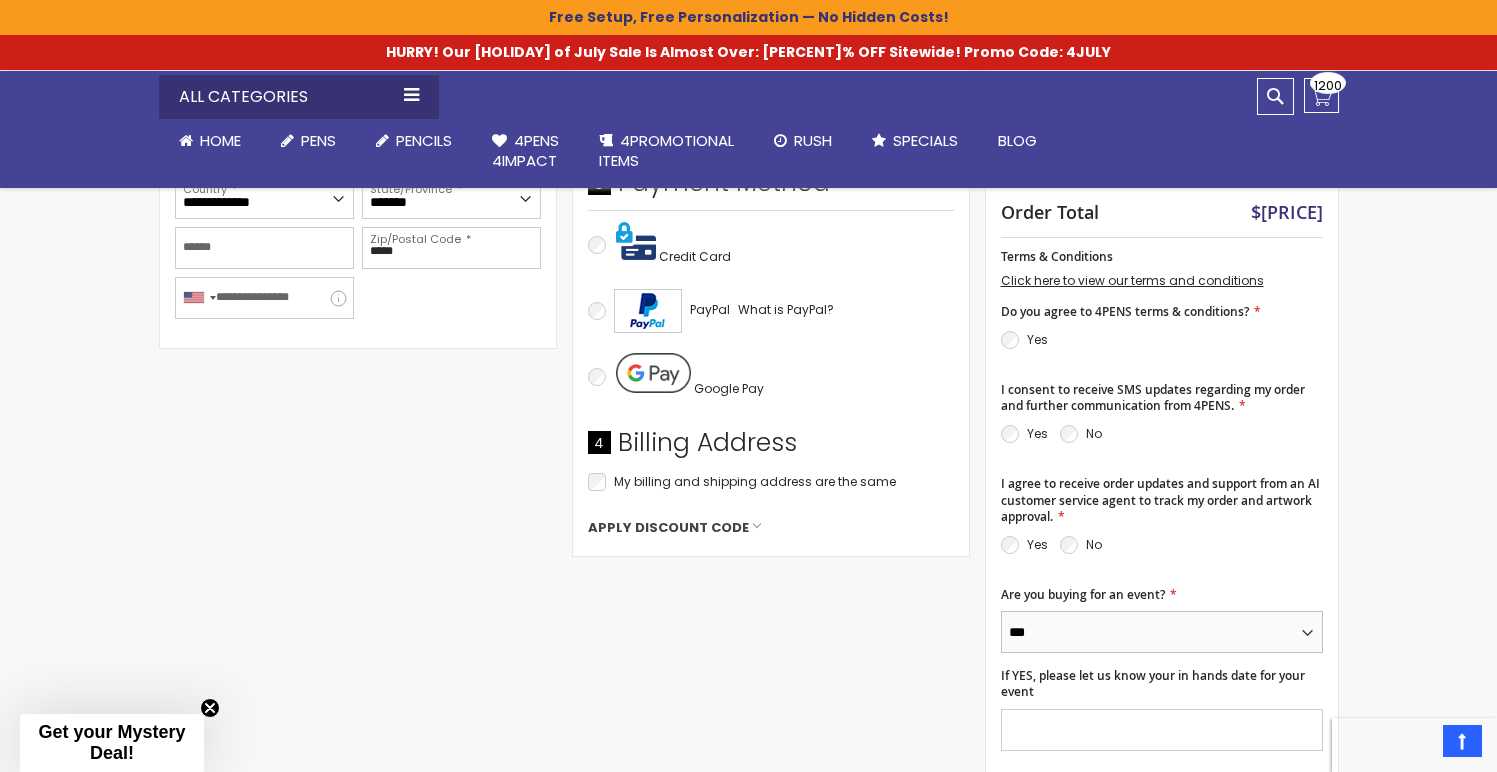 click on "*** **" at bounding box center (1162, 632) 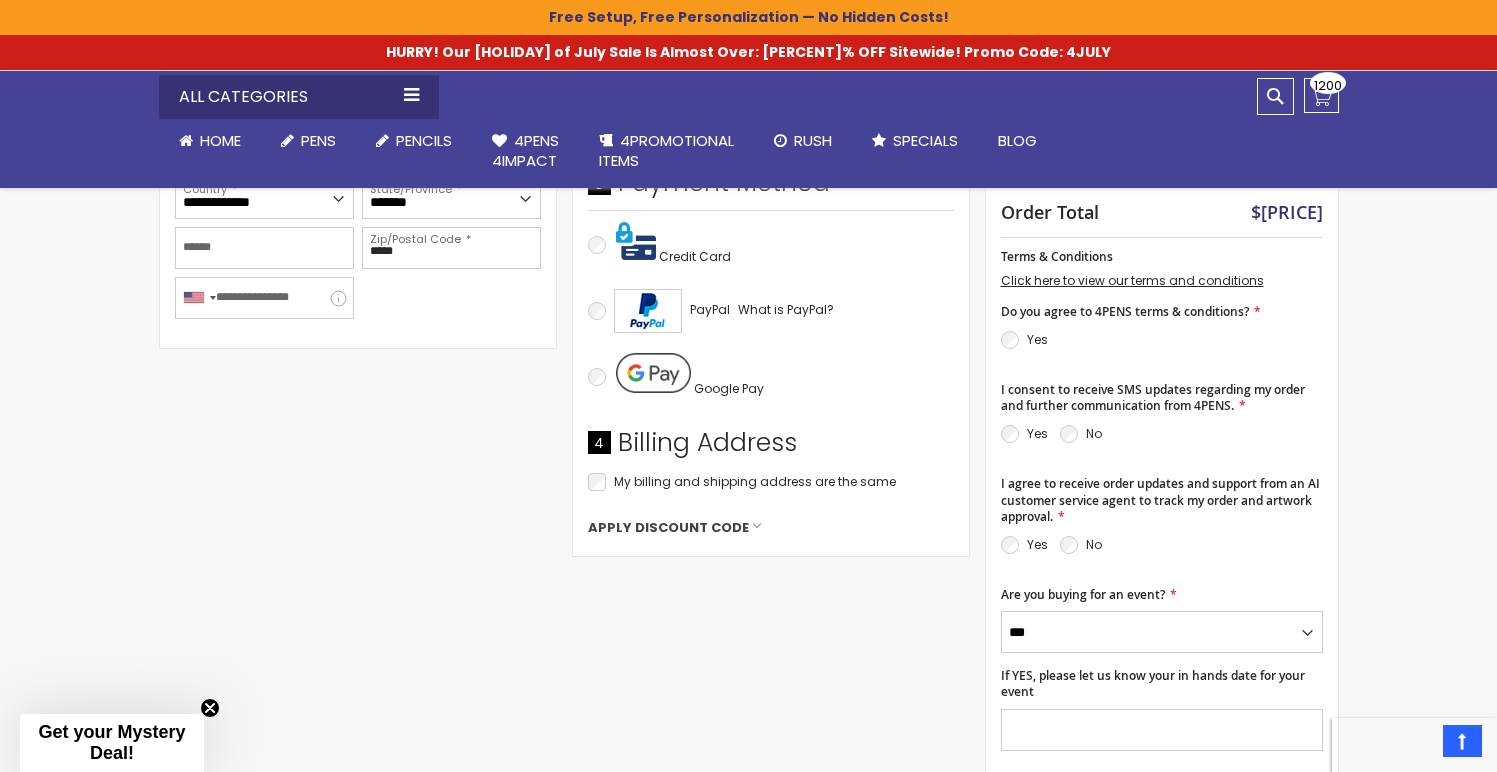 click on "Skip to Content
sample
Wishlist
Sign Out
Sign In
Sign In
Login
Forgot Your Password?
Create an Account
My Account
Toggle Nav
Search
All Categories
Pens" at bounding box center [748, 484] 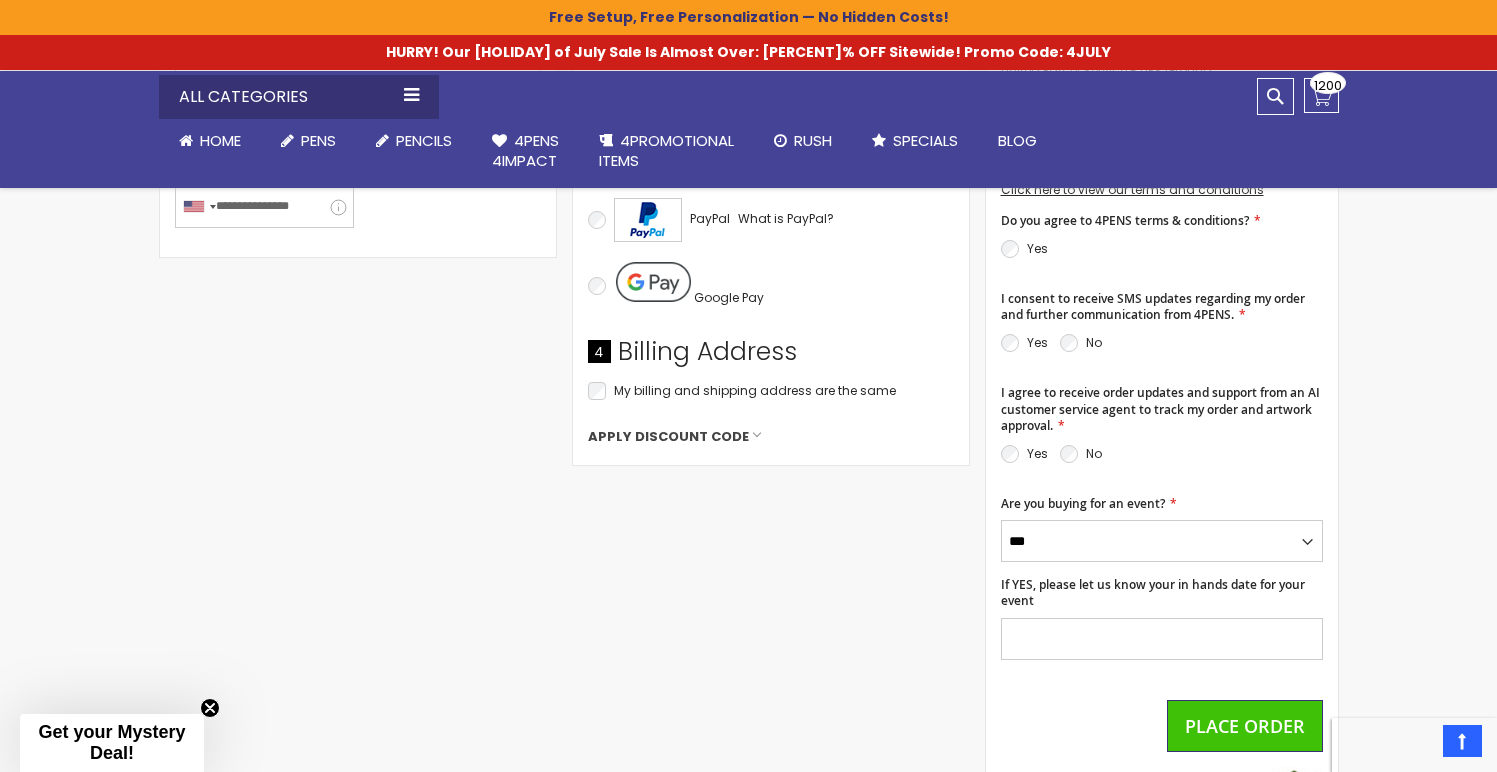 scroll, scrollTop: 800, scrollLeft: 0, axis: vertical 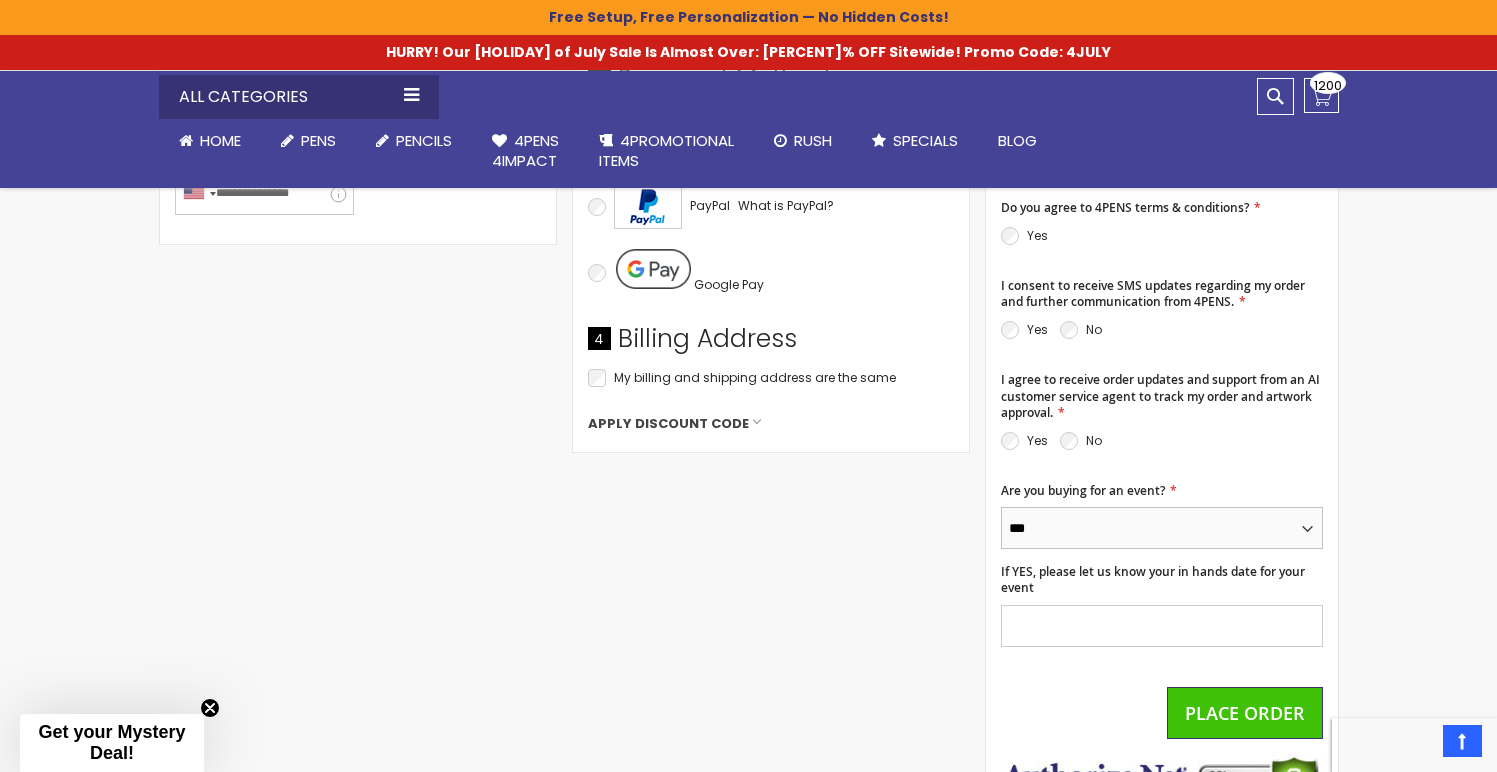 click on "*** **" at bounding box center (1162, 528) 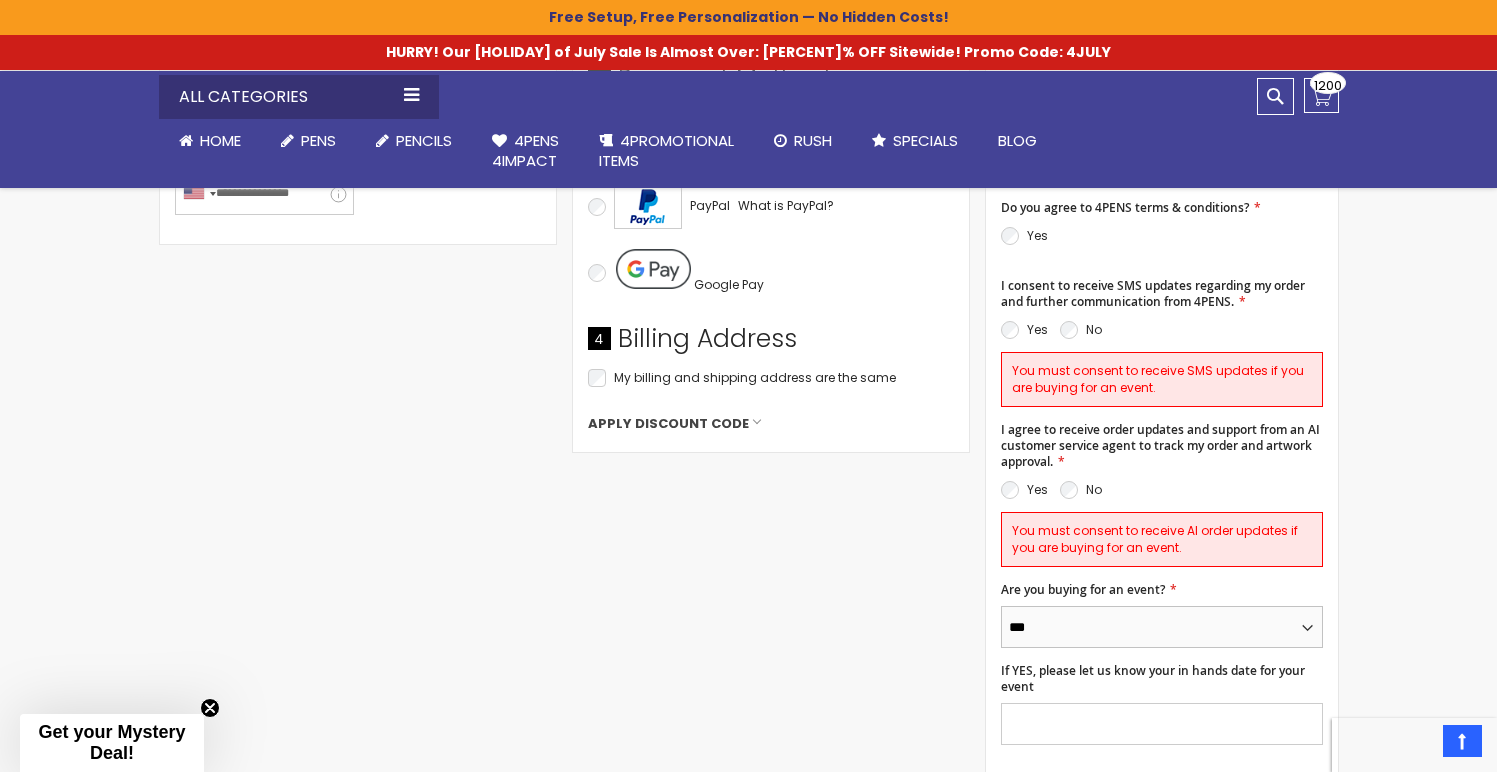 click on "*** **" at bounding box center [1162, 627] 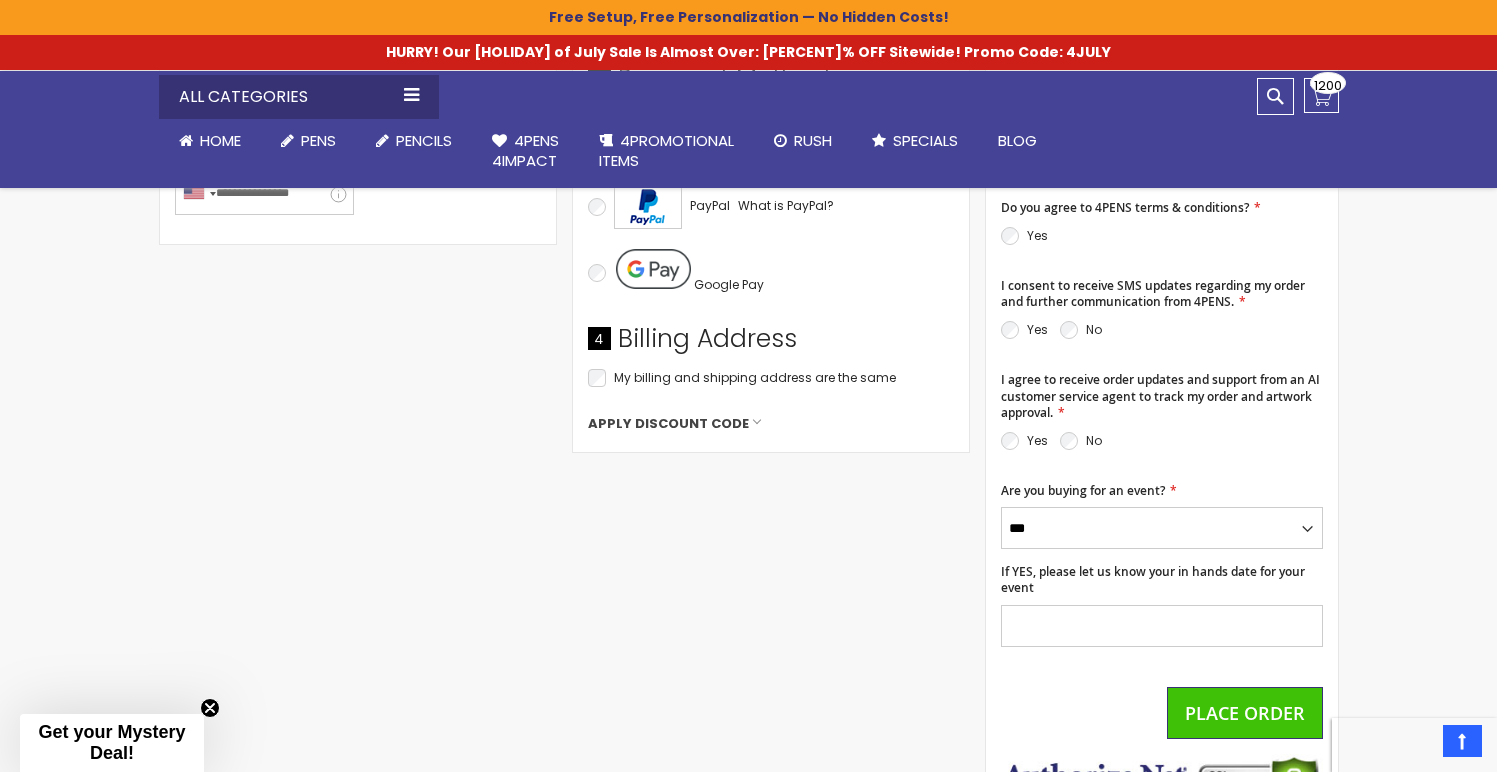 click on "Skip to Content
sample
Wishlist
Sign Out
Sign In
Sign In
Login
Forgot Your Password?
Create an Account
My Account
Toggle Nav
Search
All Categories
Pens" at bounding box center [748, 380] 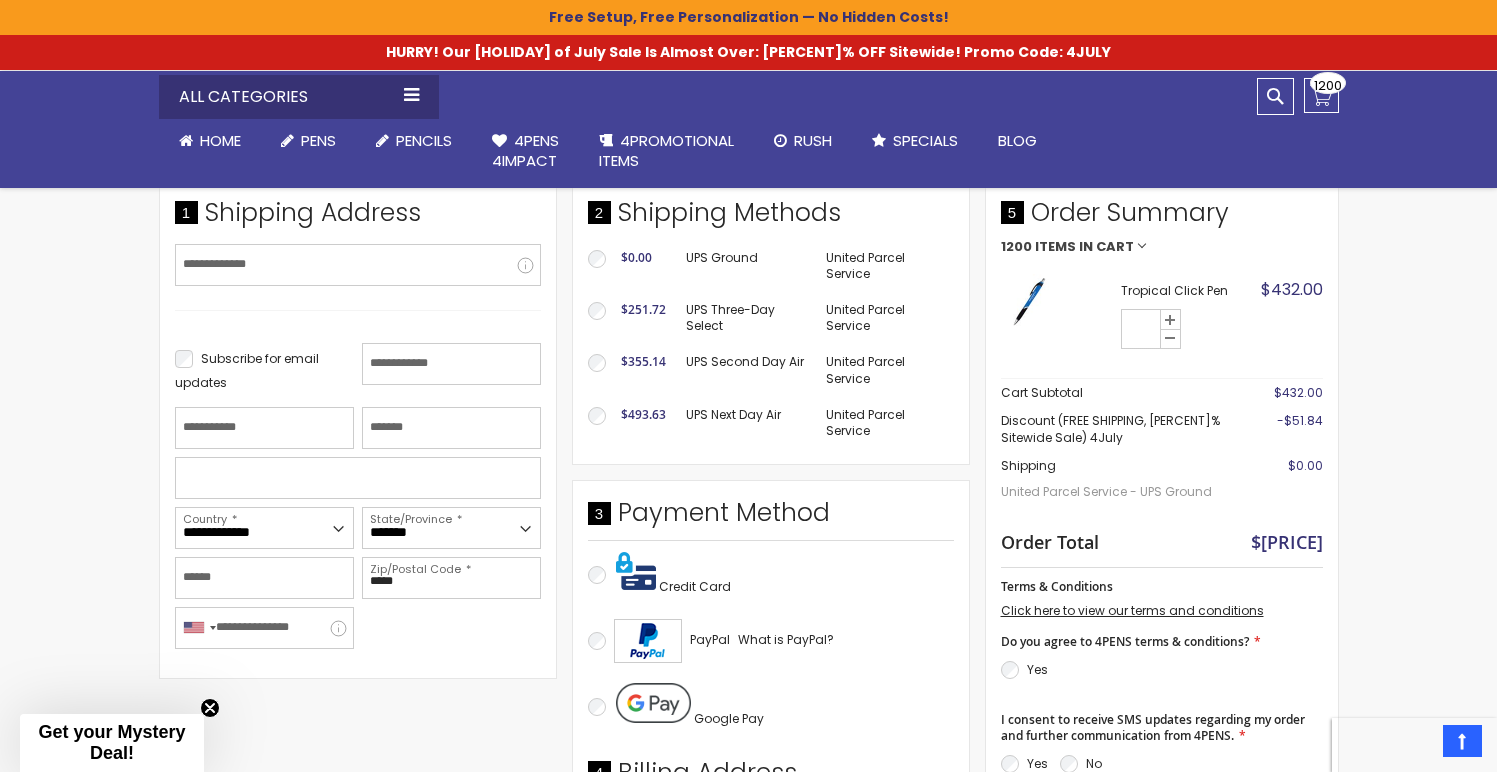 scroll, scrollTop: 353, scrollLeft: 0, axis: vertical 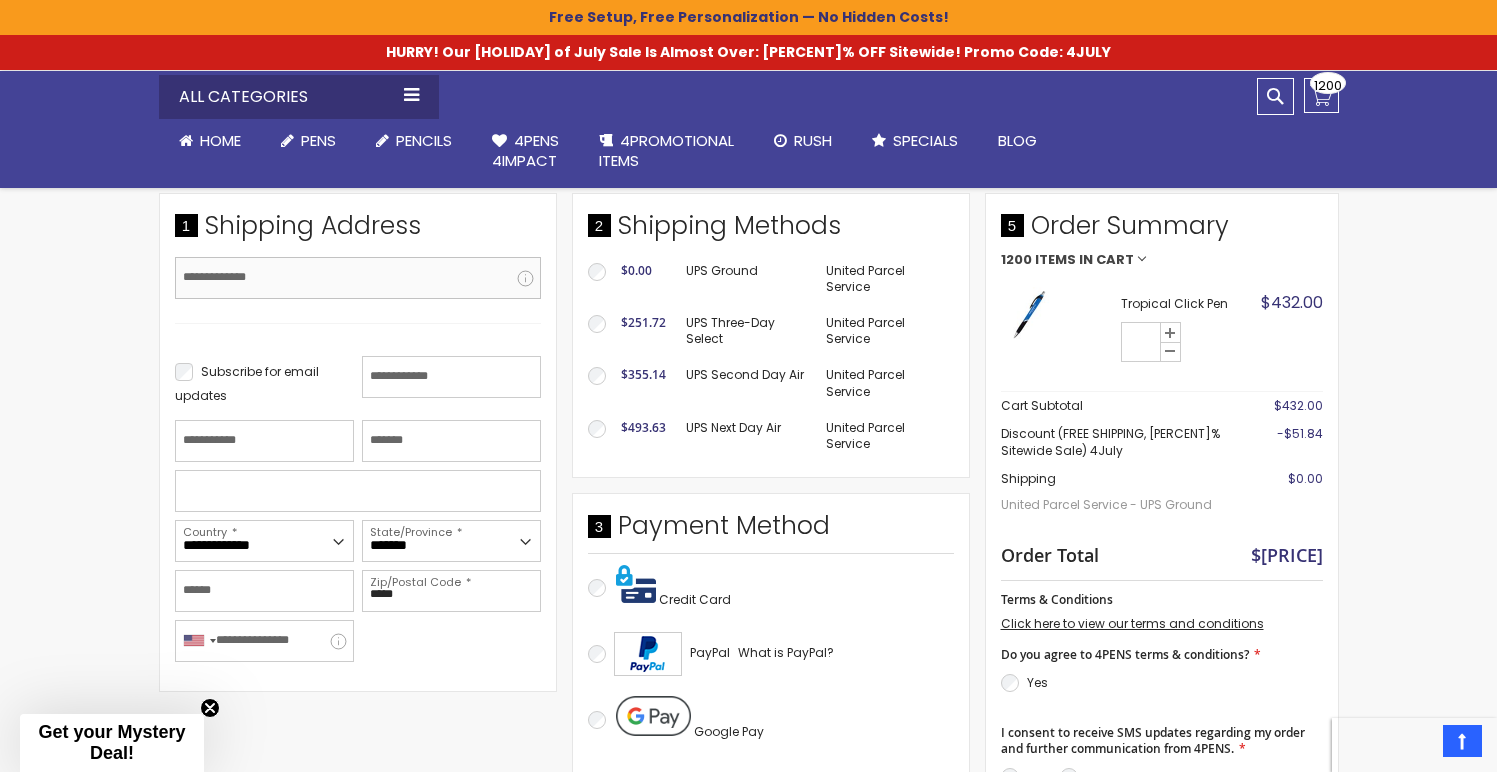 click on "Email Address" at bounding box center (358, 278) 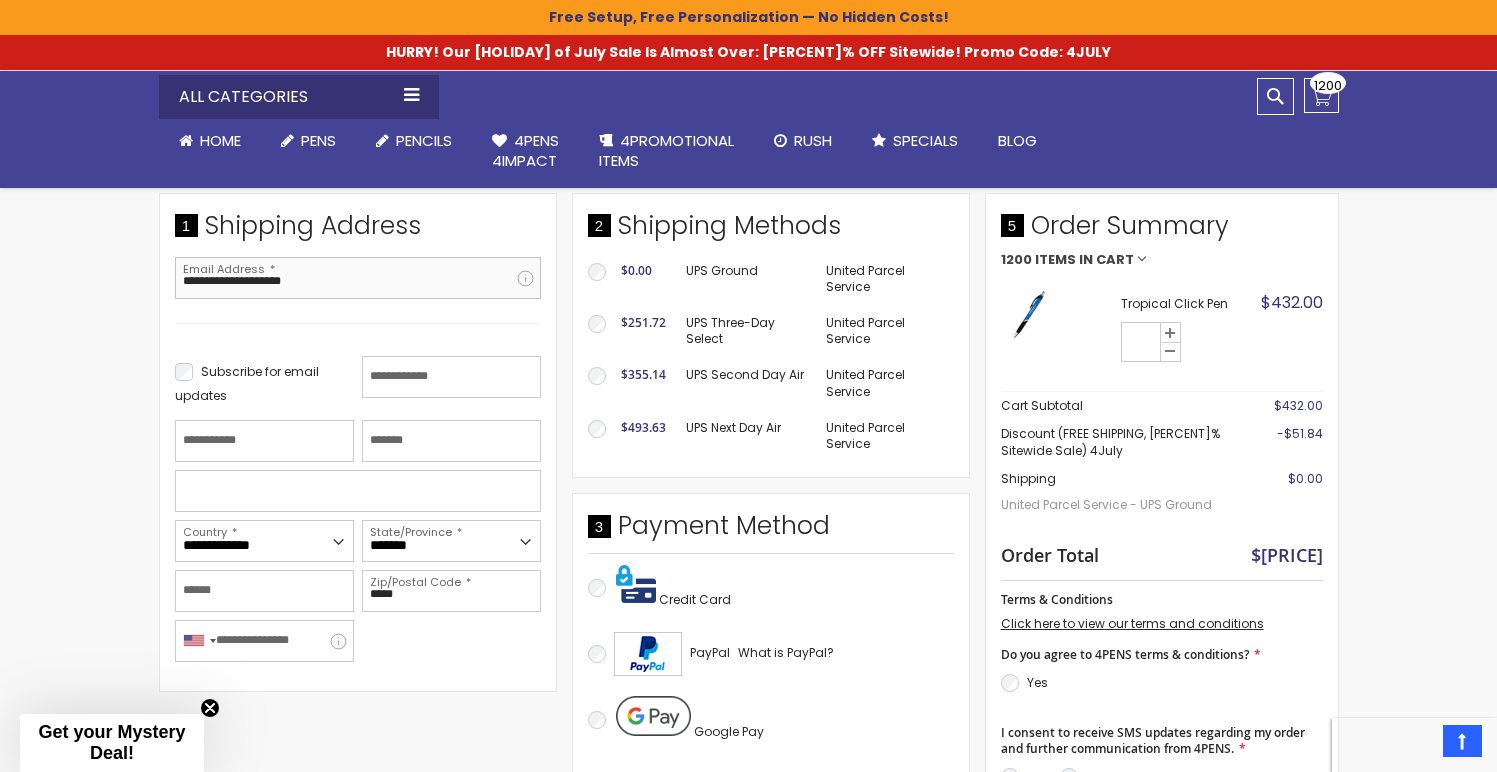 type on "**********" 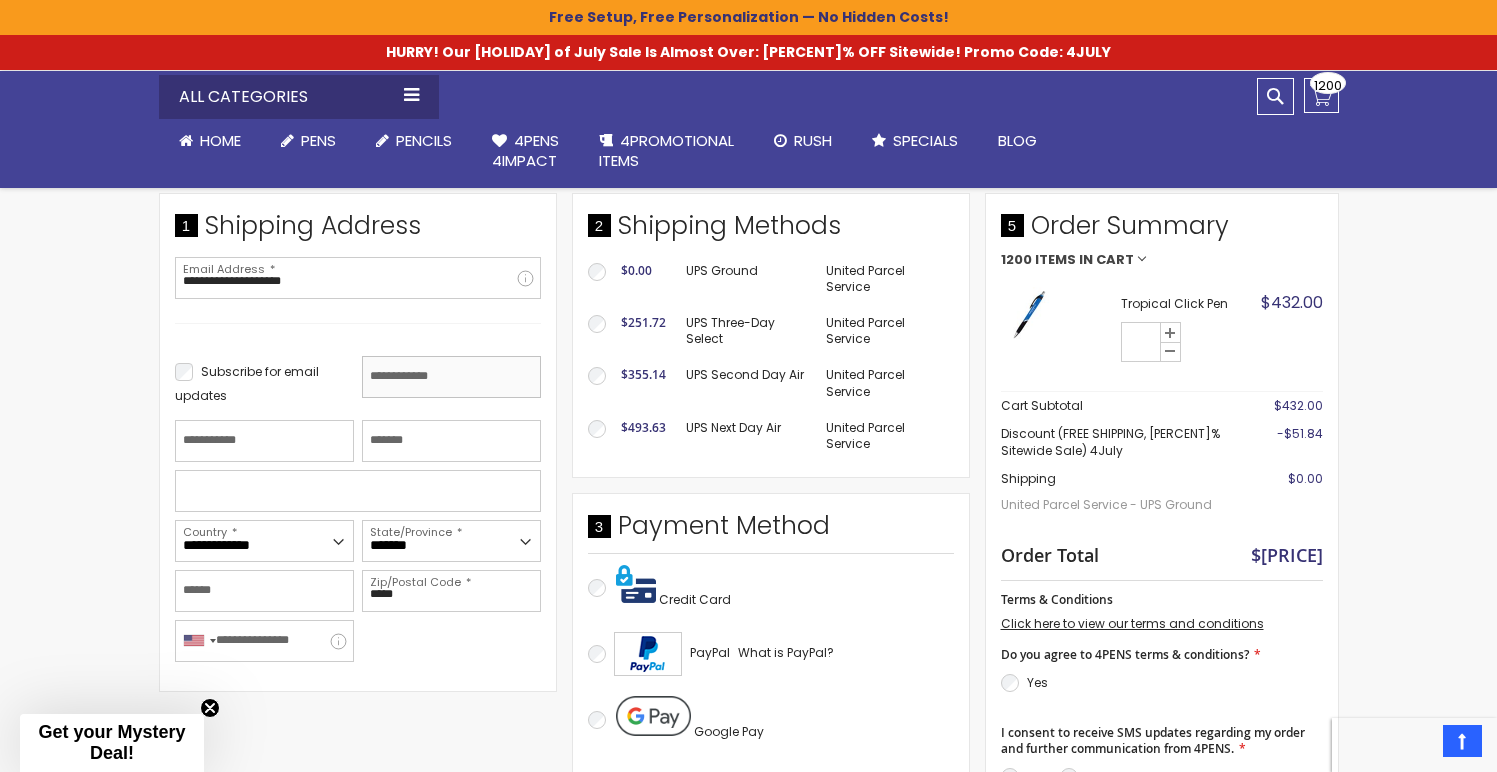 click on "First Name" at bounding box center [451, 377] 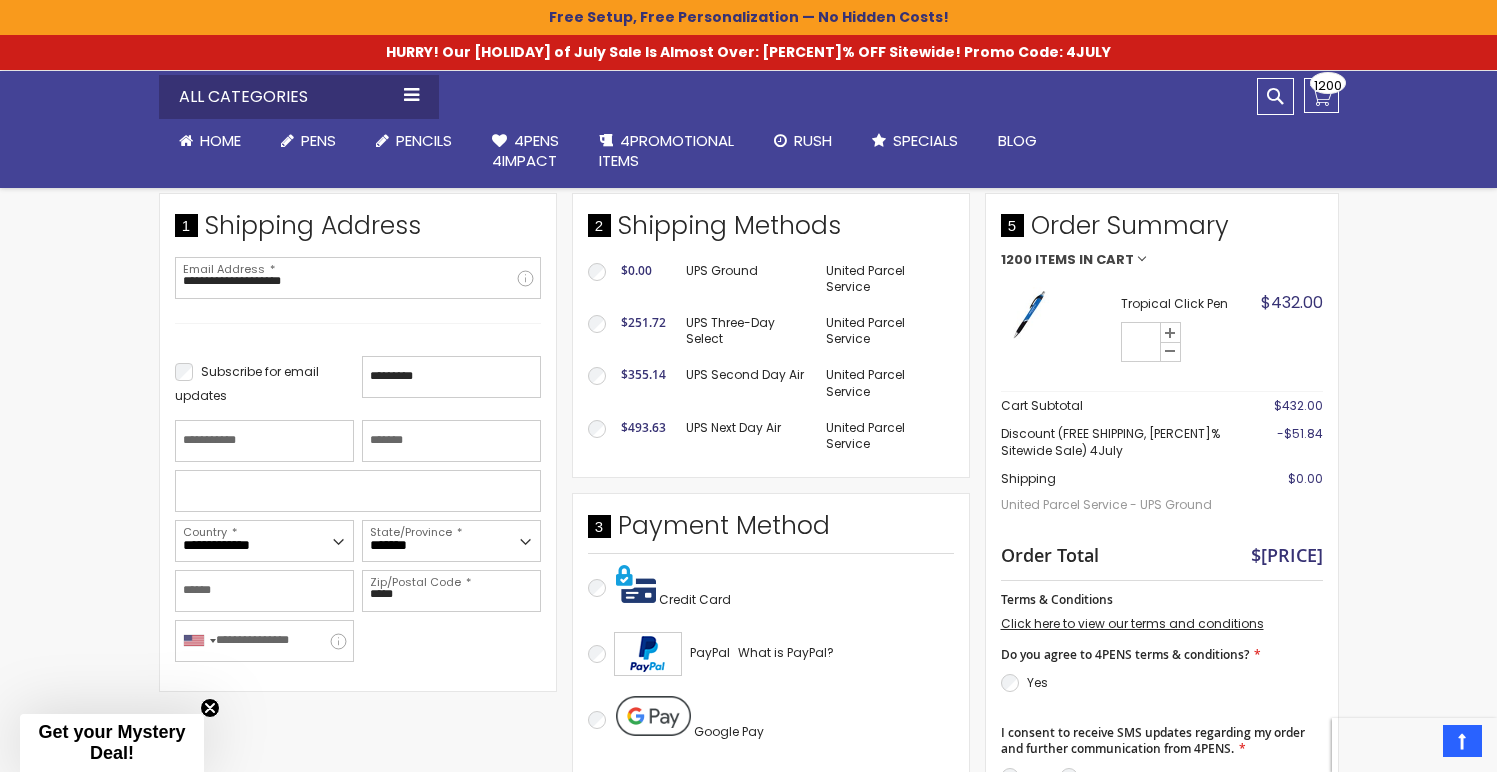 type on "*******" 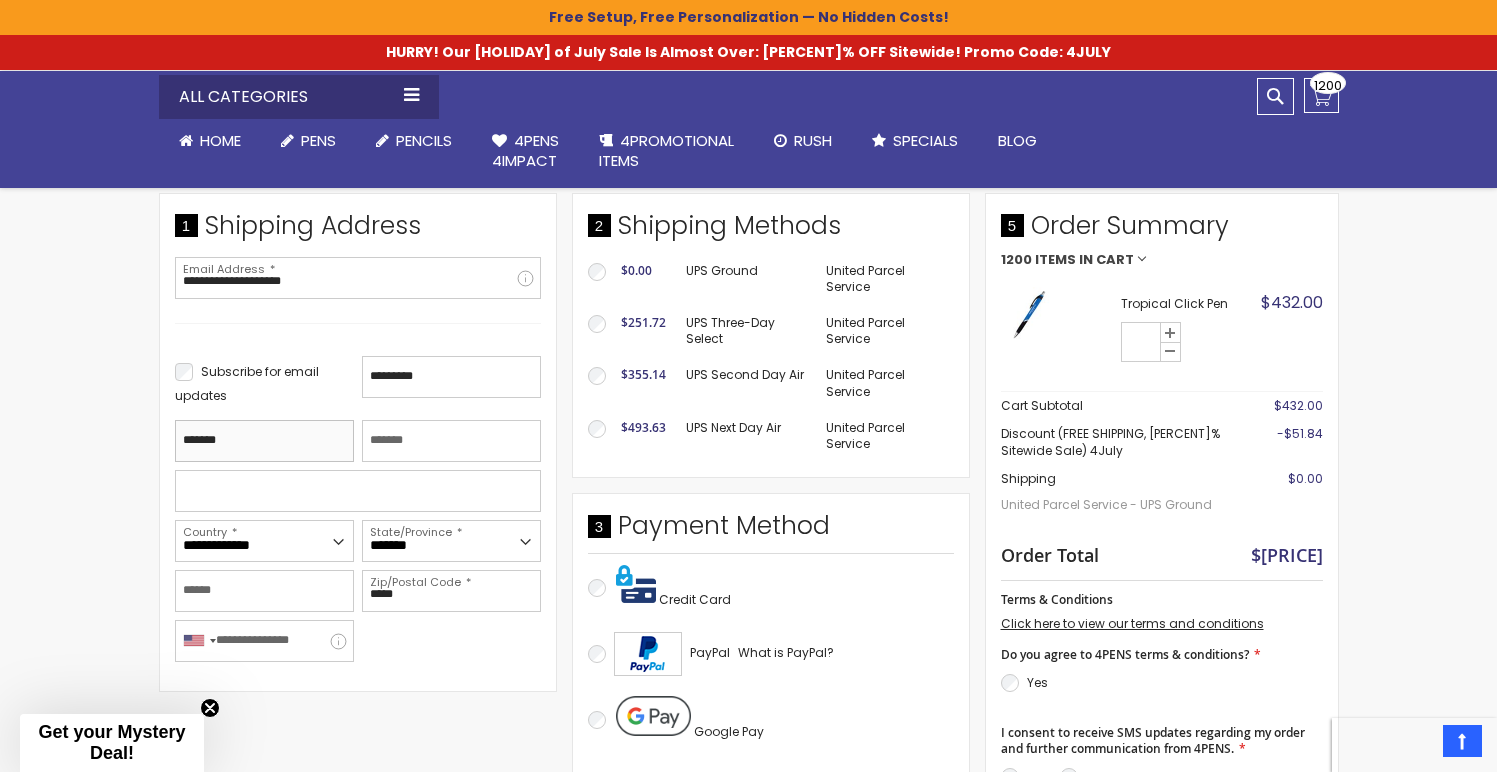 type on "**********" 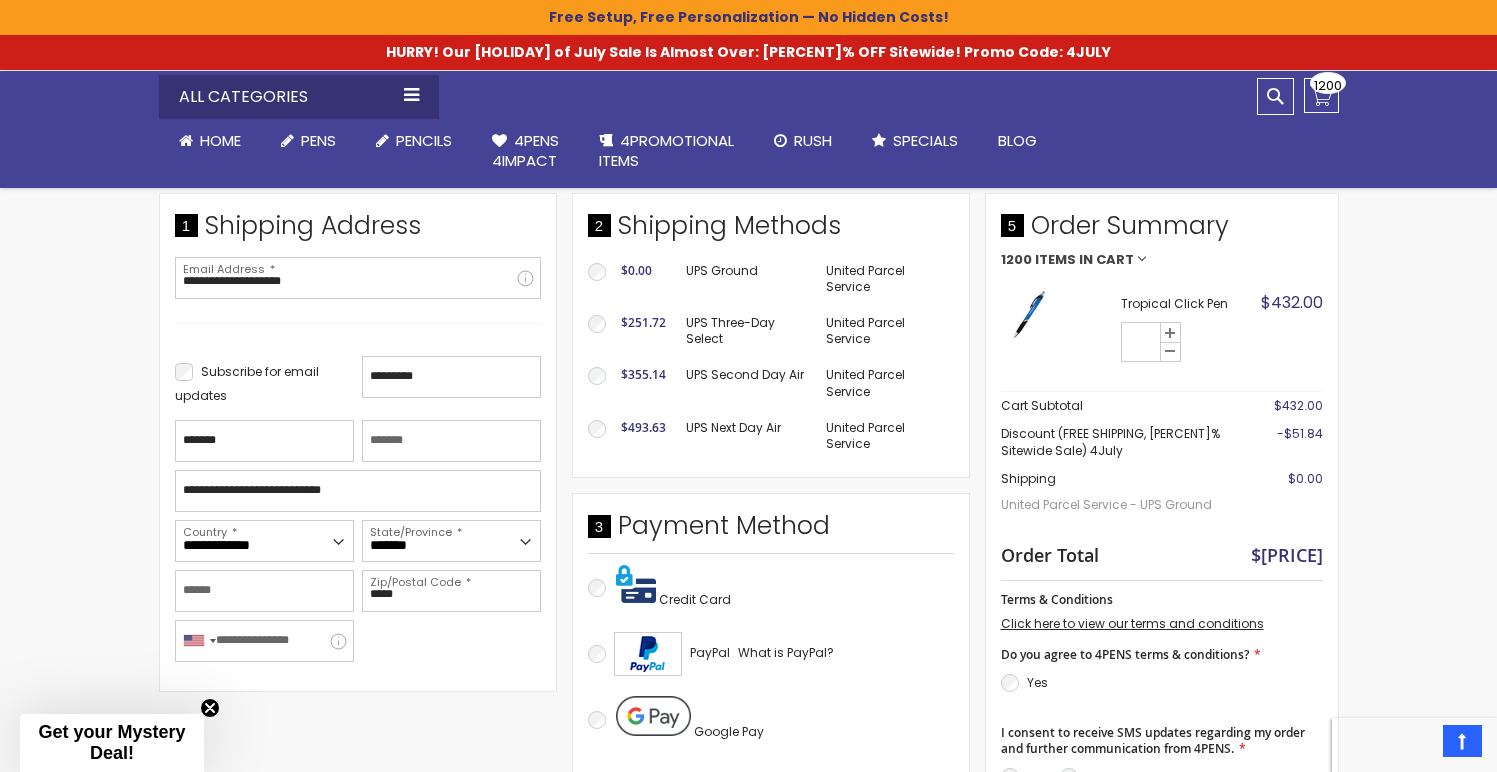 type on "**********" 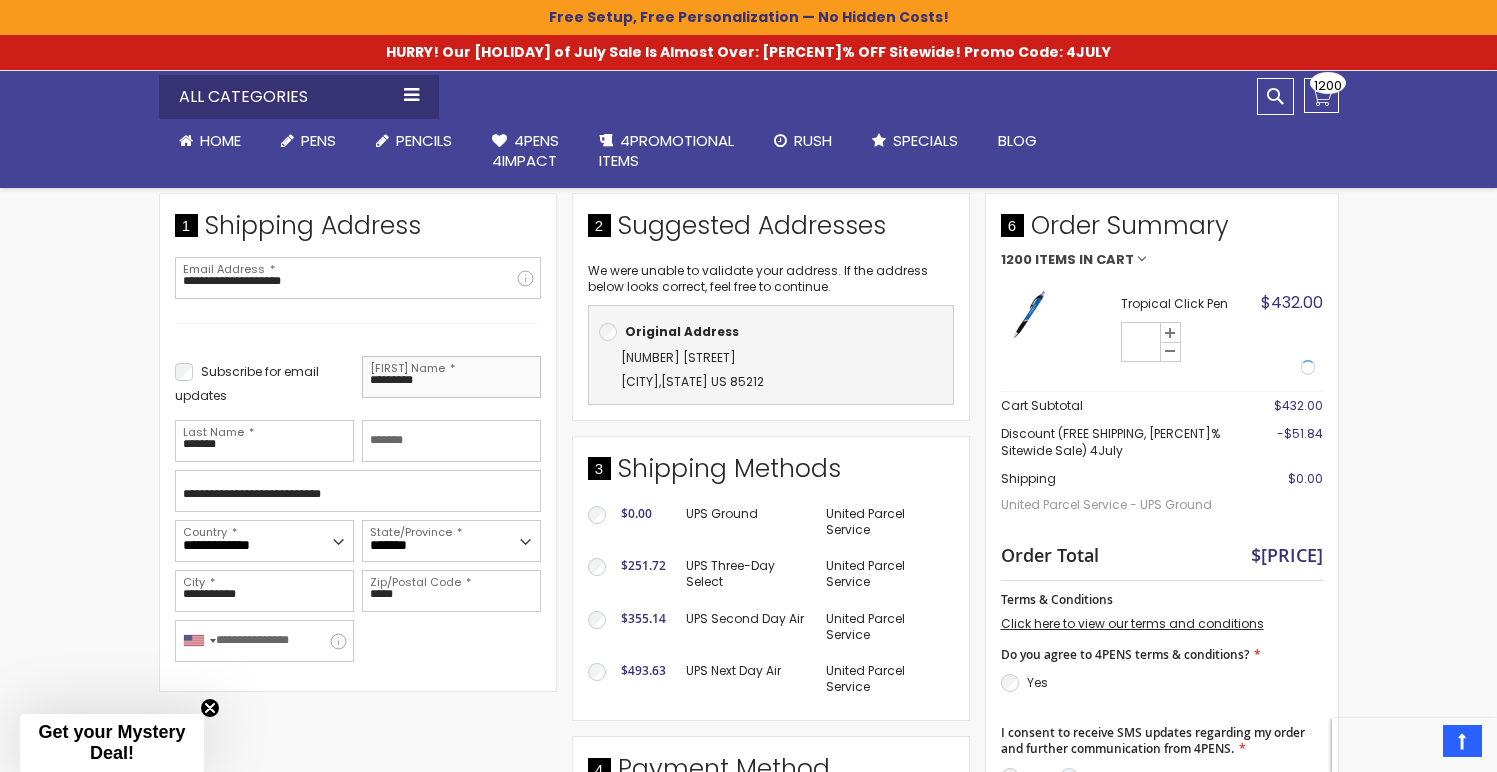 click on "*********" at bounding box center [451, 377] 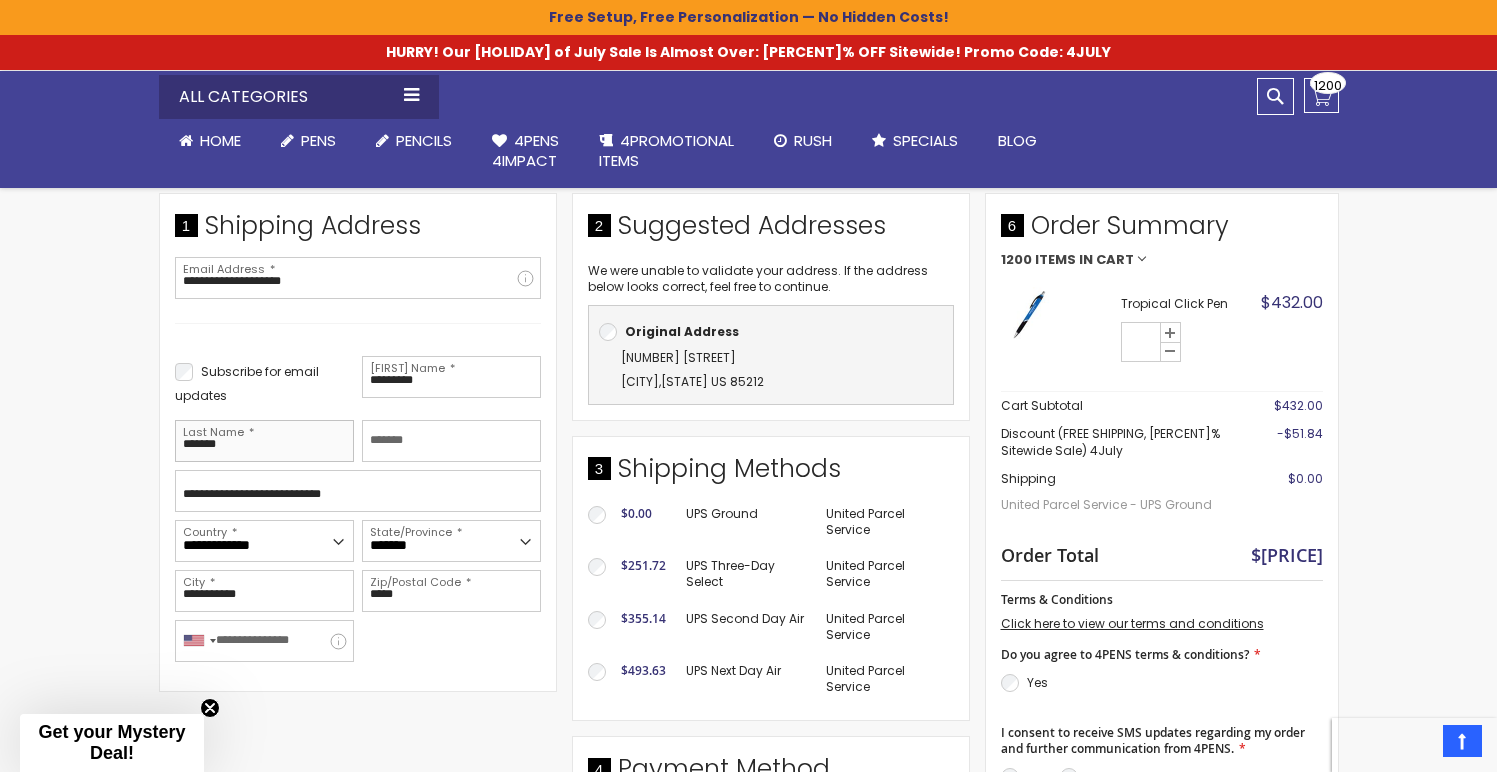click on "*******" at bounding box center (264, 441) 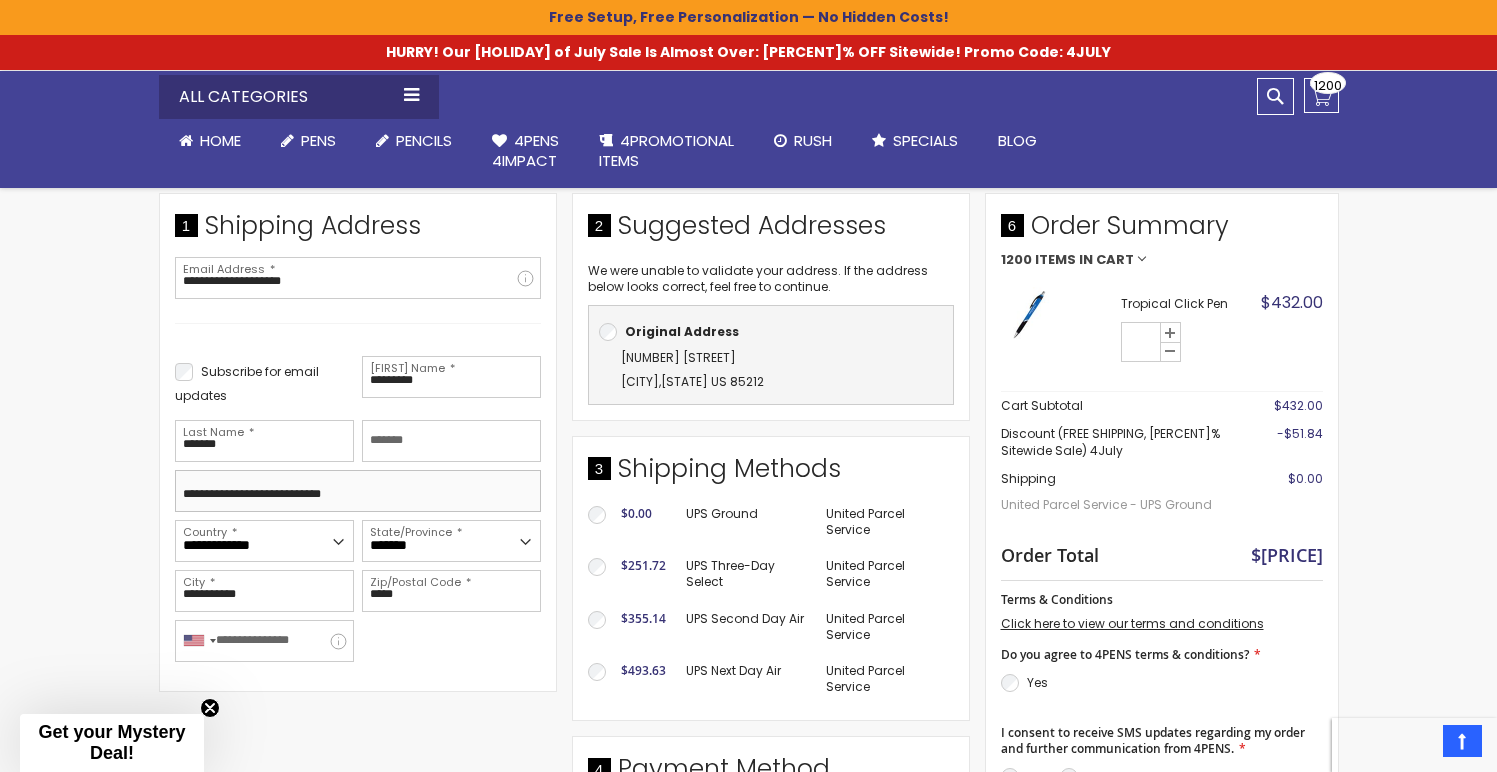 click on "**********" at bounding box center [358, 491] 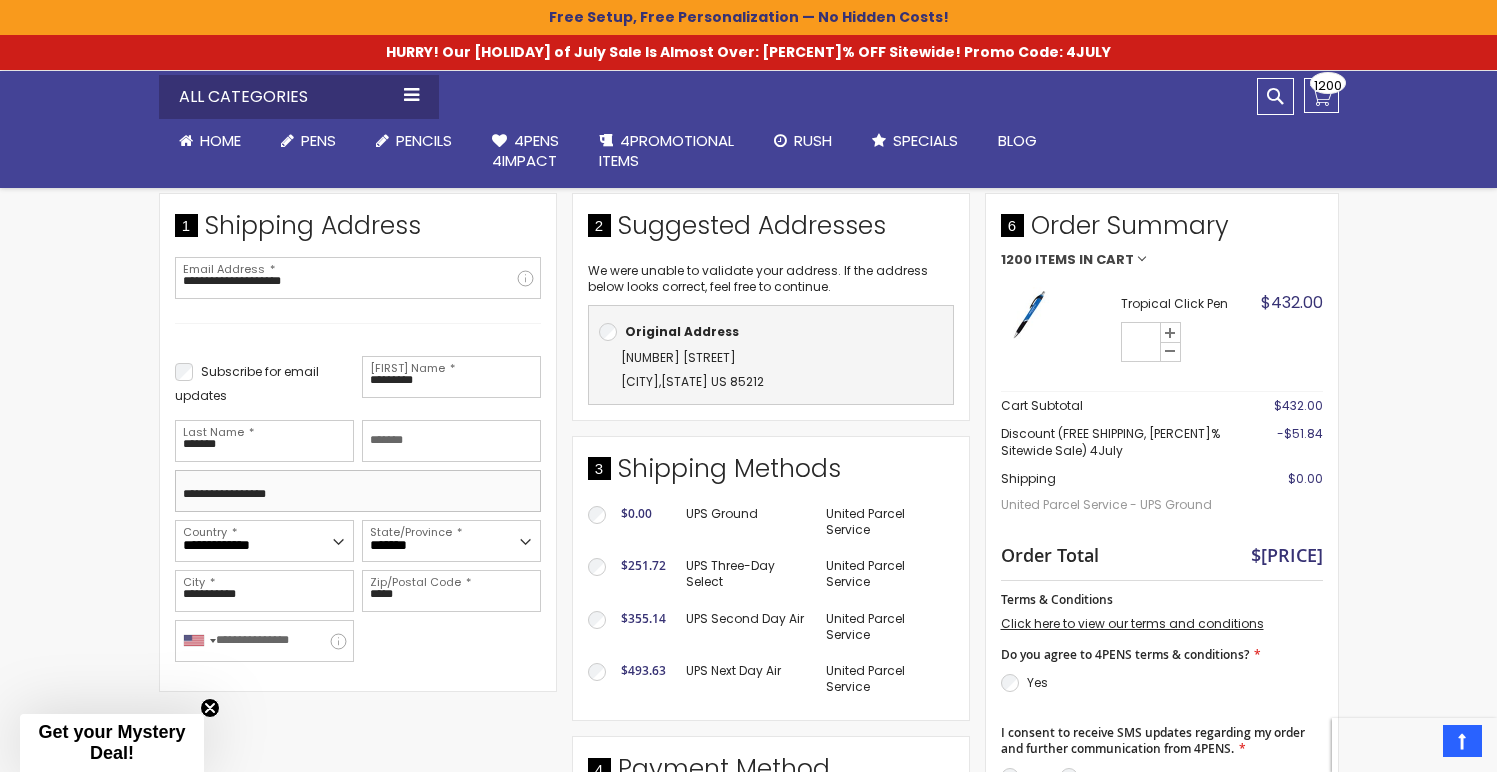 type on "**********" 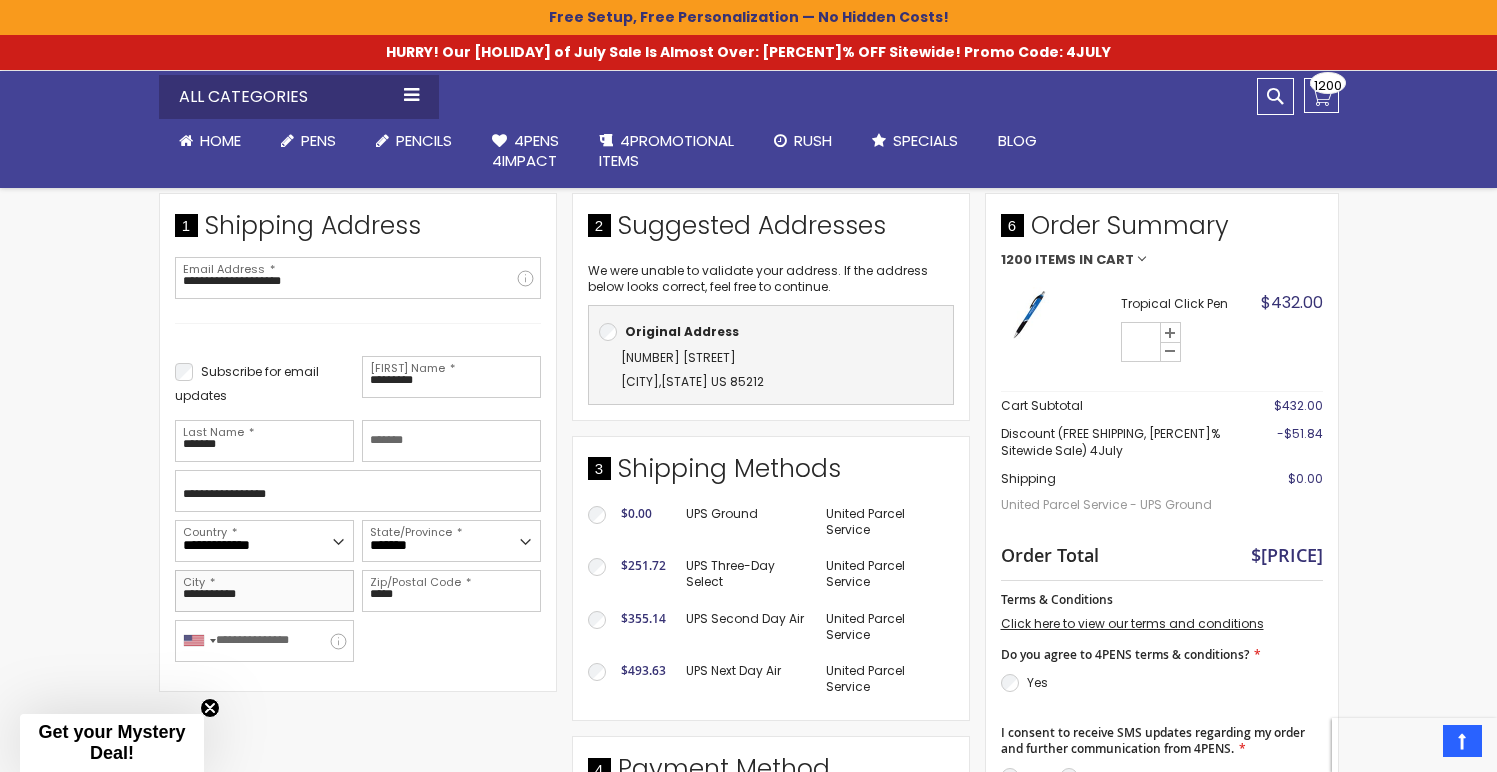 click on "**********" at bounding box center (264, 591) 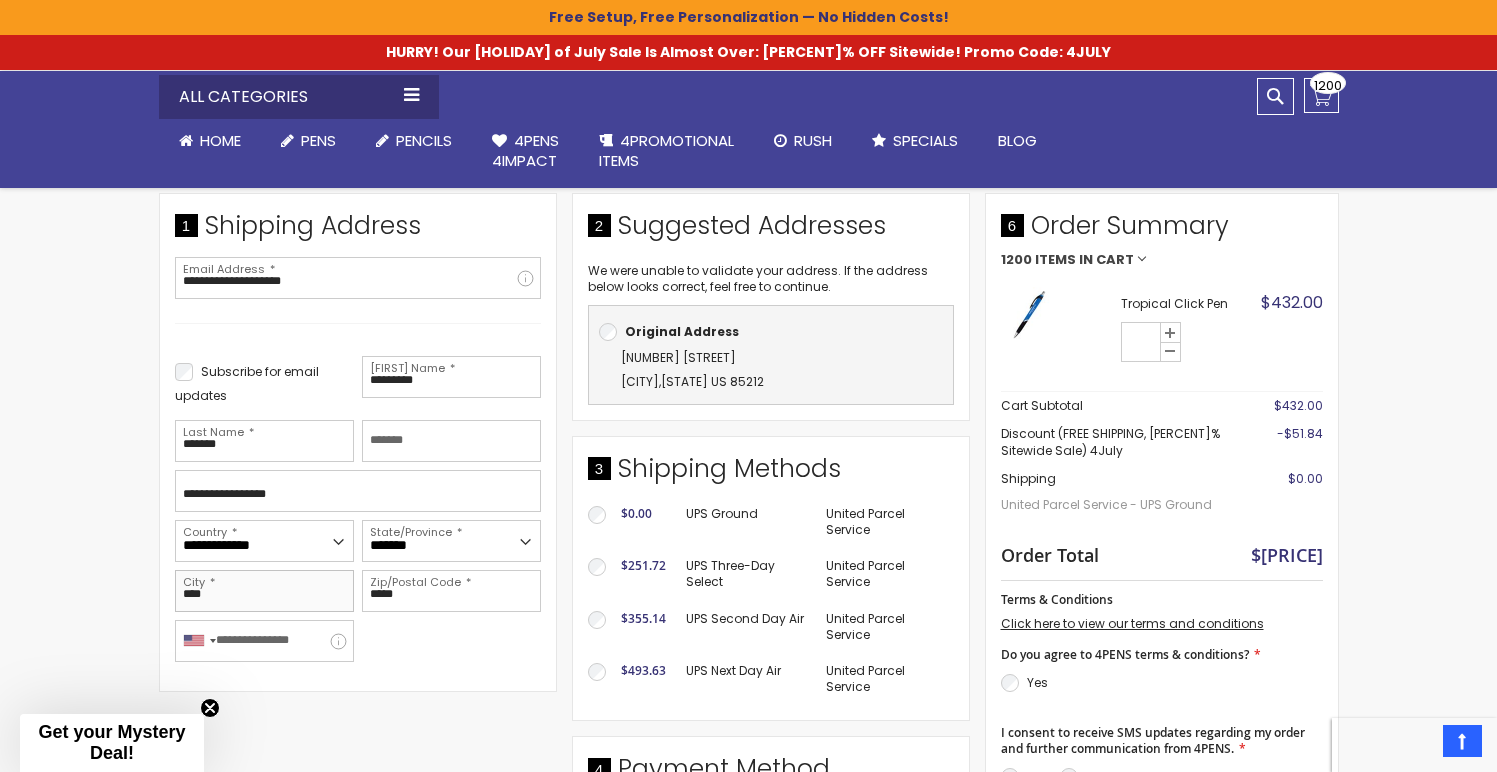 type on "****" 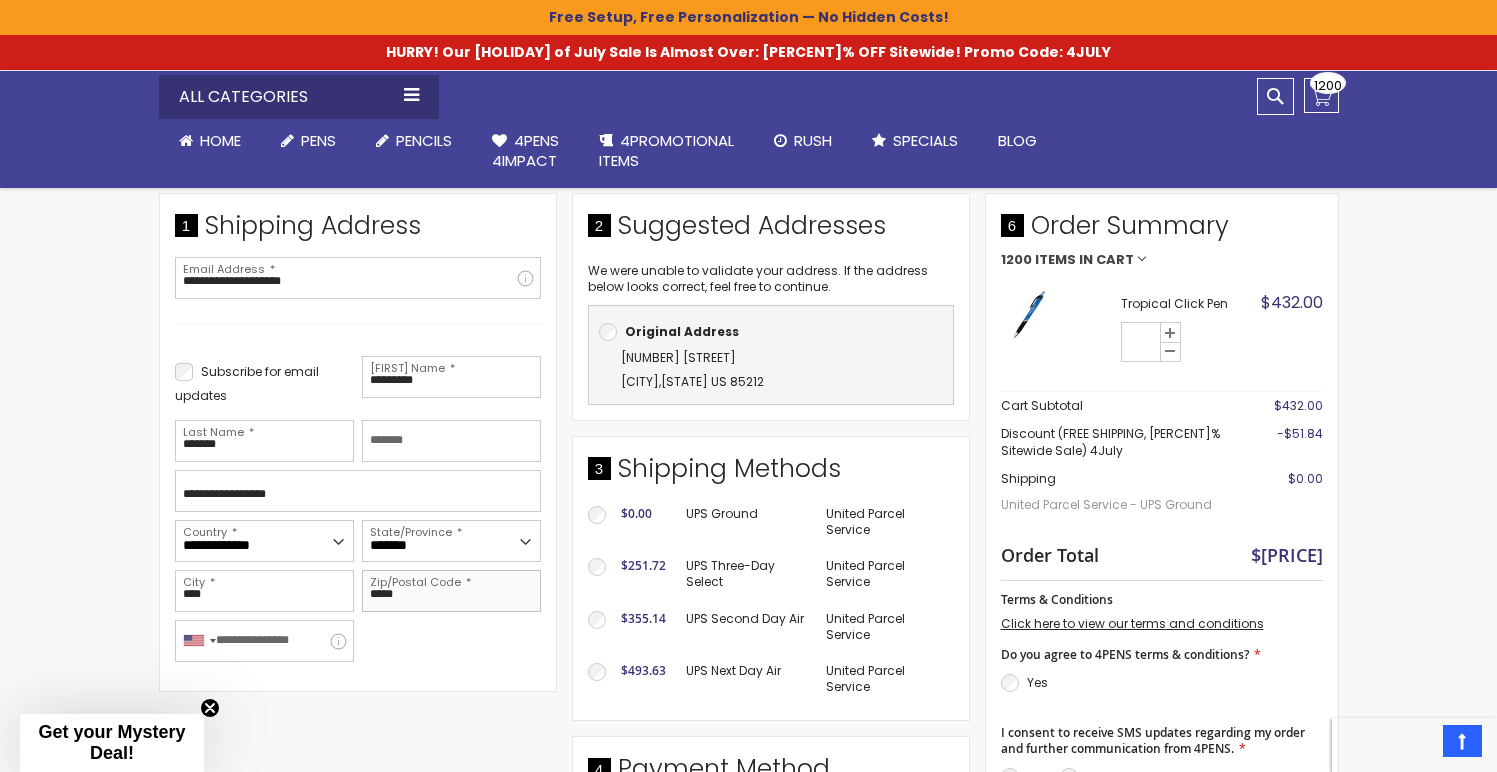 click on "*****" at bounding box center (451, 591) 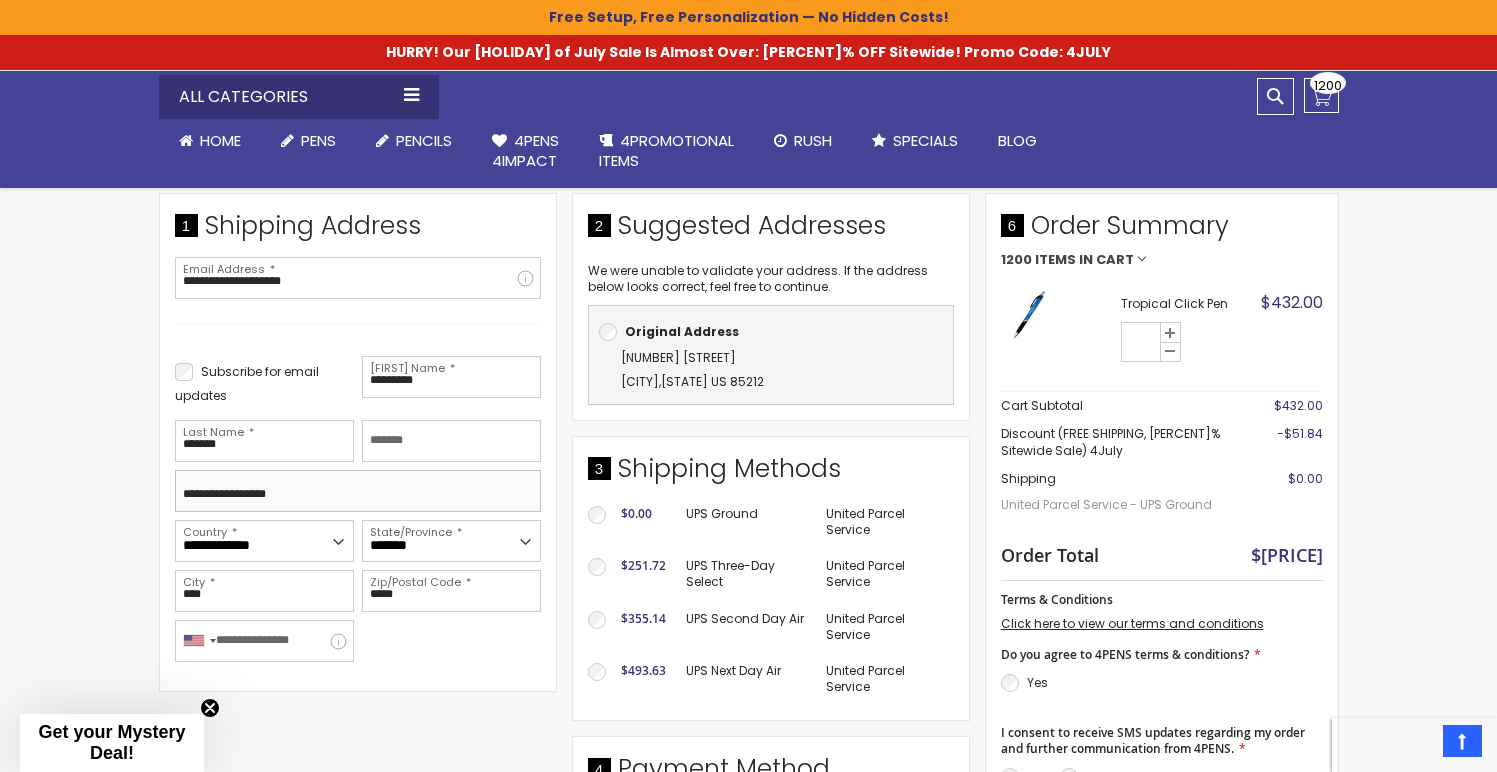 click on "**********" at bounding box center [358, 491] 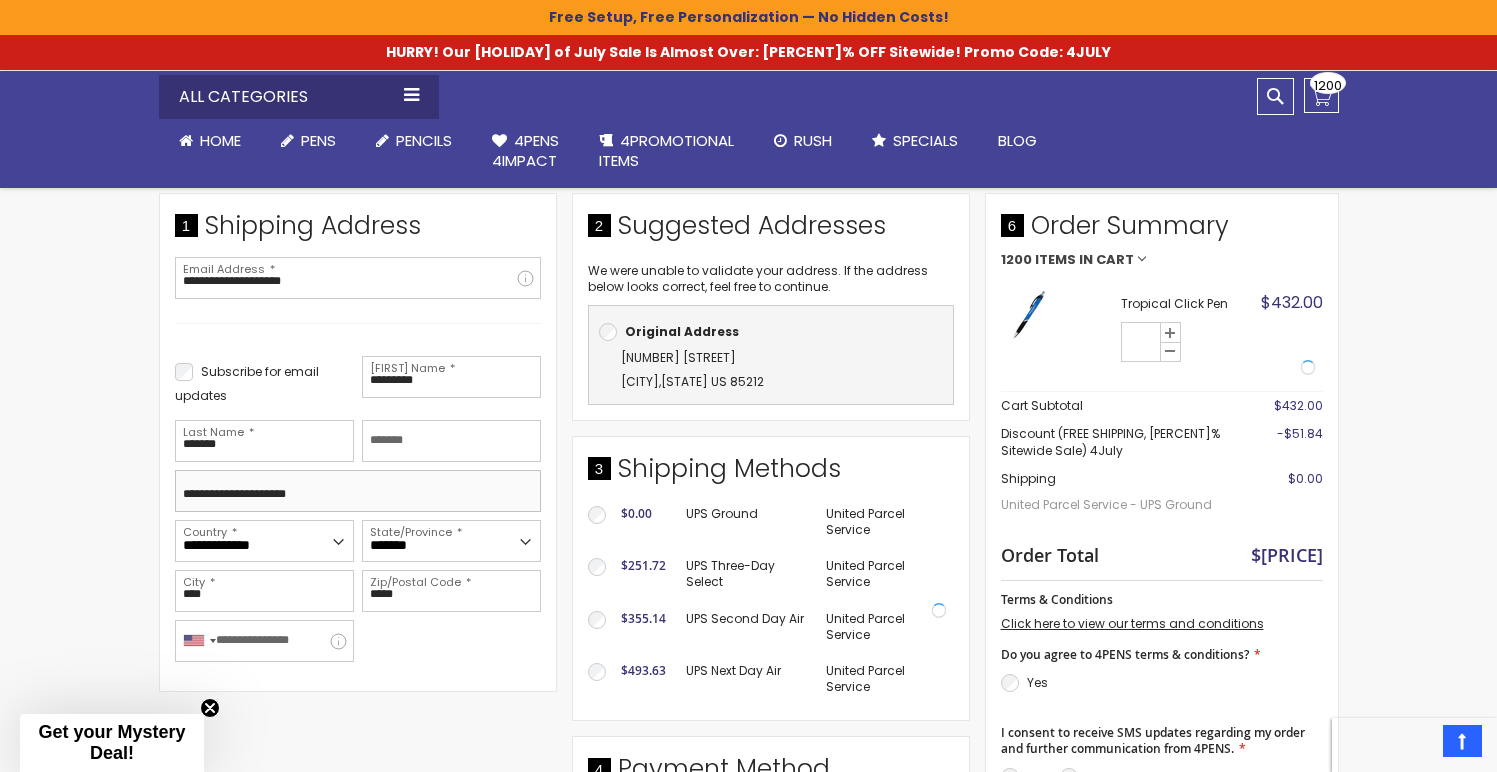 type on "**********" 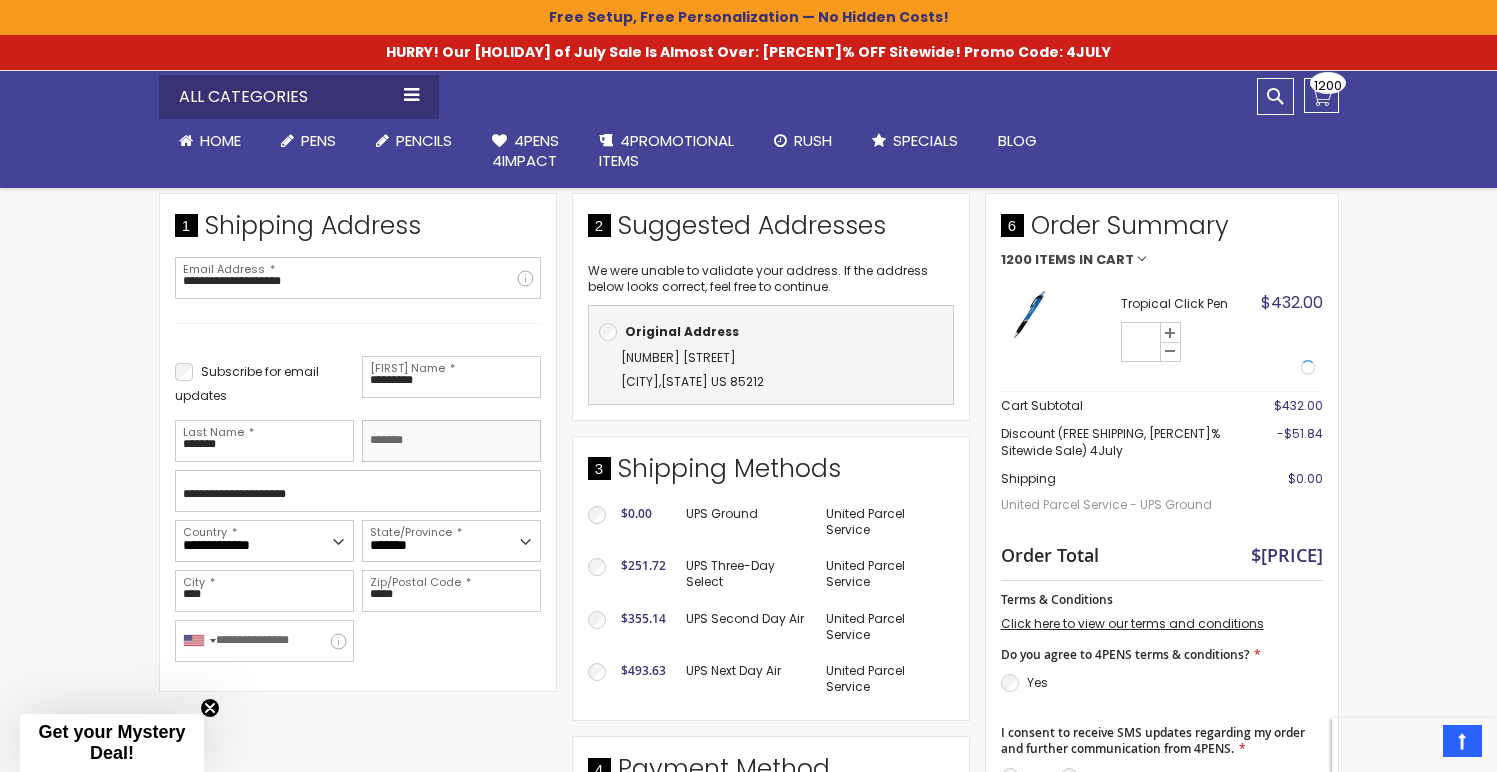 click on "Company" at bounding box center (451, 441) 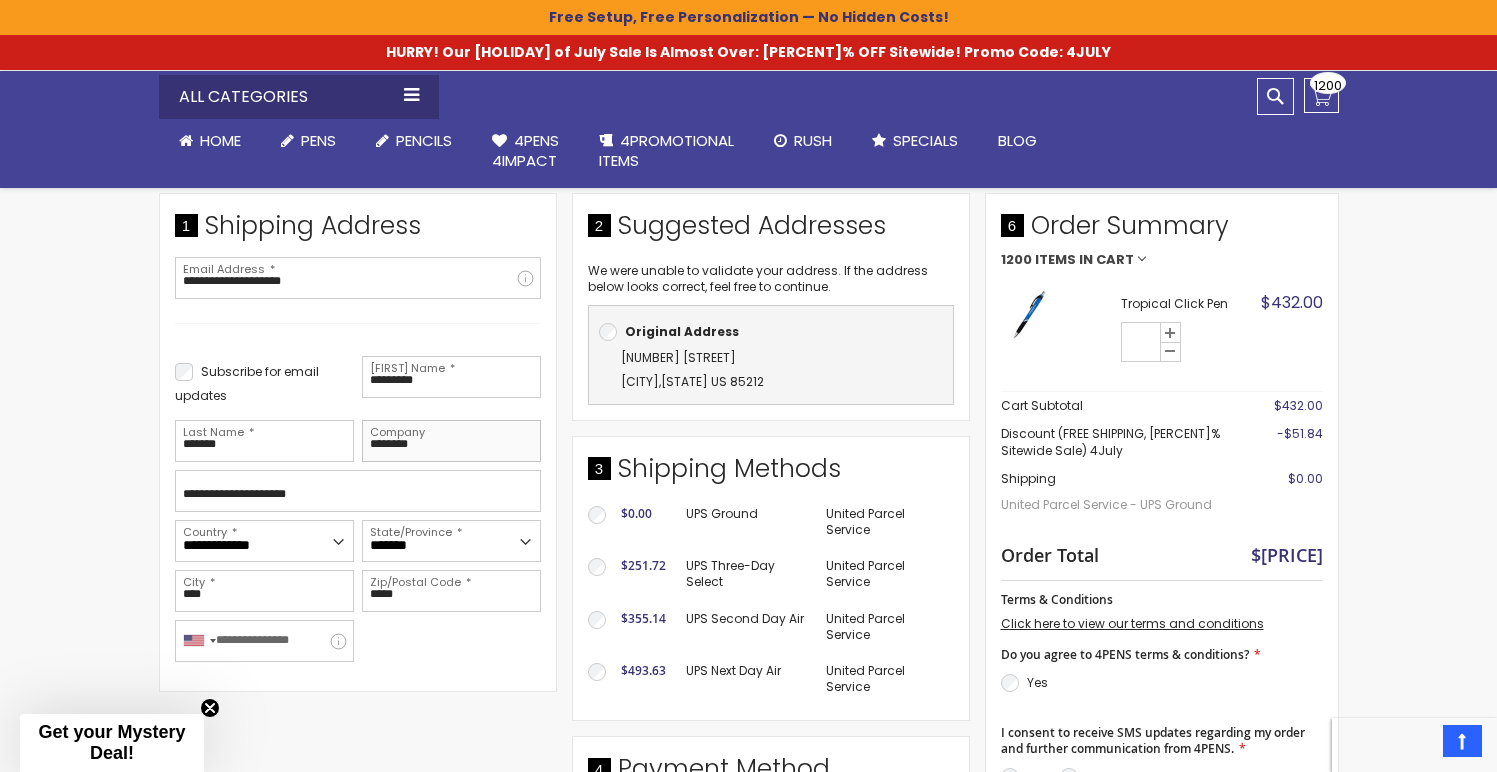 type on "*******" 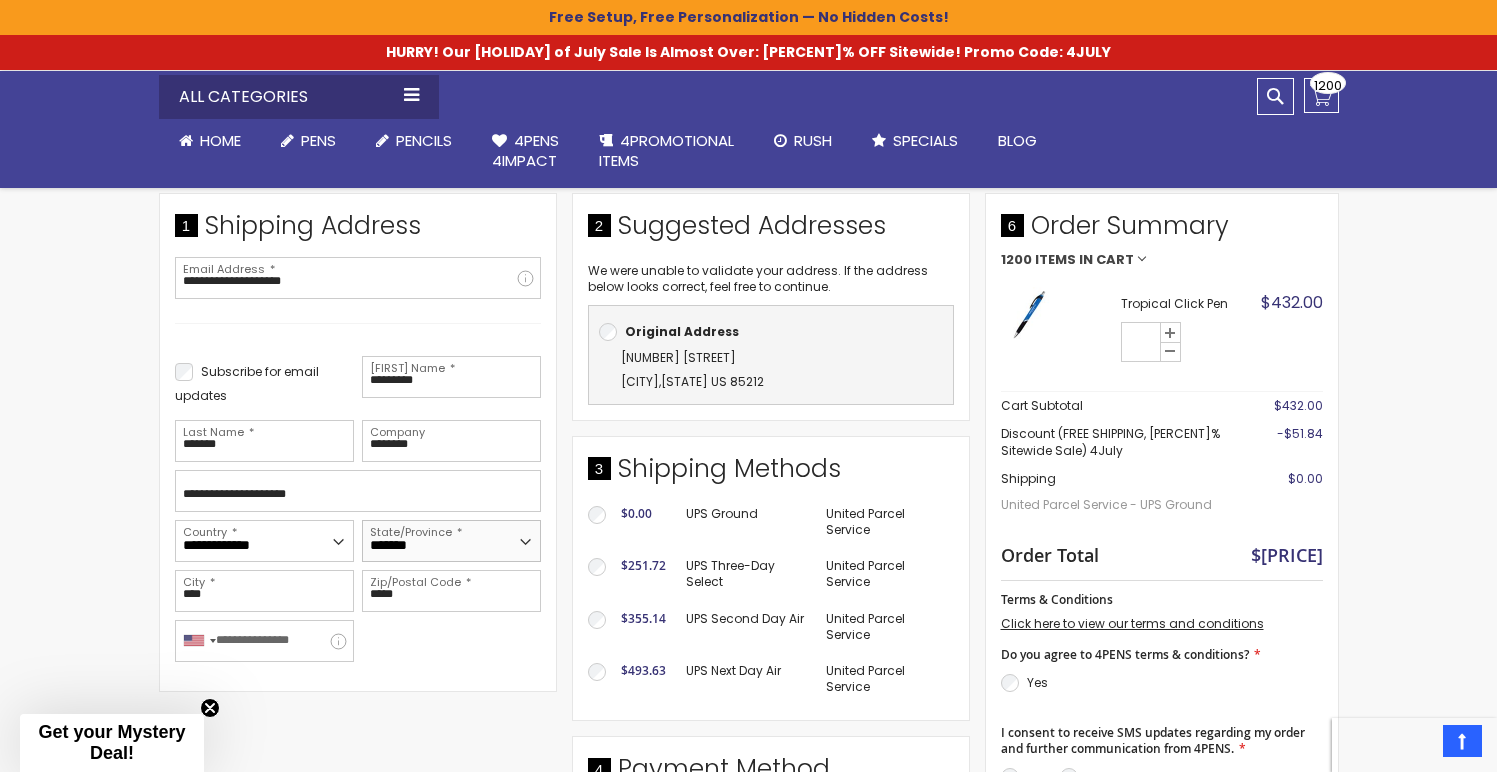 click on "**********" at bounding box center [451, 541] 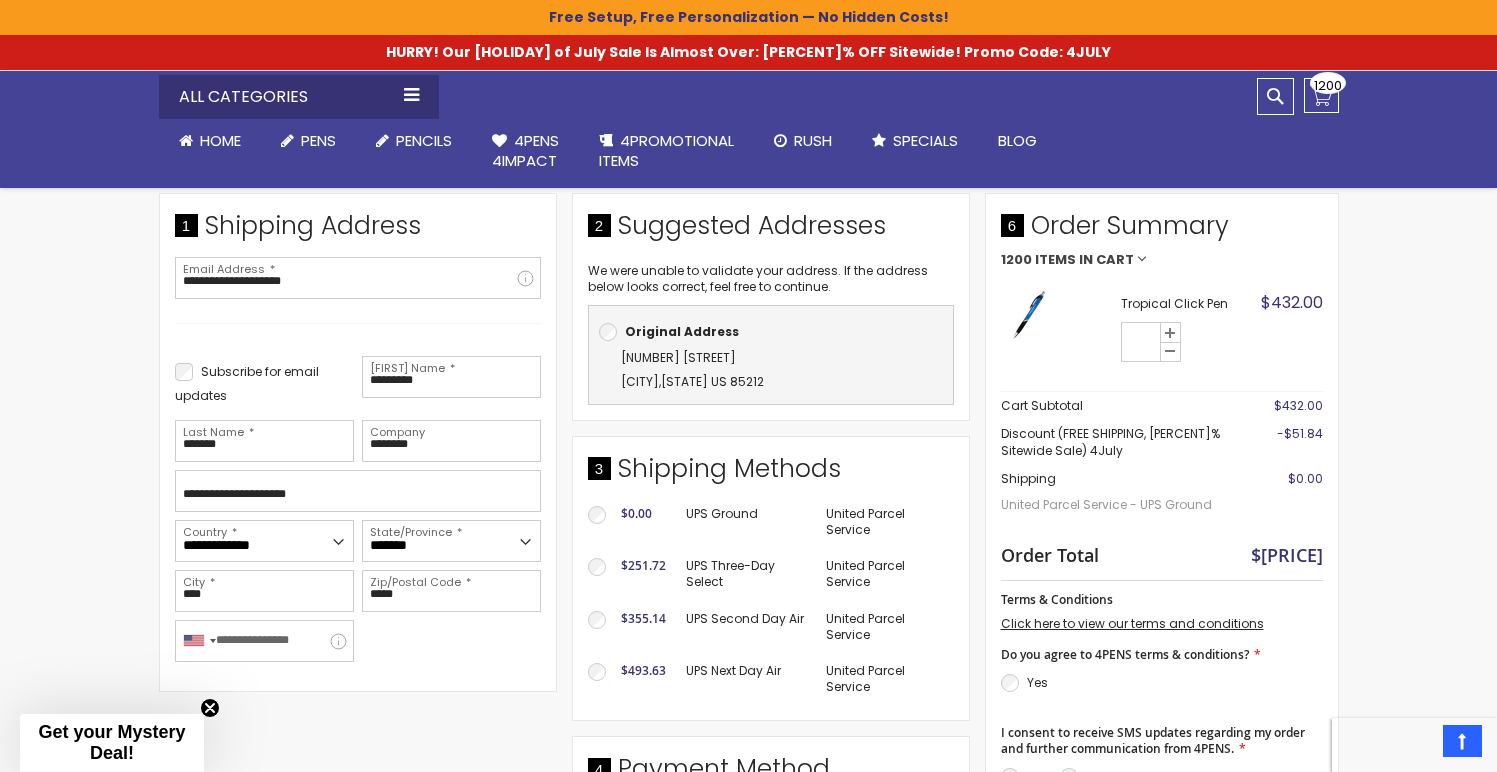 click on "**********" at bounding box center [358, 442] 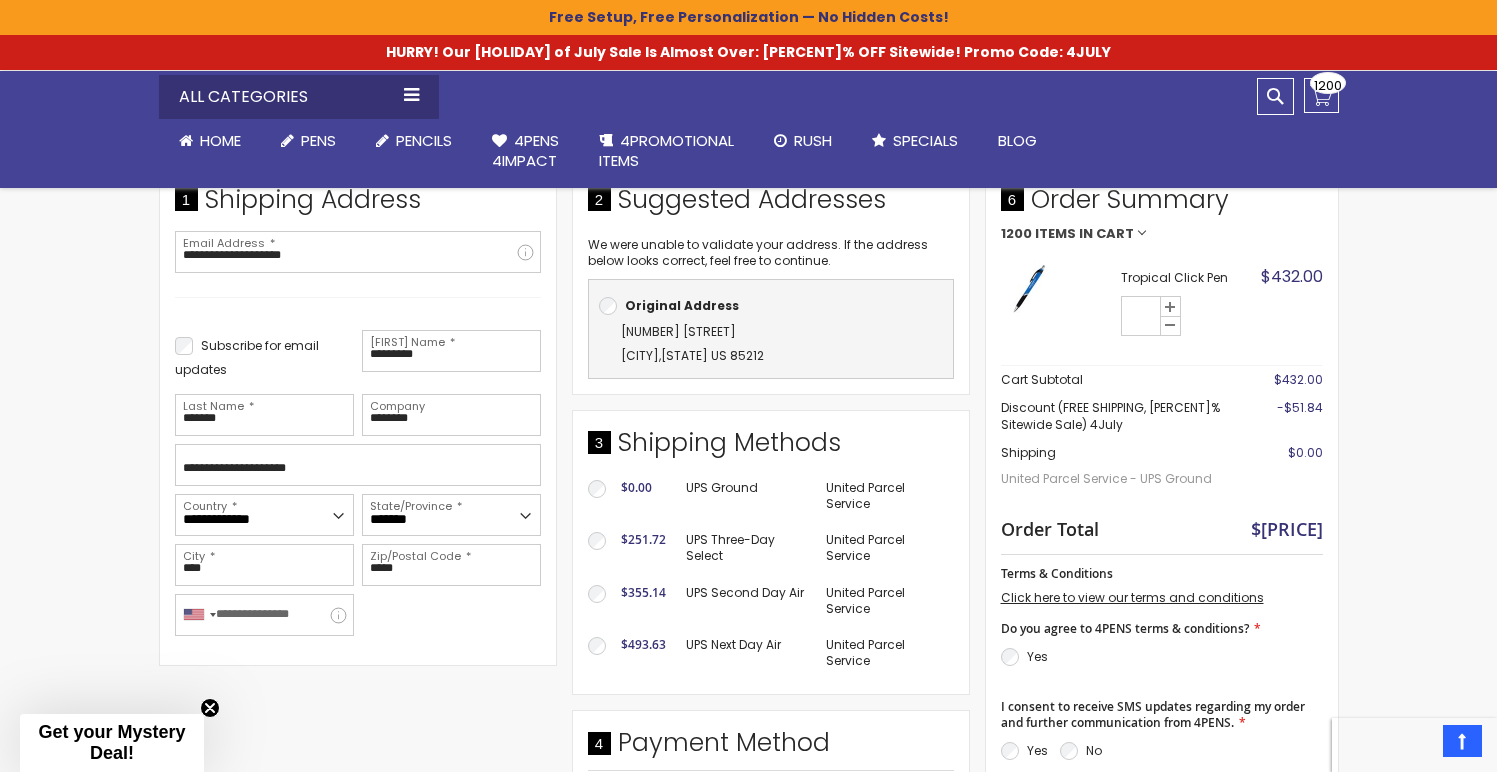 scroll, scrollTop: 453, scrollLeft: 0, axis: vertical 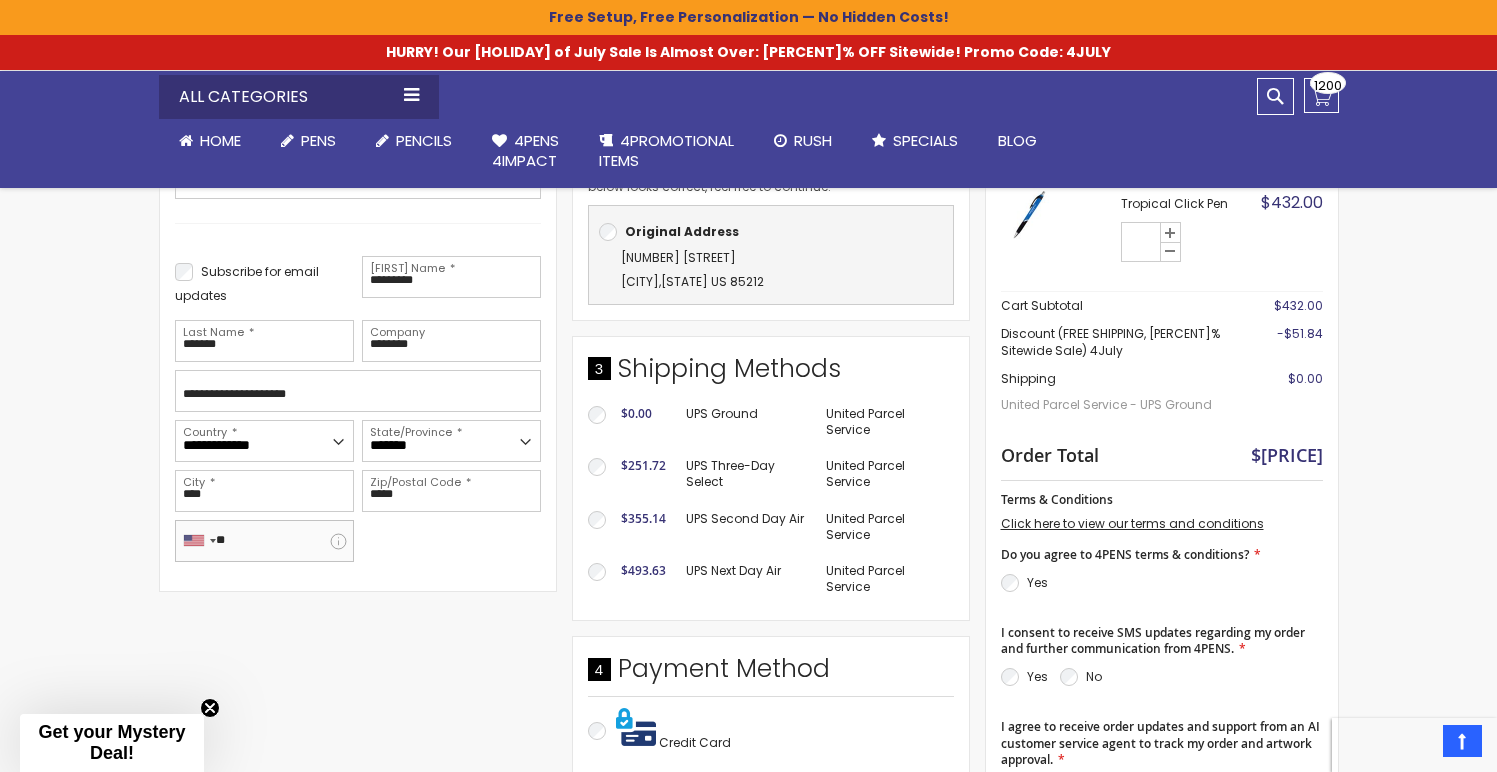 click on "**" at bounding box center [264, 541] 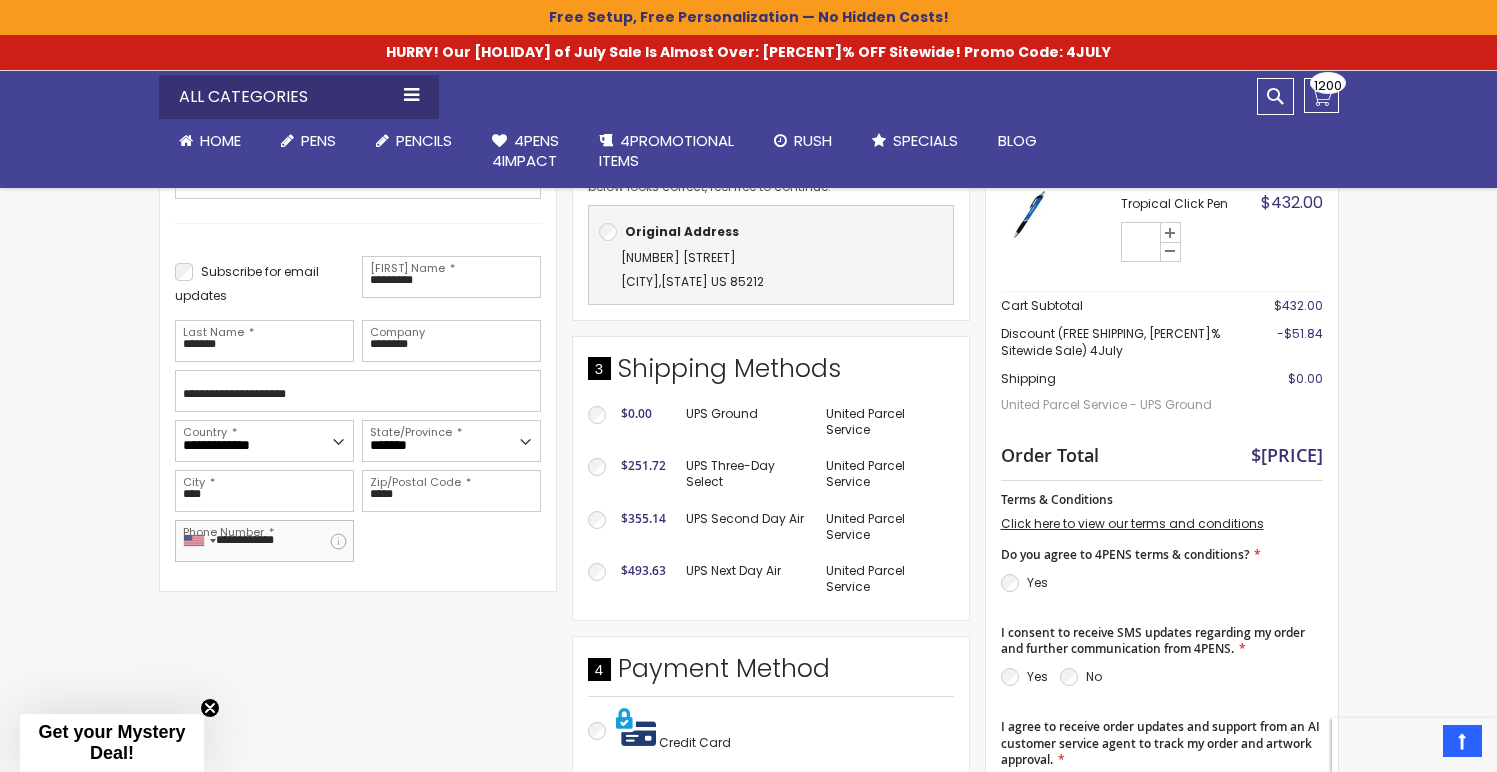 type on "**********" 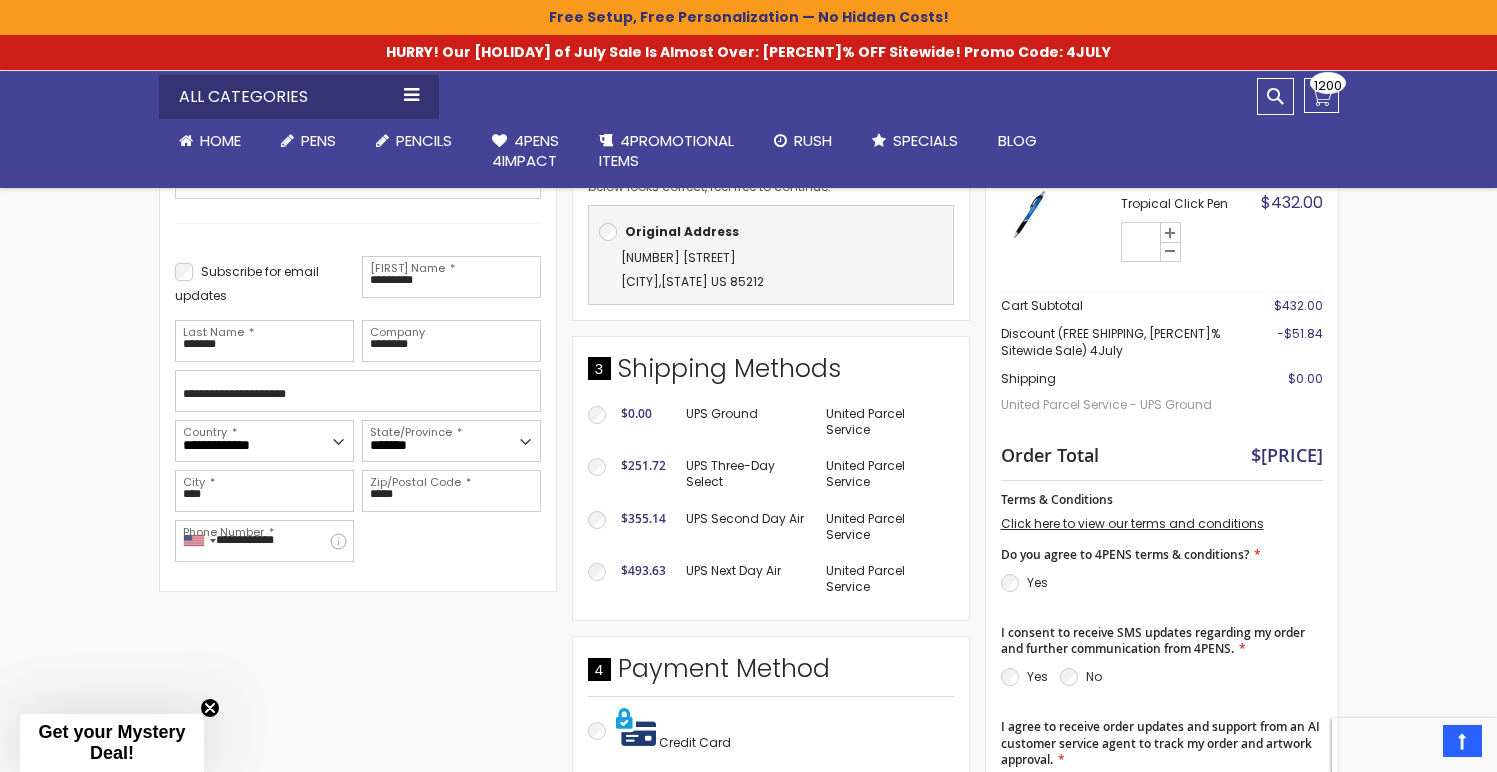 click on "**********" at bounding box center [358, 342] 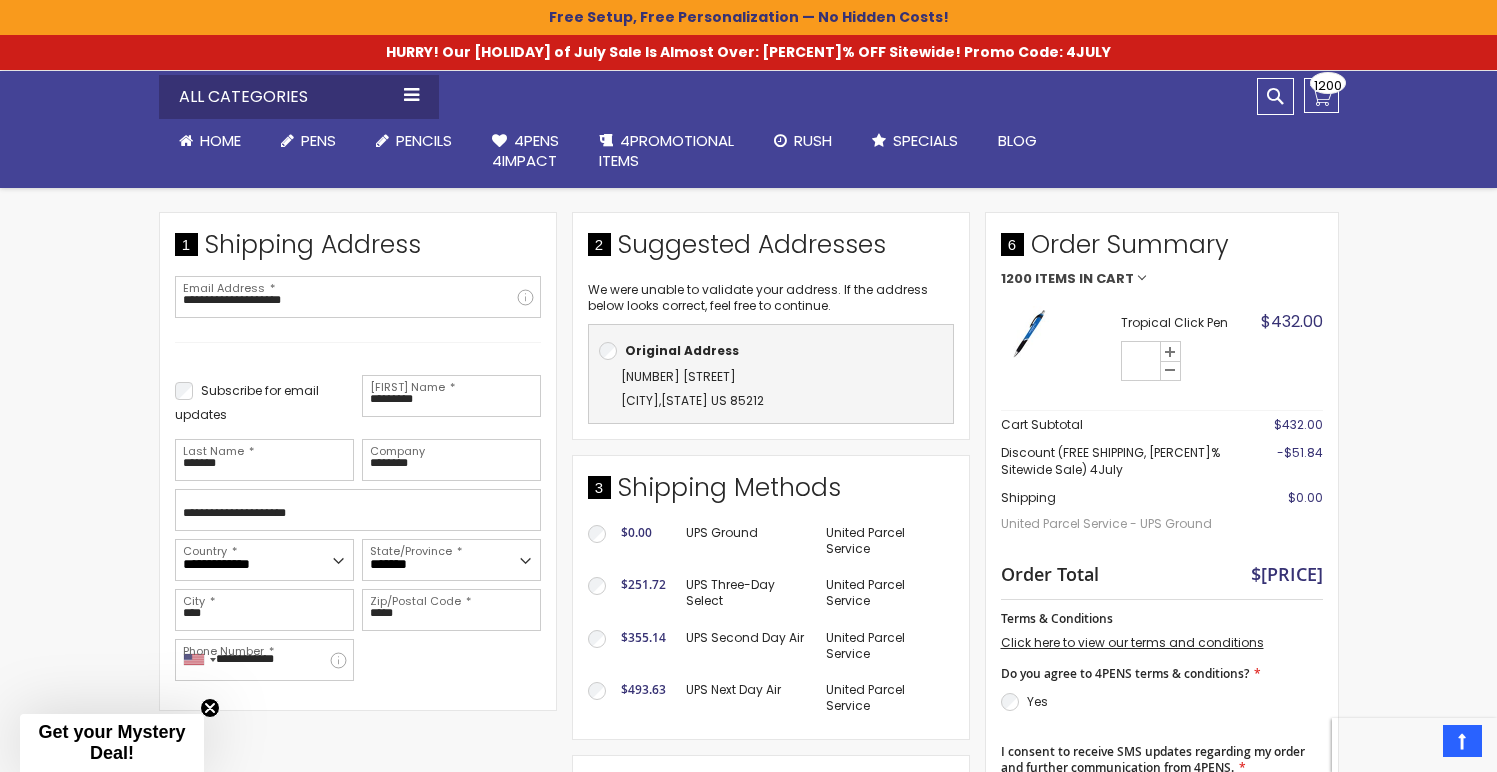 scroll, scrollTop: 347, scrollLeft: 0, axis: vertical 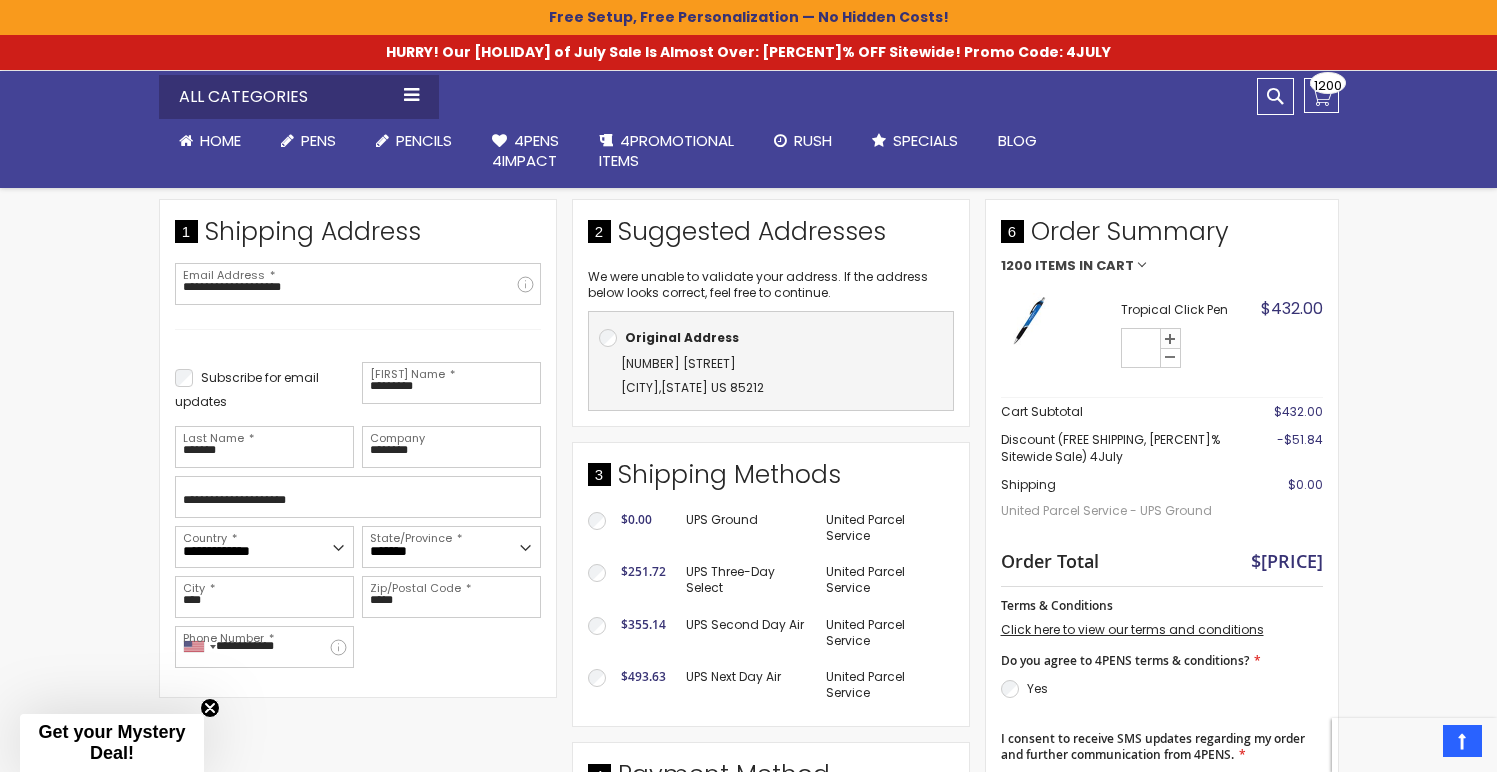 click at bounding box center [1170, 339] 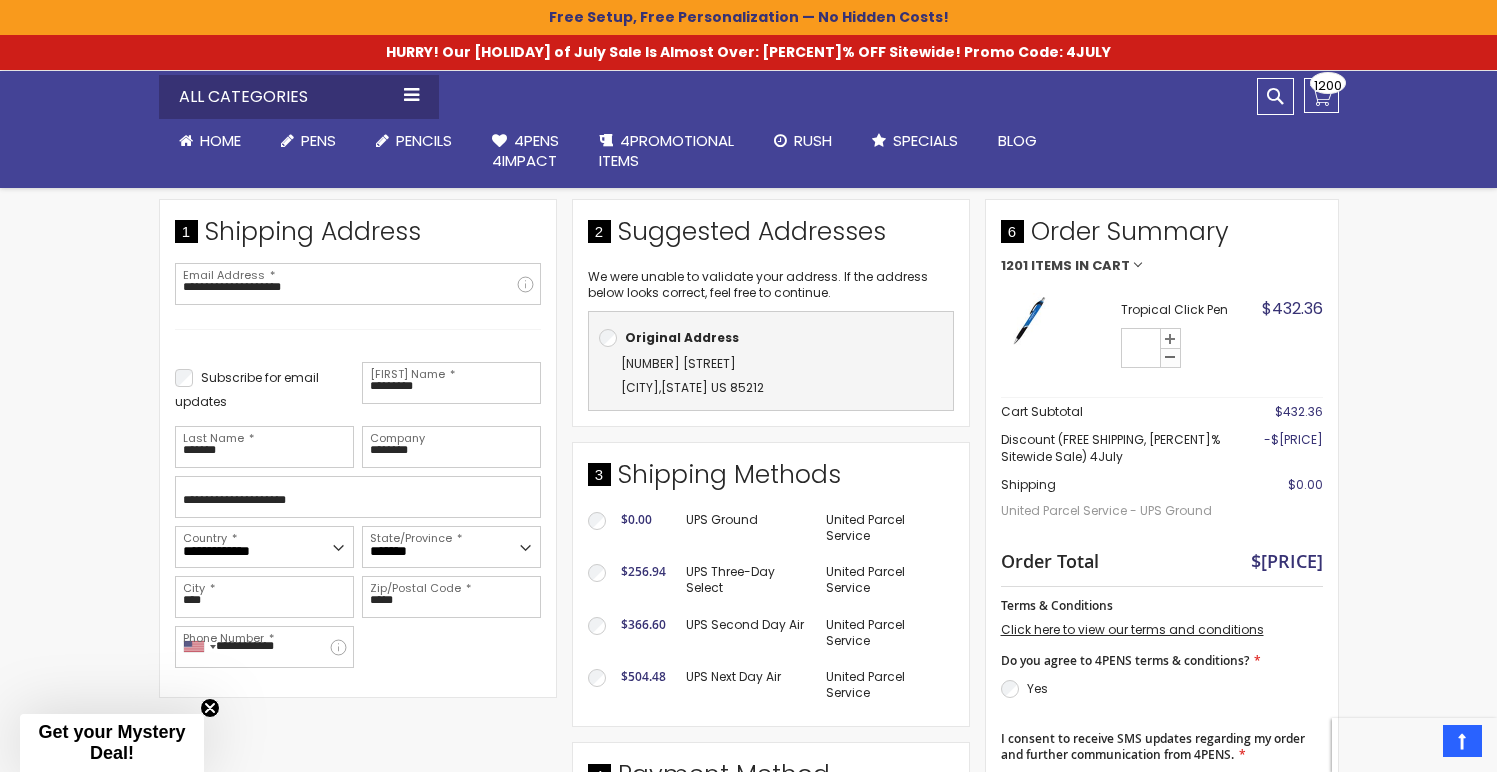 click at bounding box center (1170, 357) 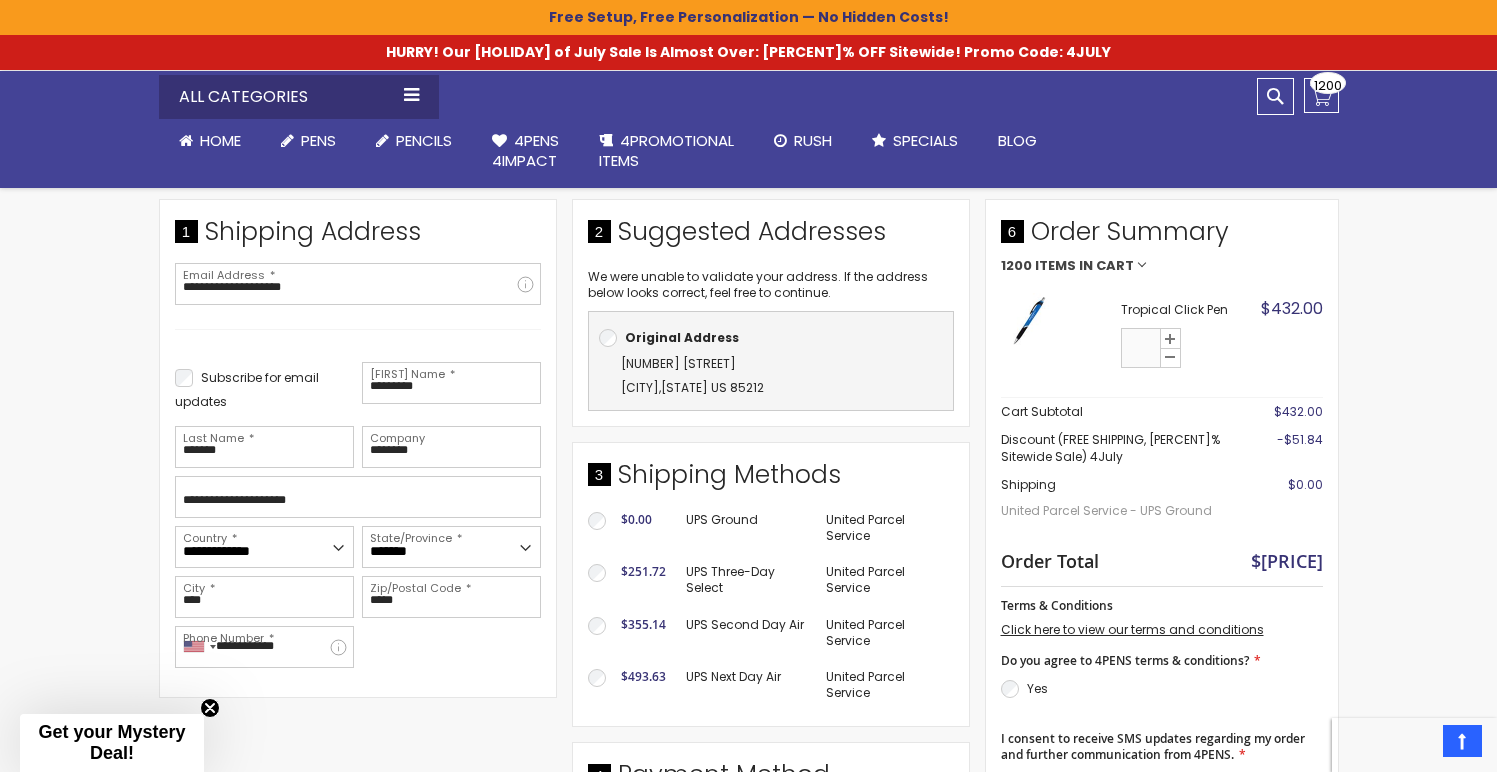 click on "****" at bounding box center [1142, 349] 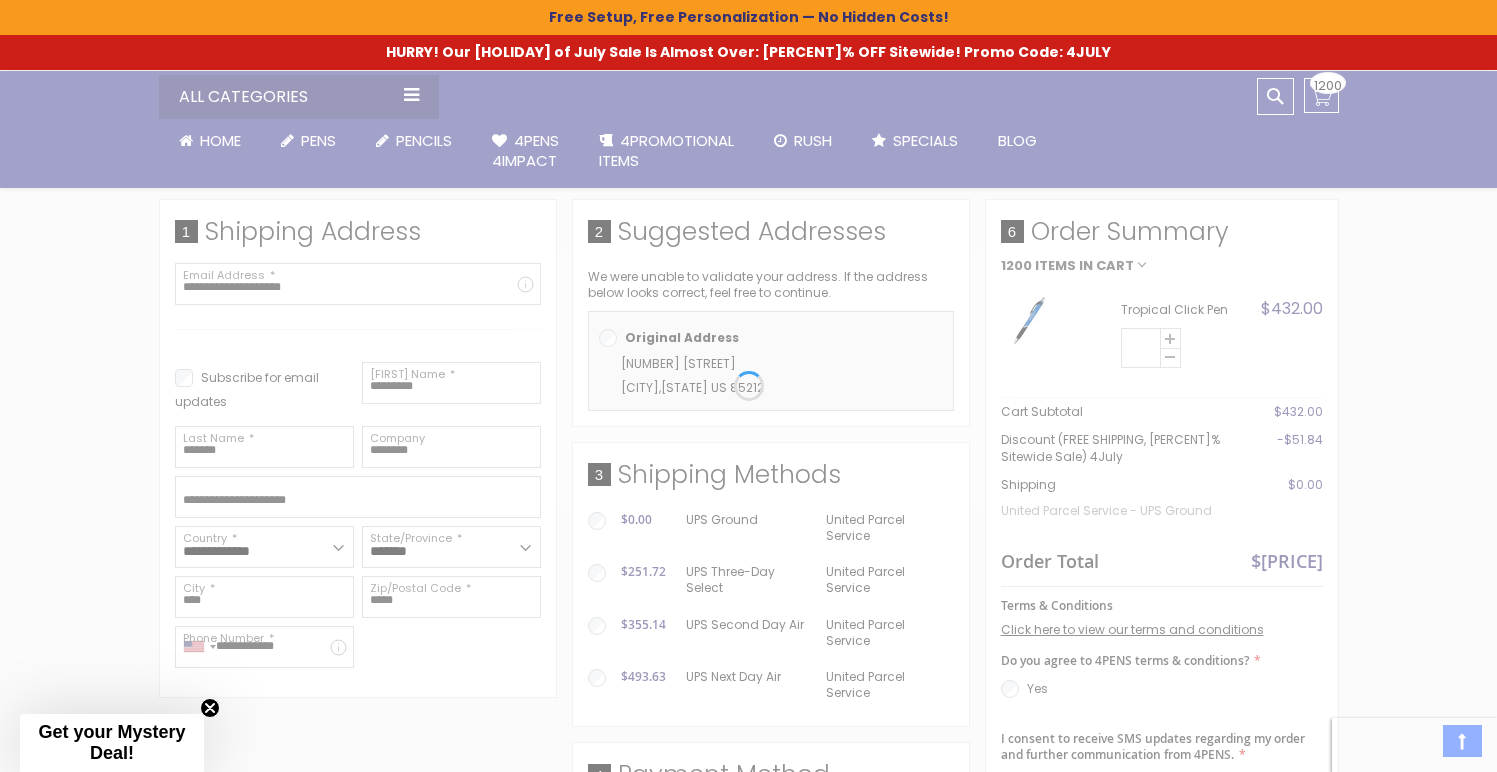 click on "Please wait...
The store will not work correctly when cookies are disabled.
Free Setup, Free Personalization — No Hidden Costs!
HURRY! Our 4th of July Sale Is Almost Over: 12% OFF Sitewide! Promo Code: 4JULY
Skip to Content
sample
Wishlist
Sign Out
Sign In
Sign In
Login" at bounding box center [748, 39] 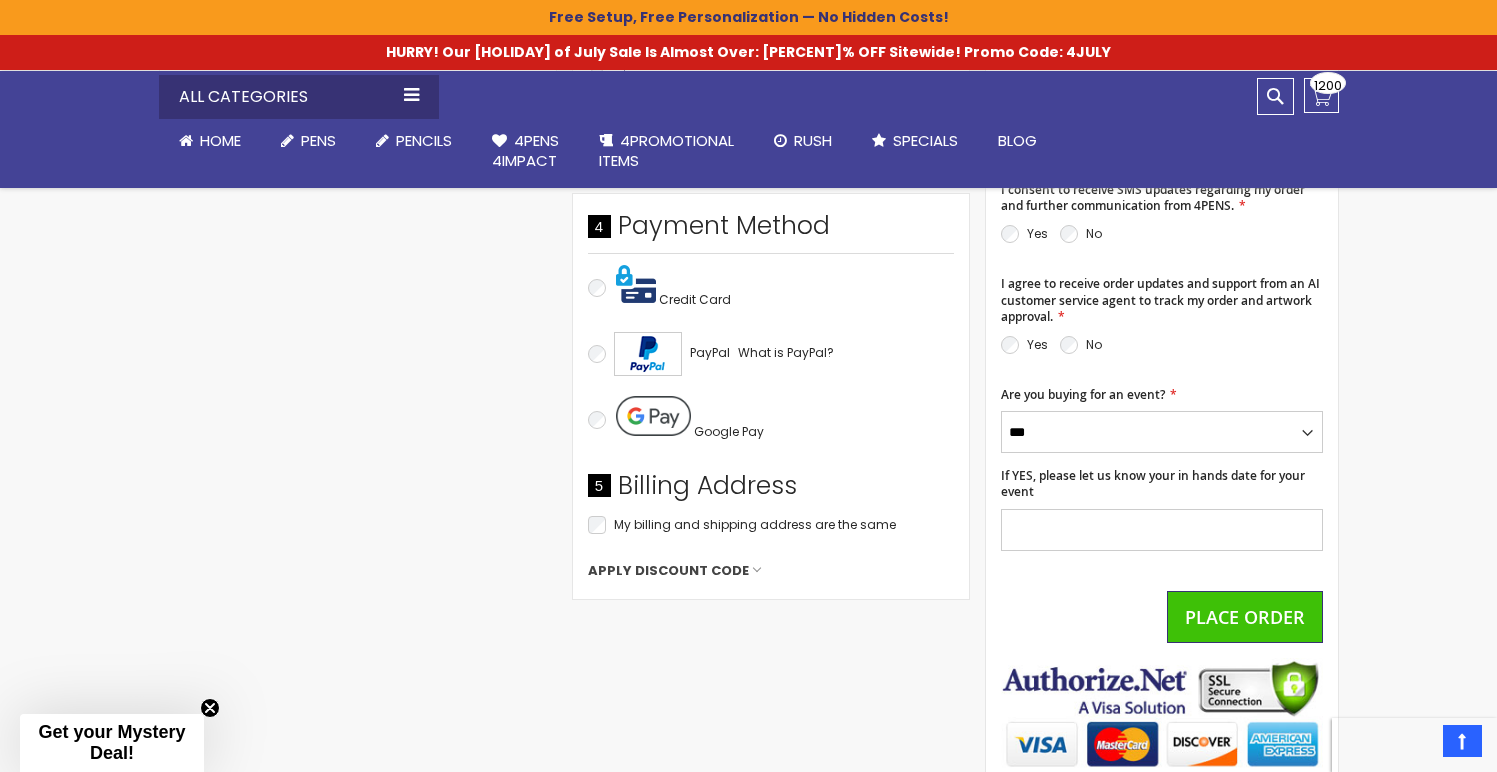 scroll, scrollTop: 909, scrollLeft: 0, axis: vertical 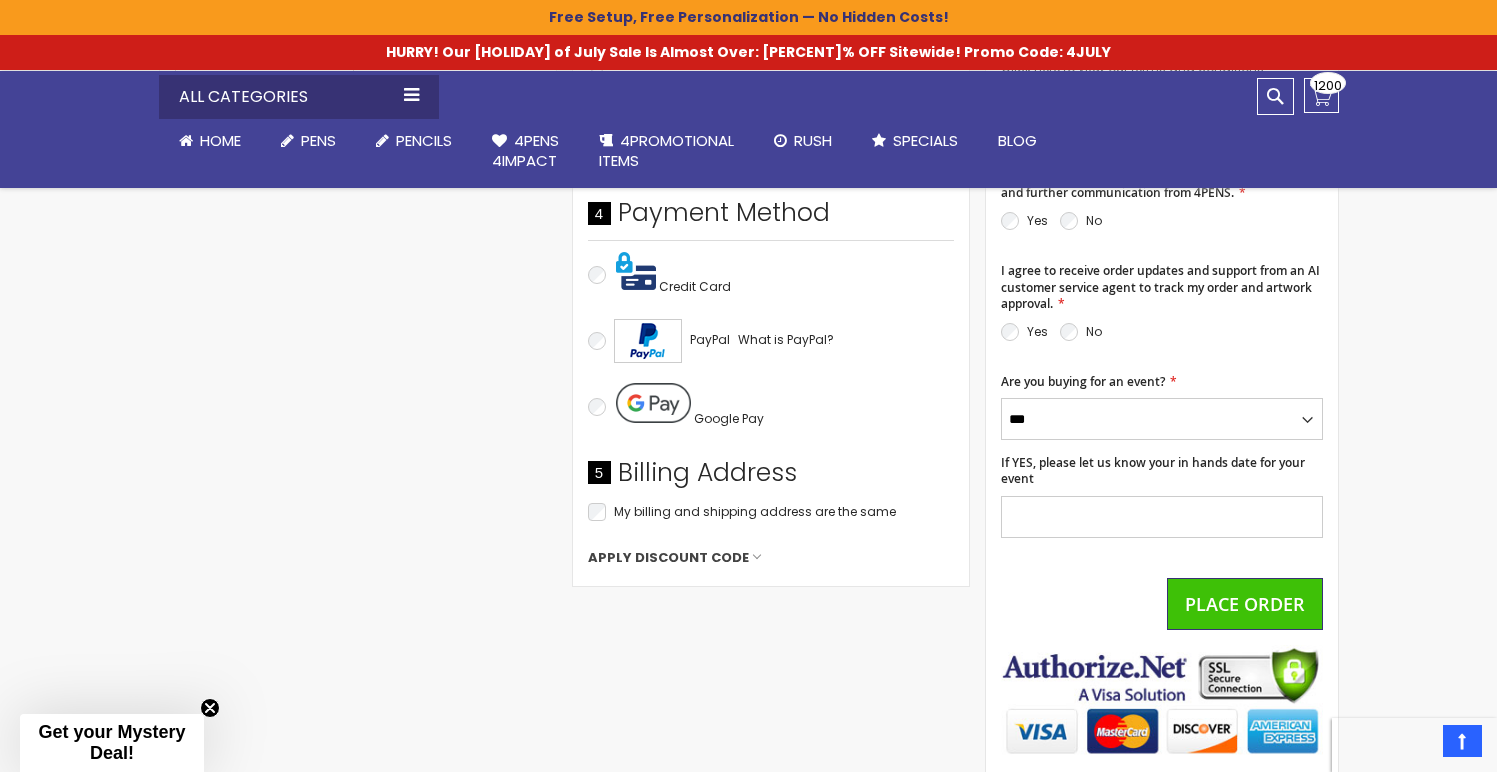 click on "**********" at bounding box center [572, 119] 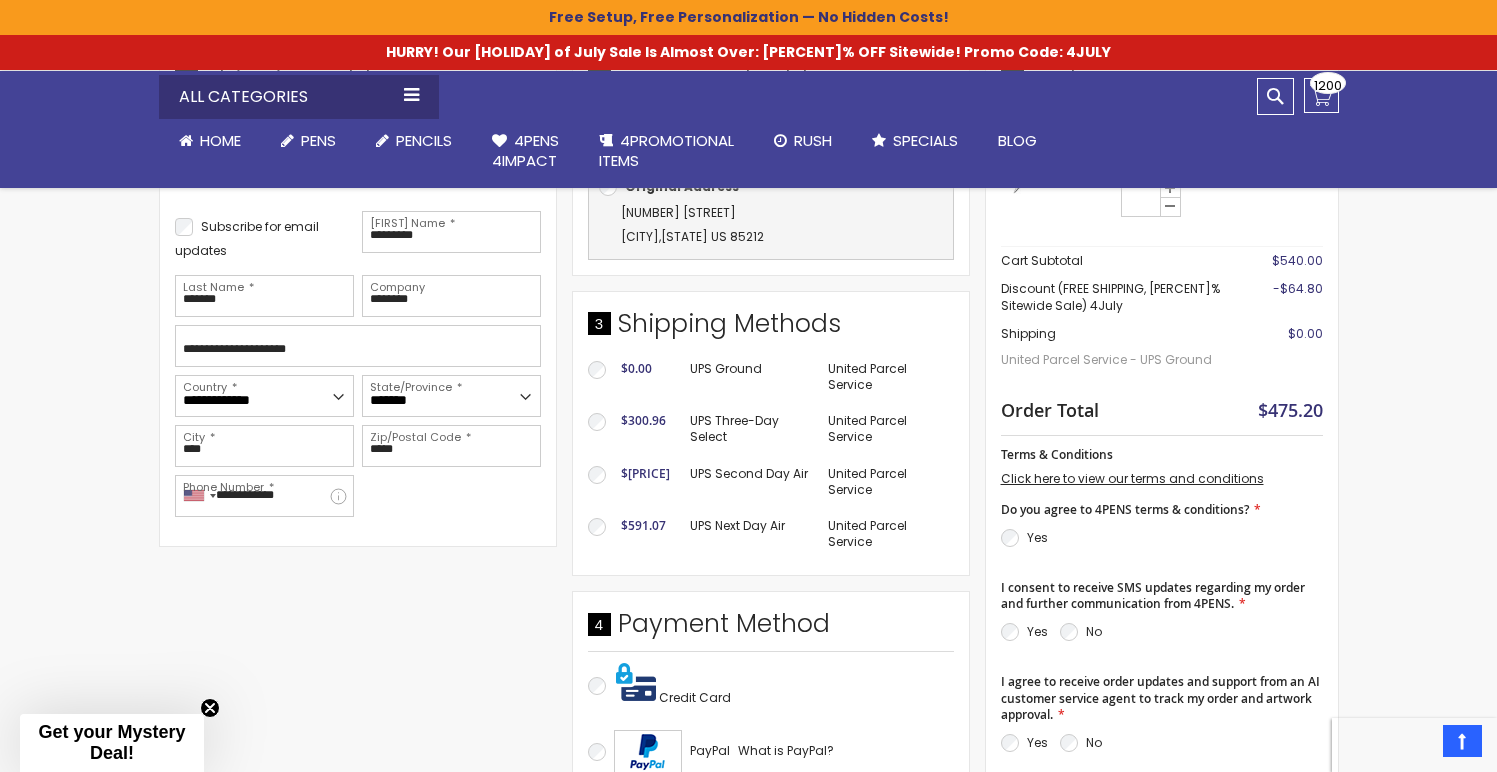 scroll, scrollTop: 586, scrollLeft: 0, axis: vertical 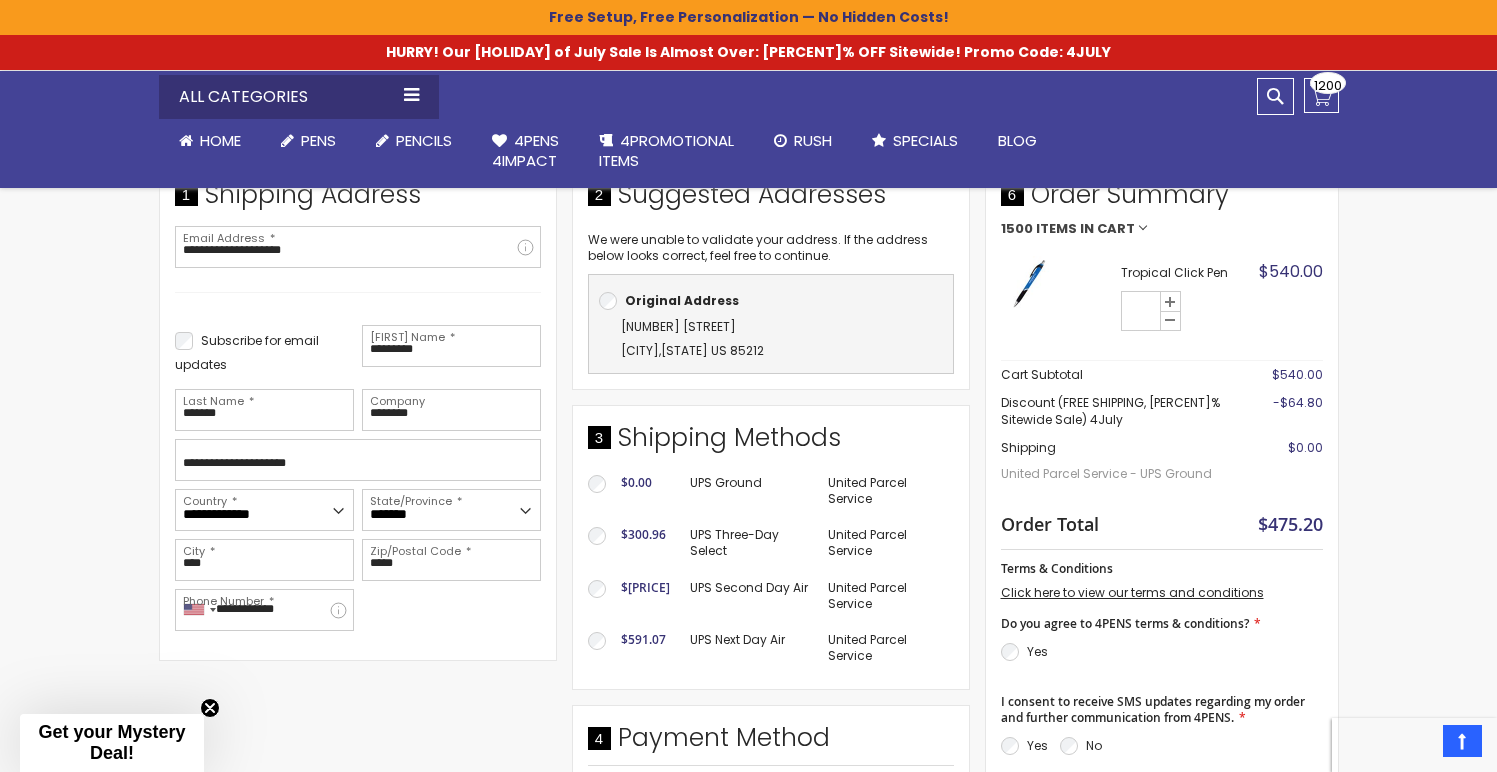 click on "Skip to Content
sample
Wishlist
Sign Out
Sign In
Sign In
Login
Forgot Your Password?
Create an Account
My Account
Toggle Nav
Search
All Categories
Pens" at bounding box center [748, 796] 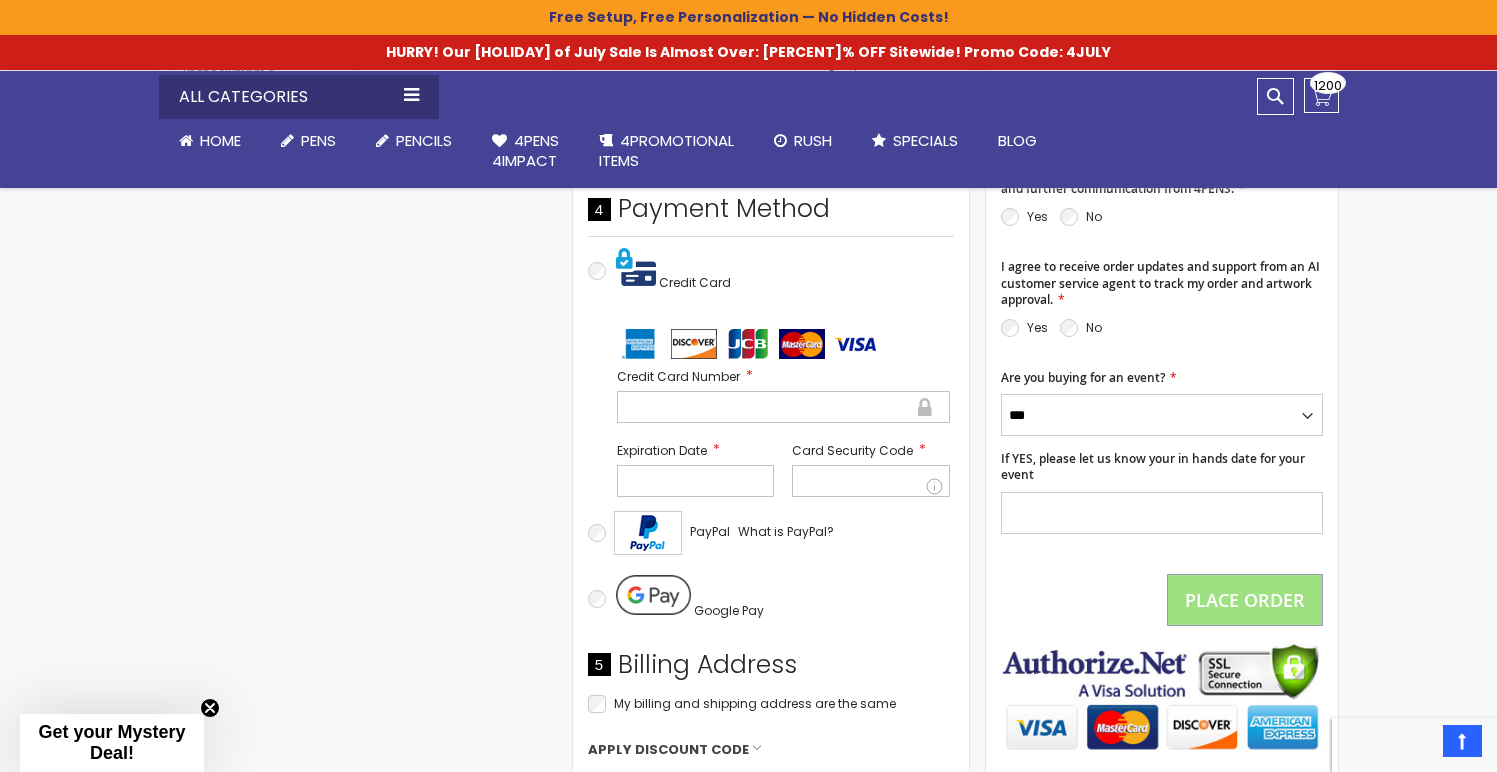 scroll, scrollTop: 946, scrollLeft: 0, axis: vertical 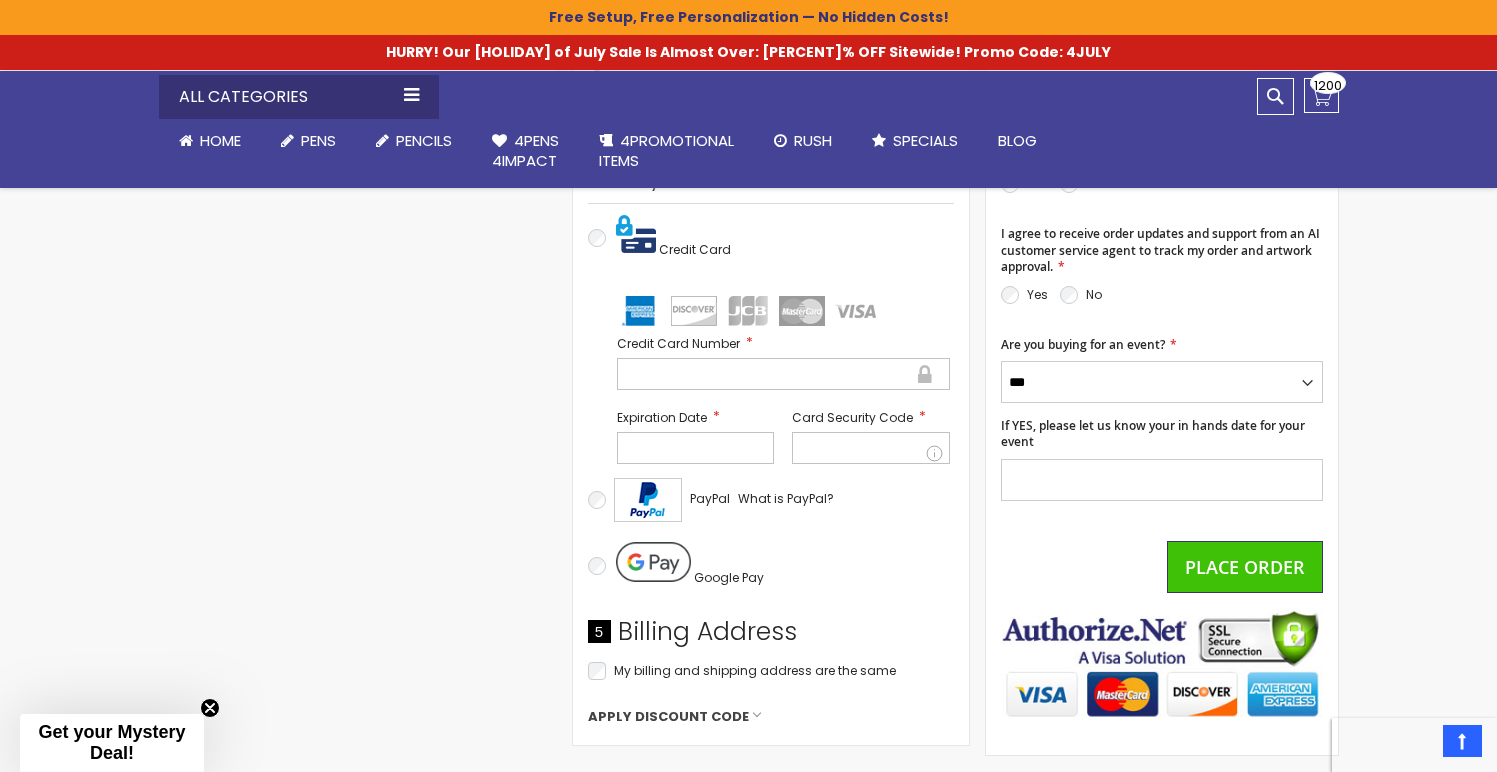 click on "Payment Information
Payment Method
Credit Card" at bounding box center [771, 444] 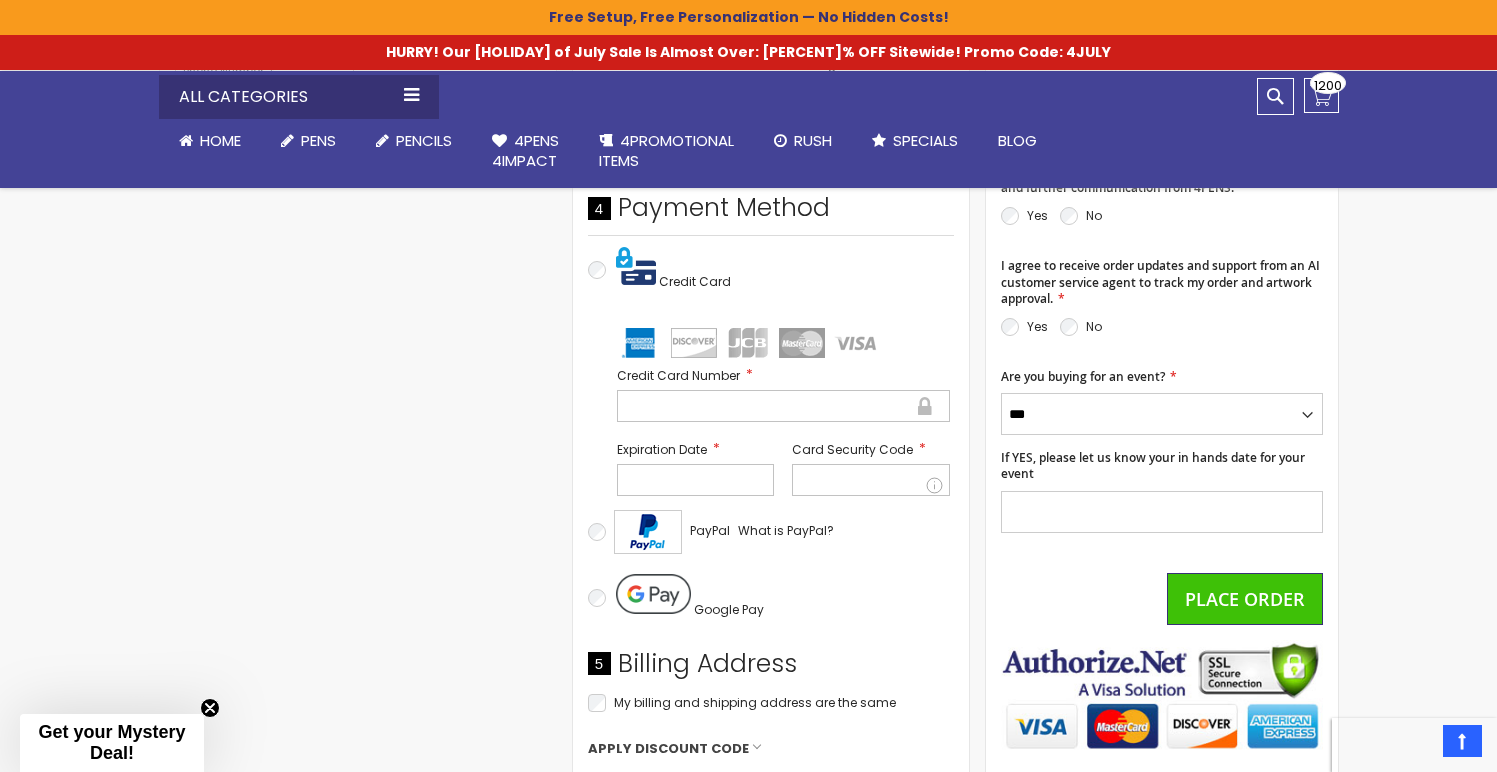 scroll, scrollTop: 918, scrollLeft: 0, axis: vertical 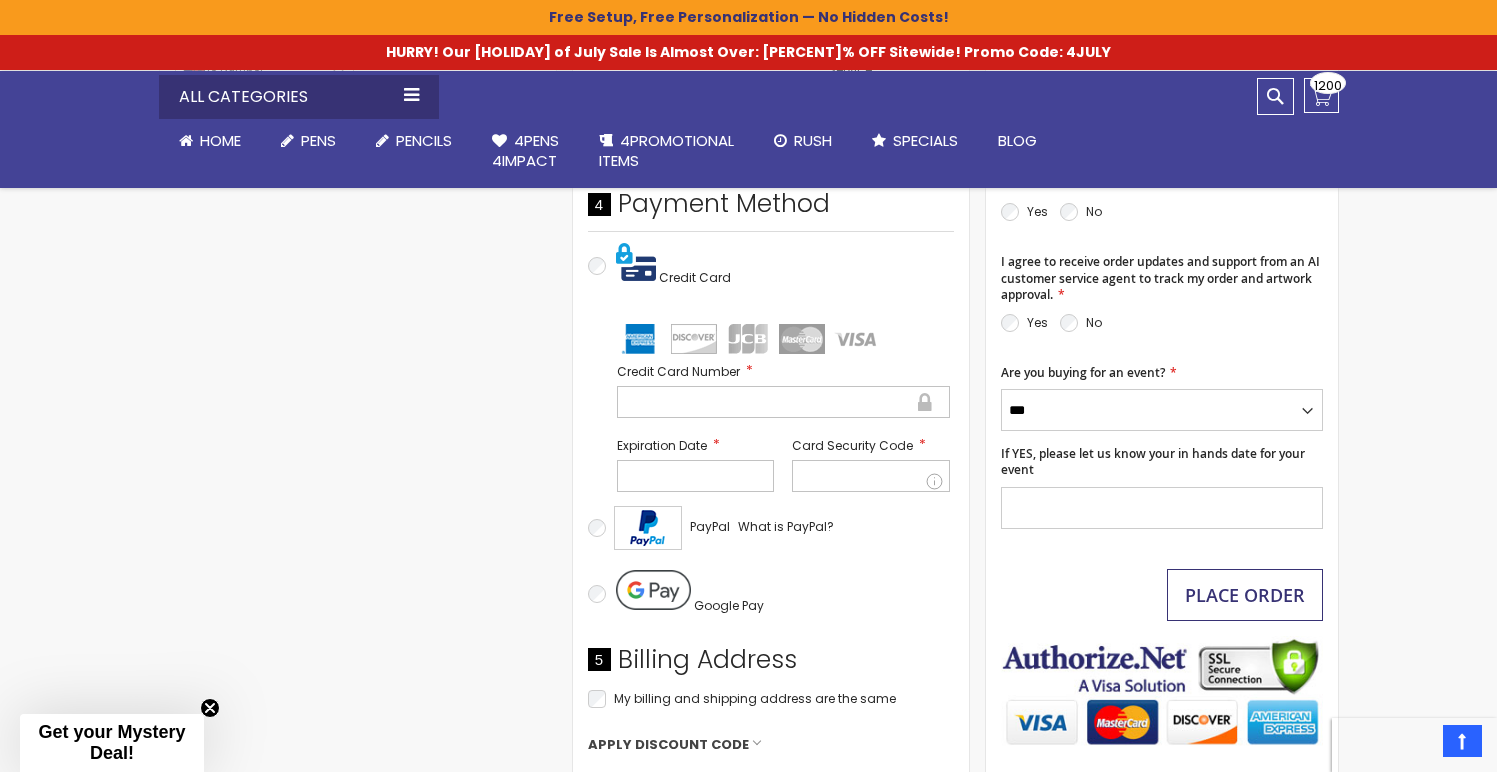 click on "Place Order" at bounding box center (1245, 595) 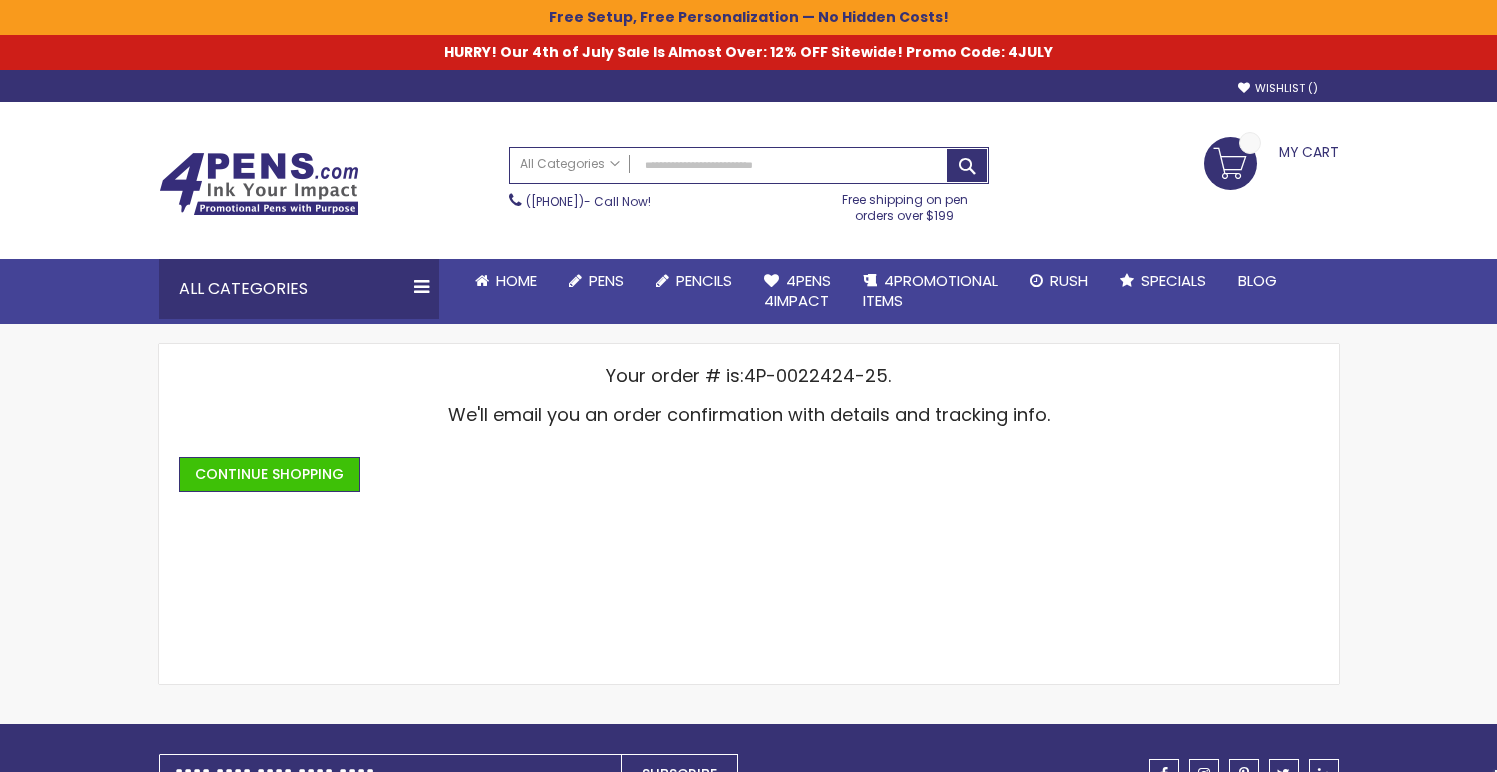 scroll, scrollTop: 0, scrollLeft: 0, axis: both 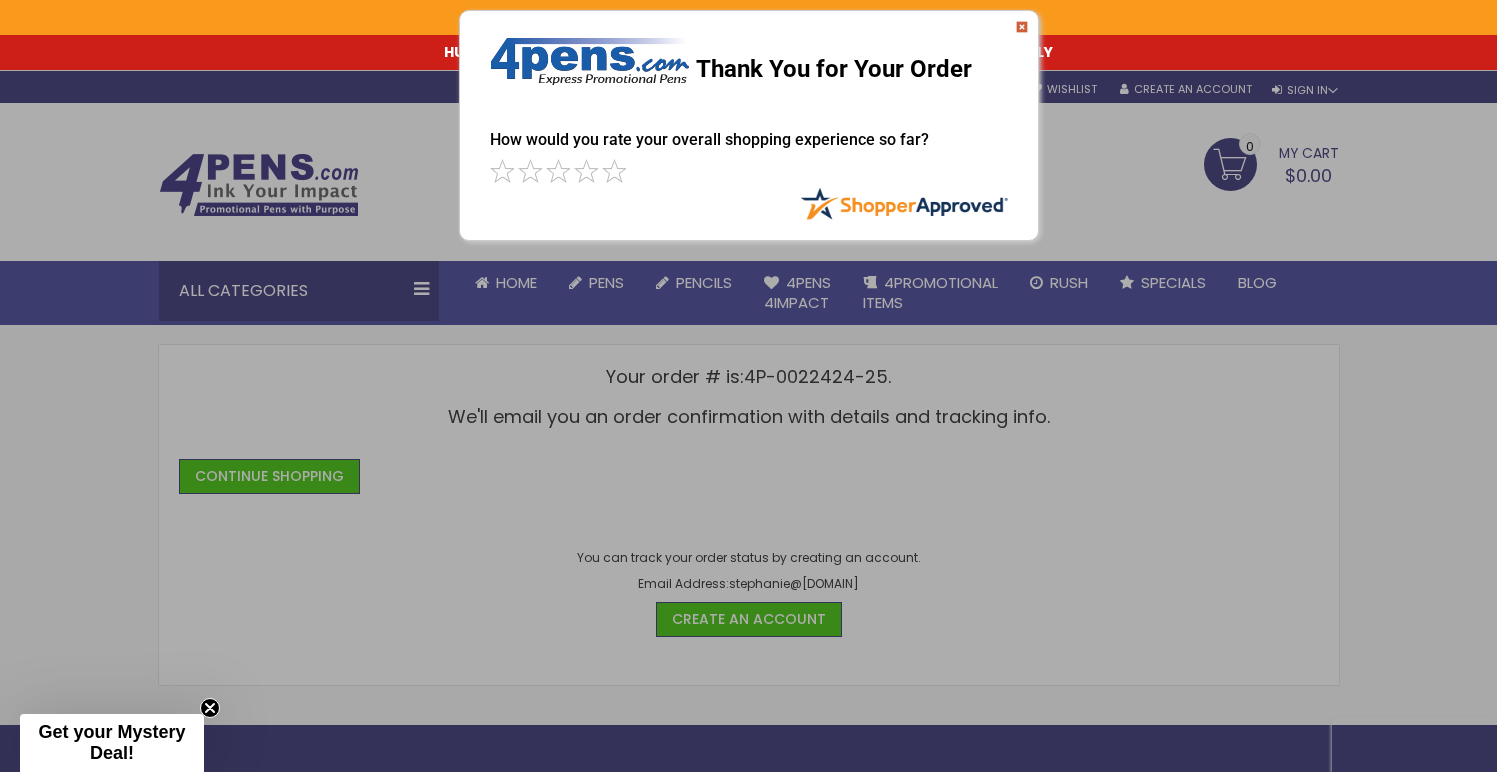 click at bounding box center (1022, 27) 